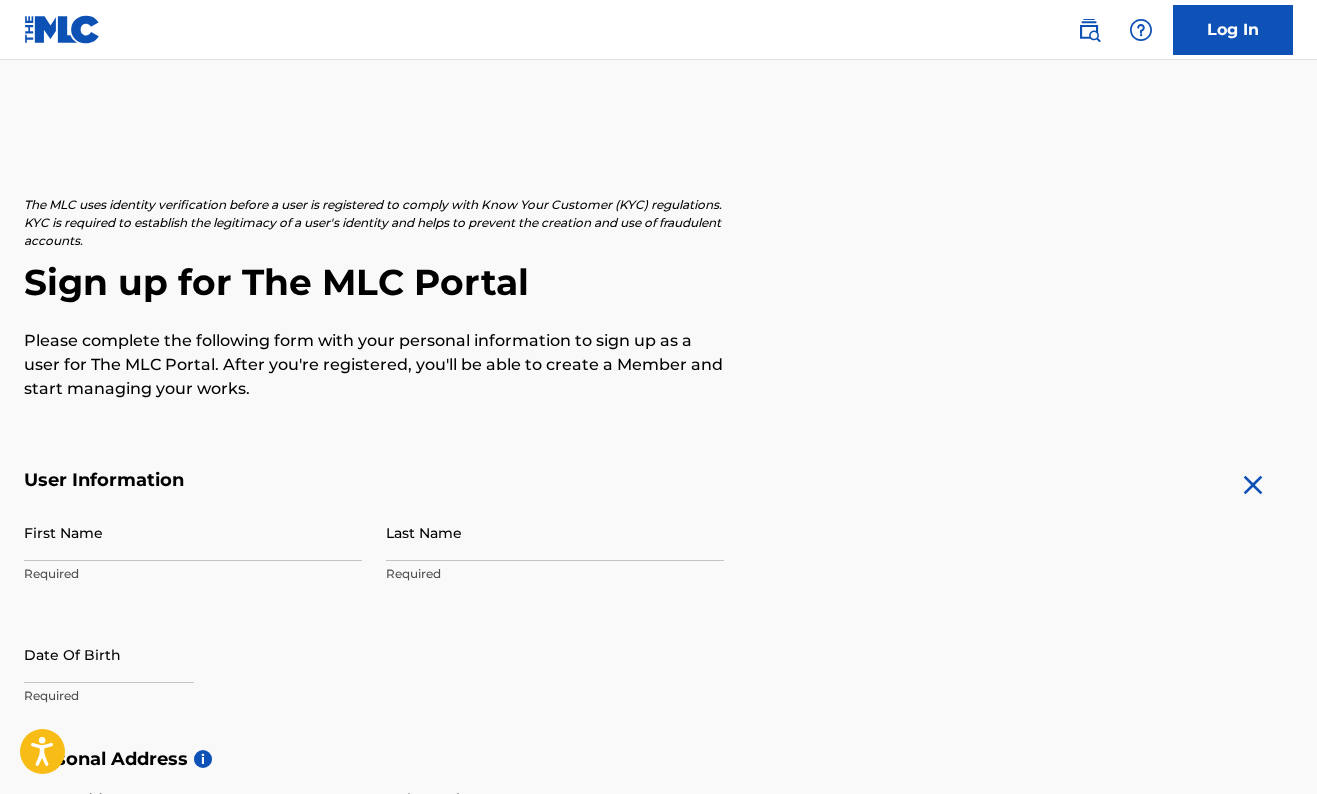 scroll, scrollTop: 65, scrollLeft: 0, axis: vertical 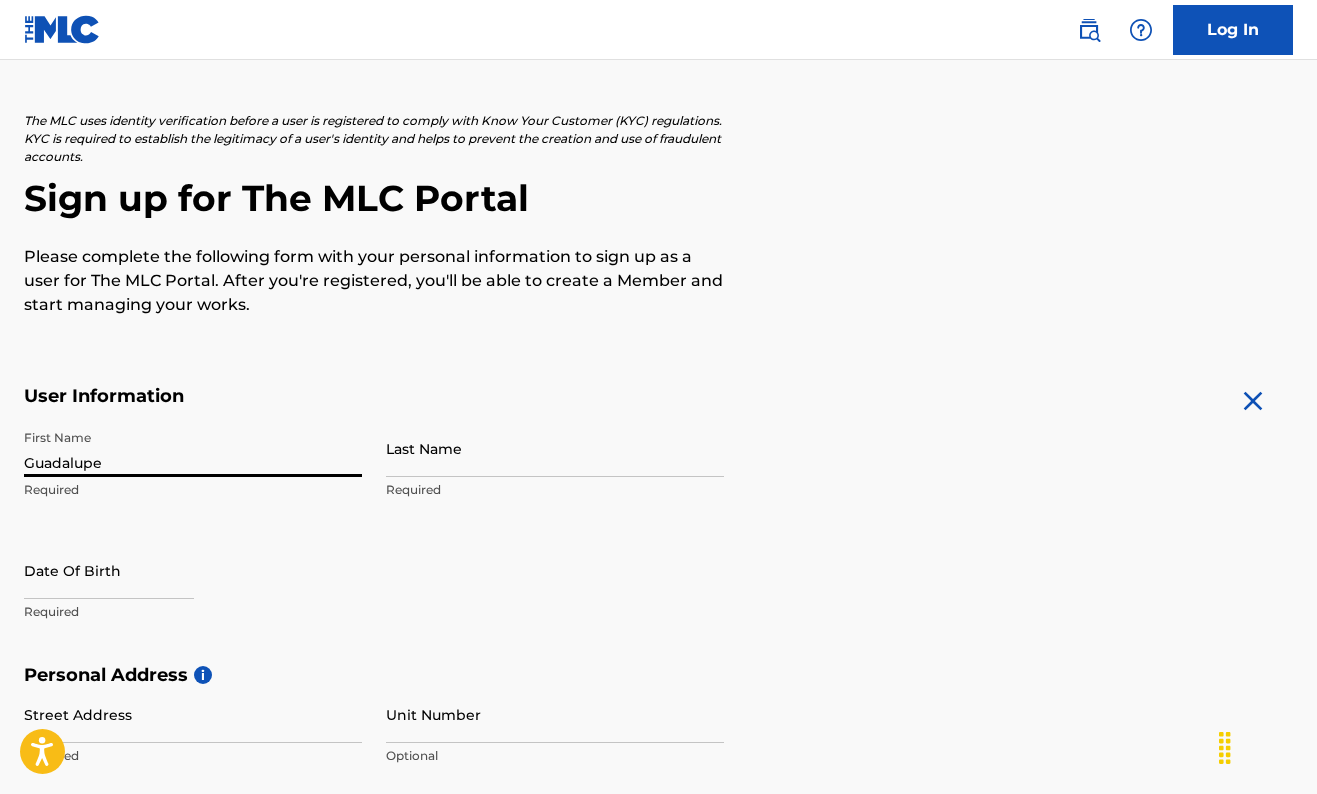 type on "Guadalupe" 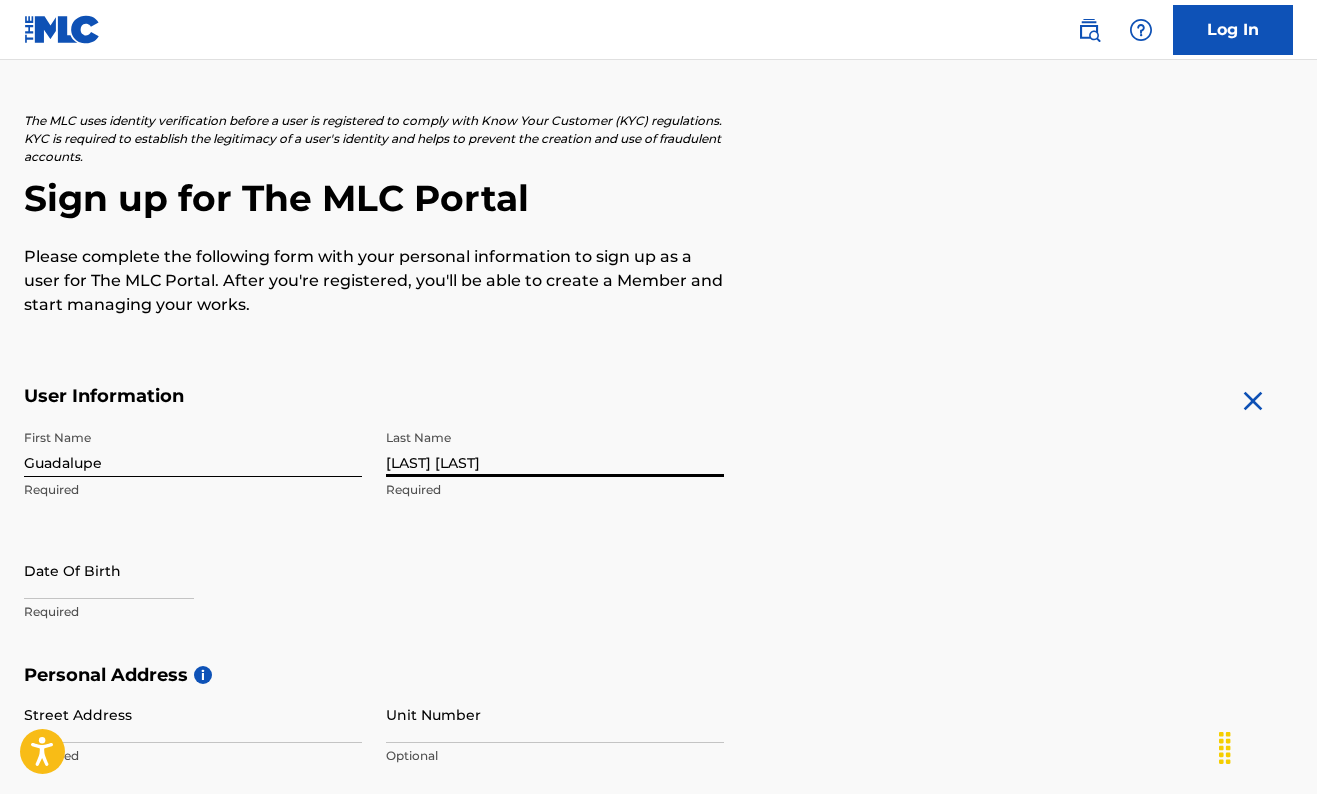 type on "Martinez Herrera" 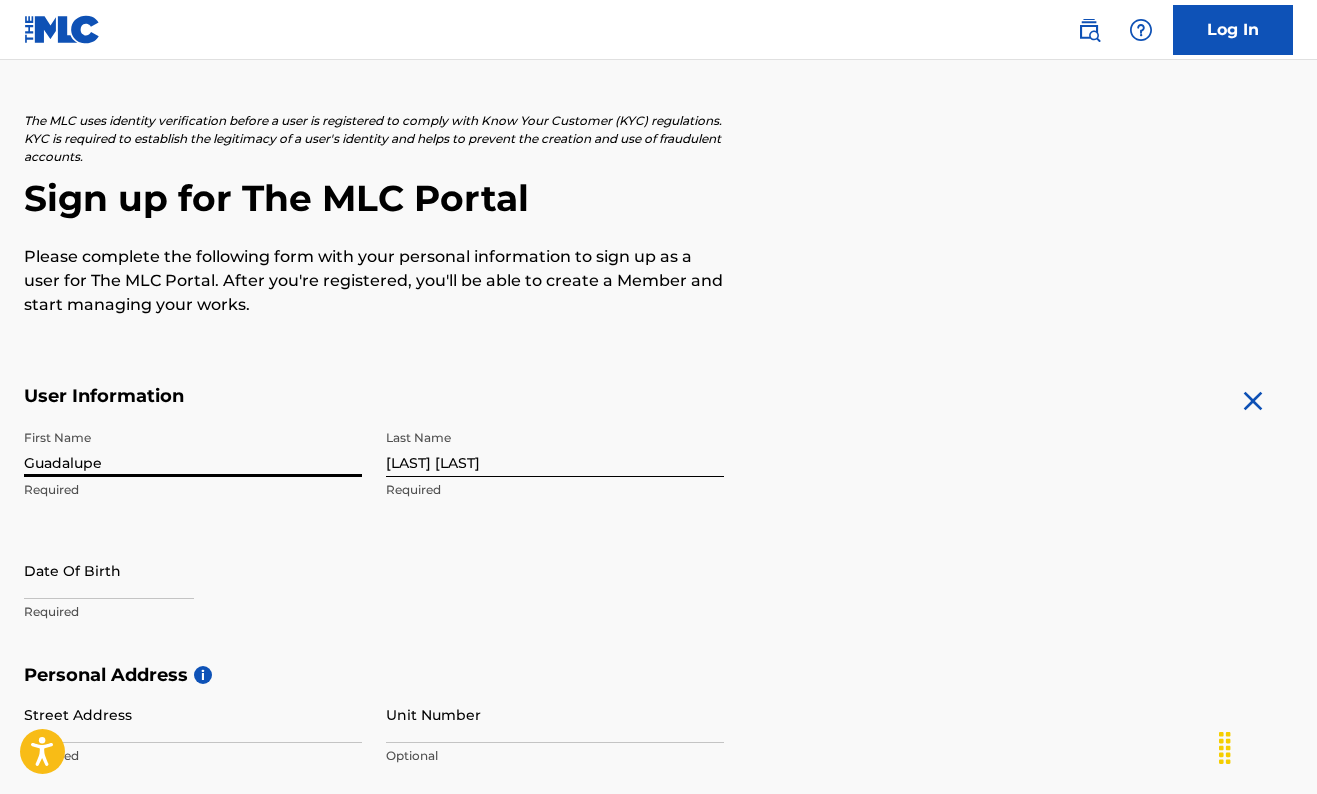 click on "Guadalupe" at bounding box center (193, 448) 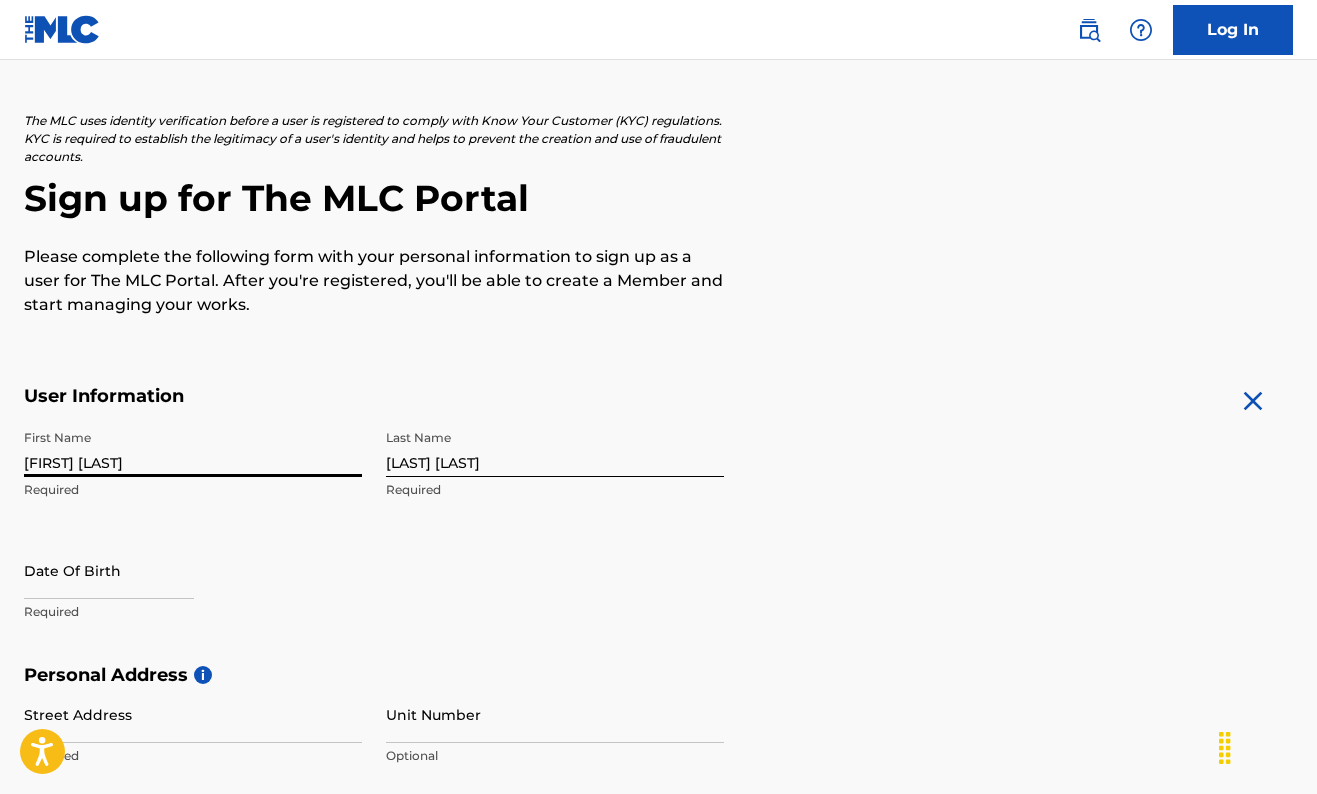 type on "[FIRST] [LAST]" 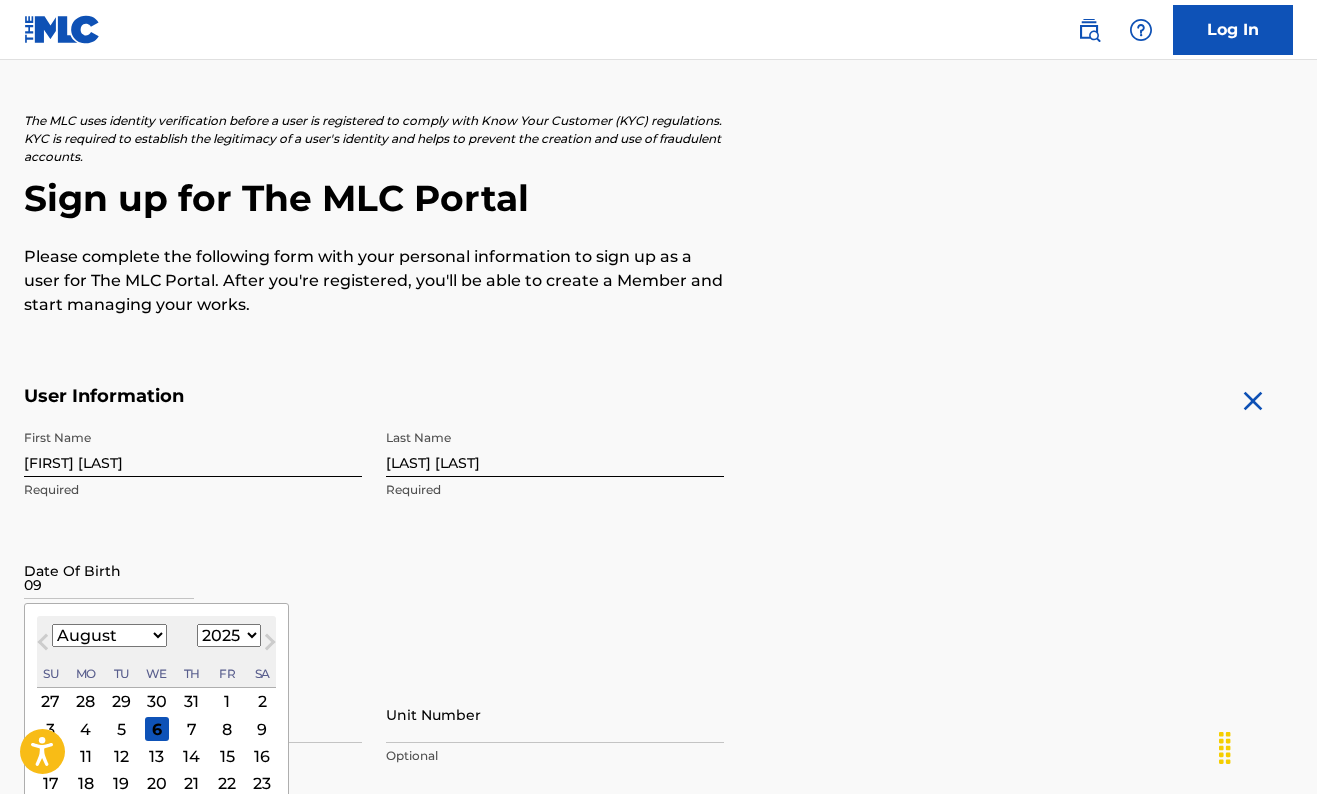 type on "0" 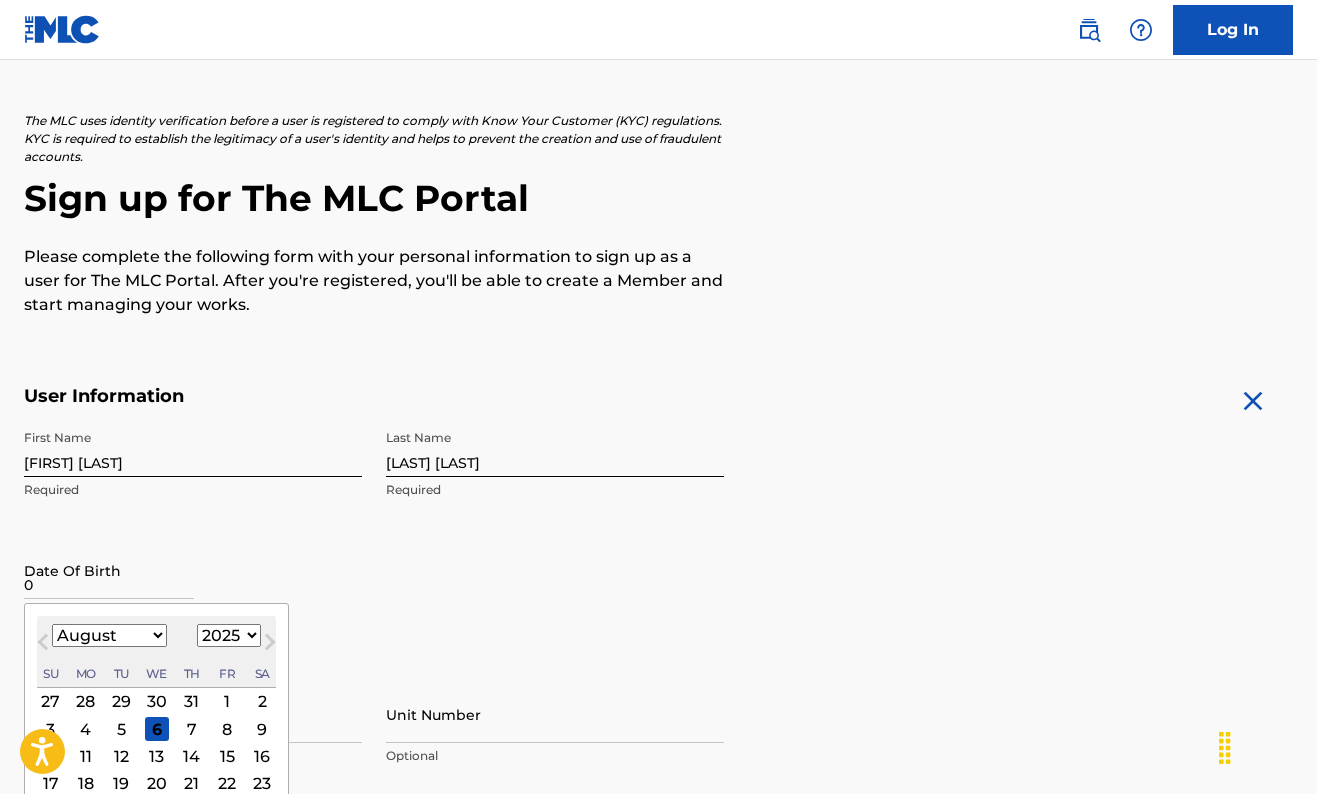 type on "07" 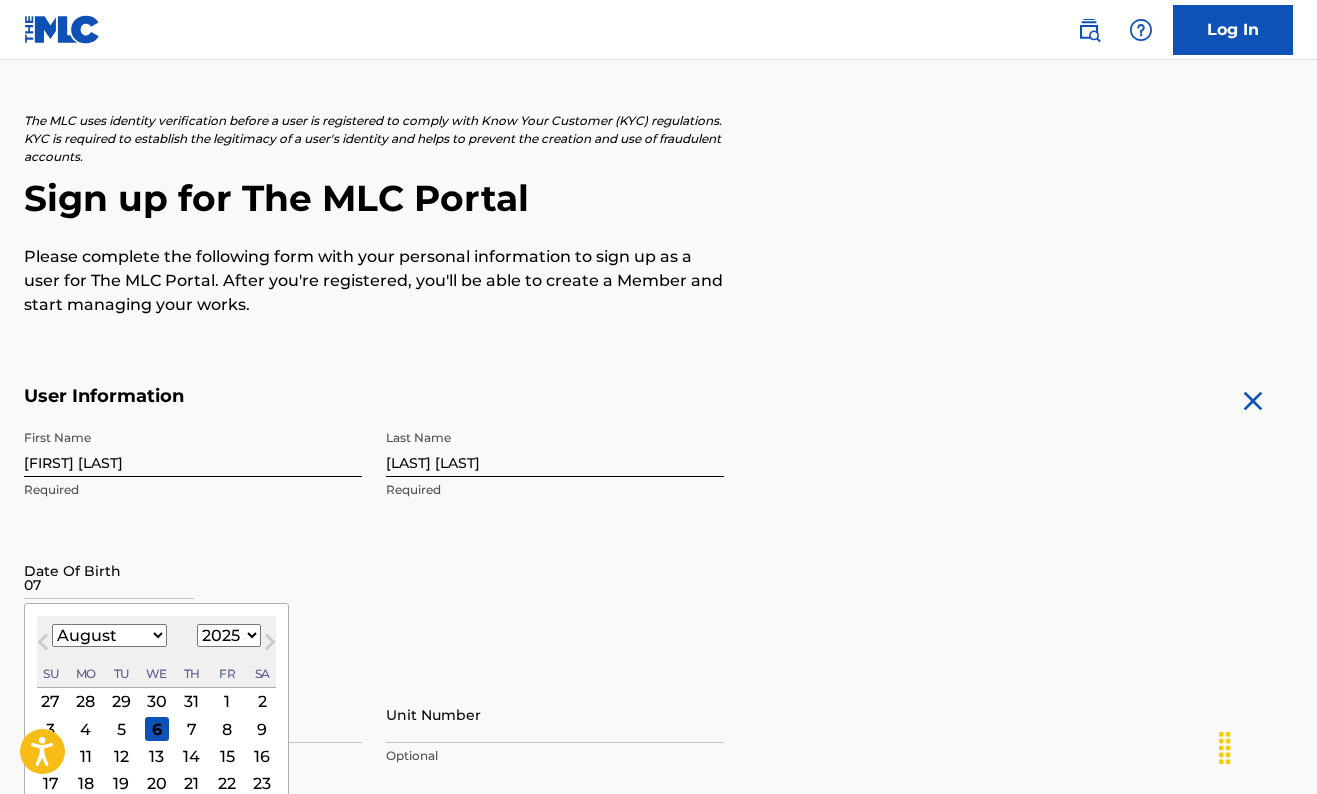 click on "The MLC uses identity verification before a user is registered to comply with Know Your Customer (KYC) regulations. KYC is required to establish the legitimacy of a user's identity and helps to prevent the creation and use of fraudulent accounts. Sign up for The MLC Portal Please complete the following form with your personal information to sign up as a user for The MLC Portal. After you're registered, you'll be able to create a Member and start managing your works." at bounding box center [658, 214] 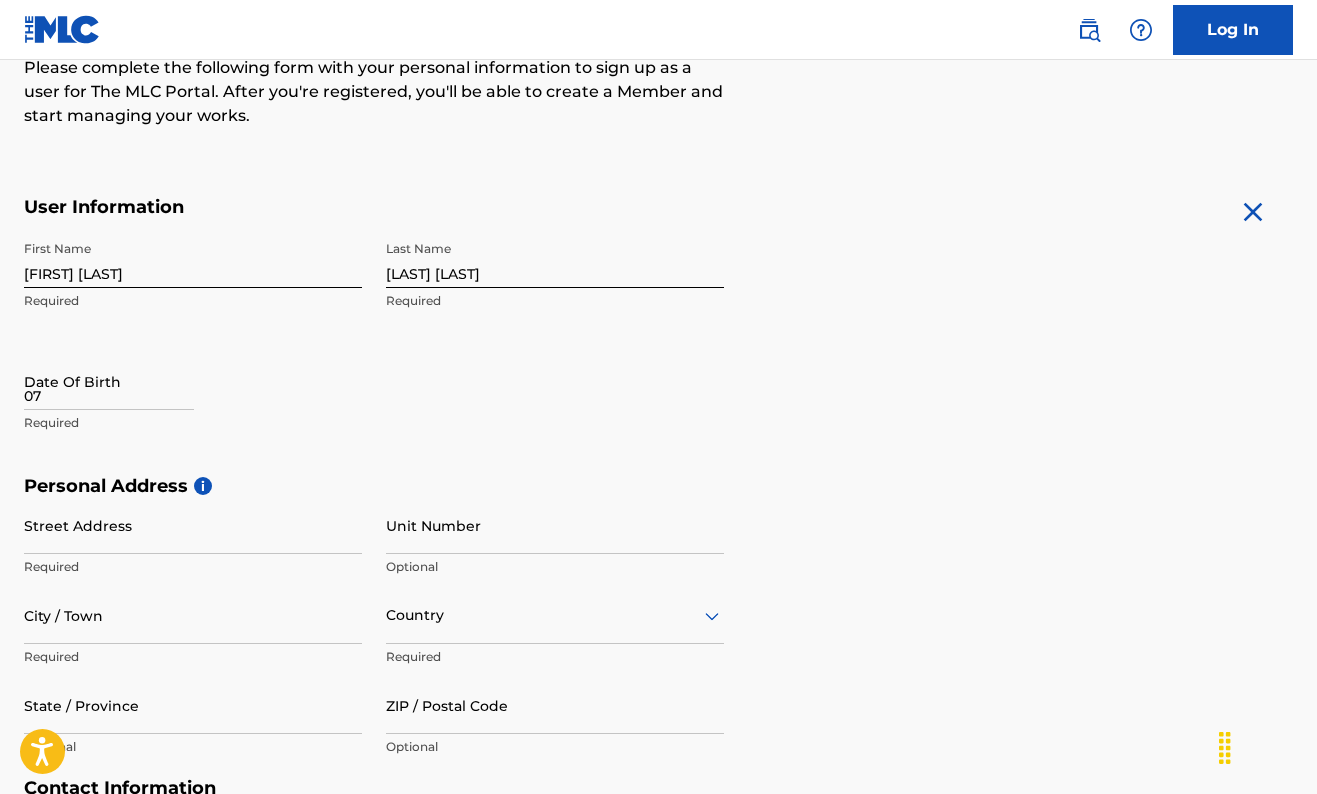 scroll, scrollTop: 305, scrollLeft: 0, axis: vertical 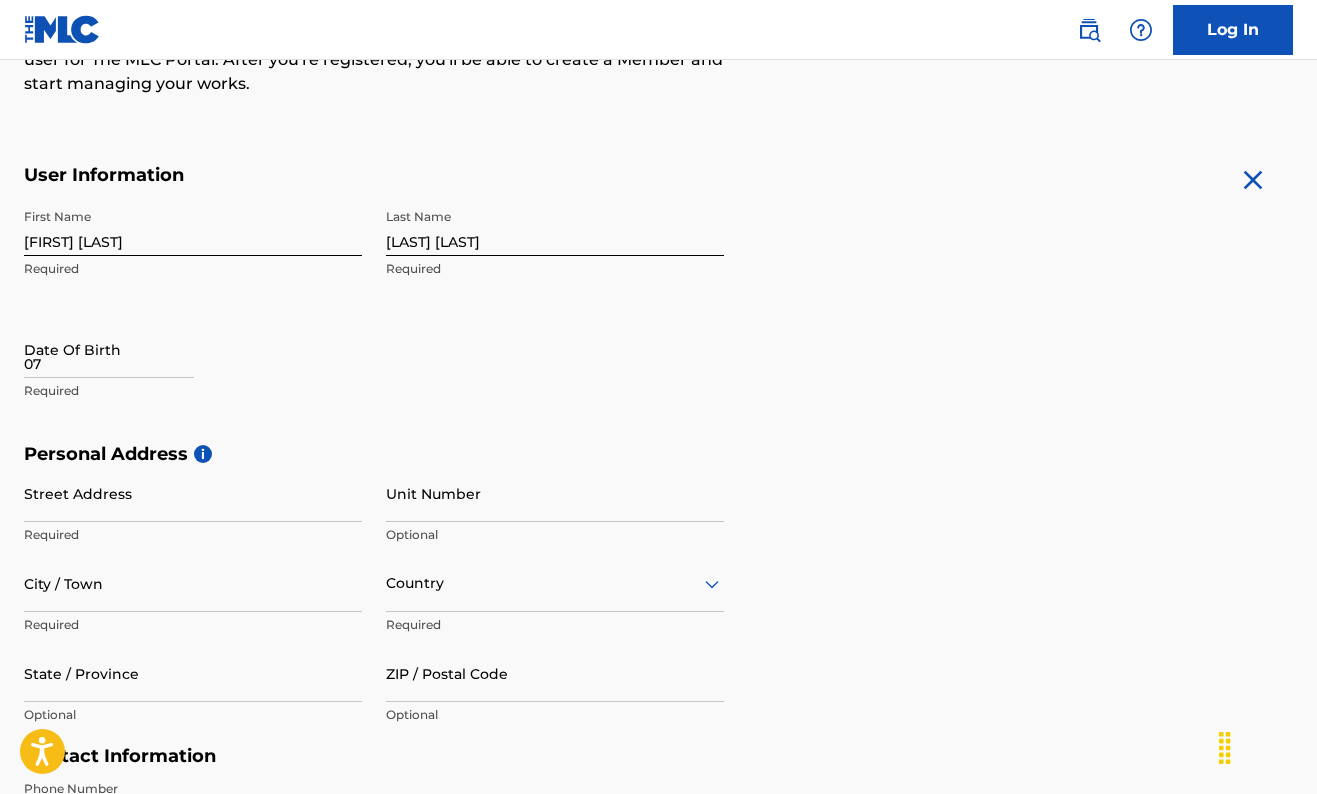 click on "07" at bounding box center [109, 349] 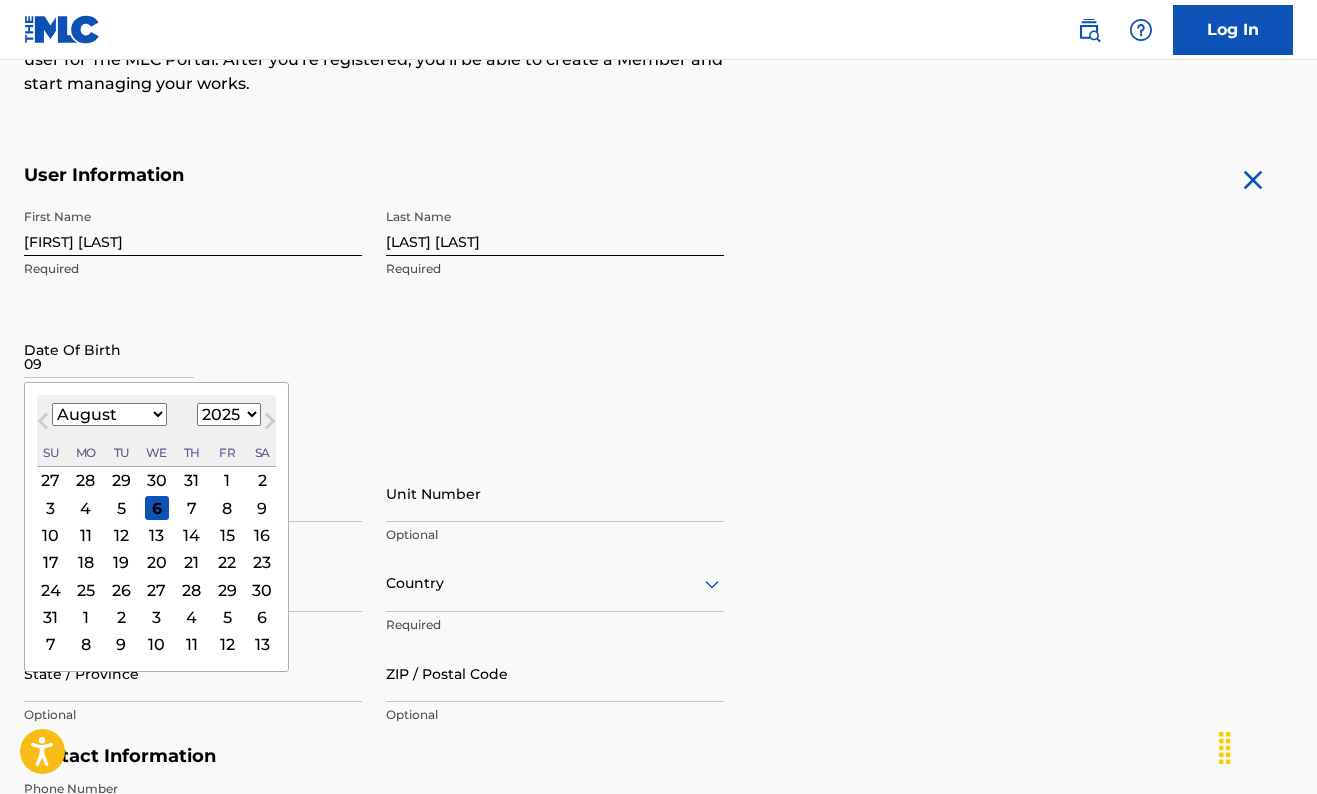 type on "0" 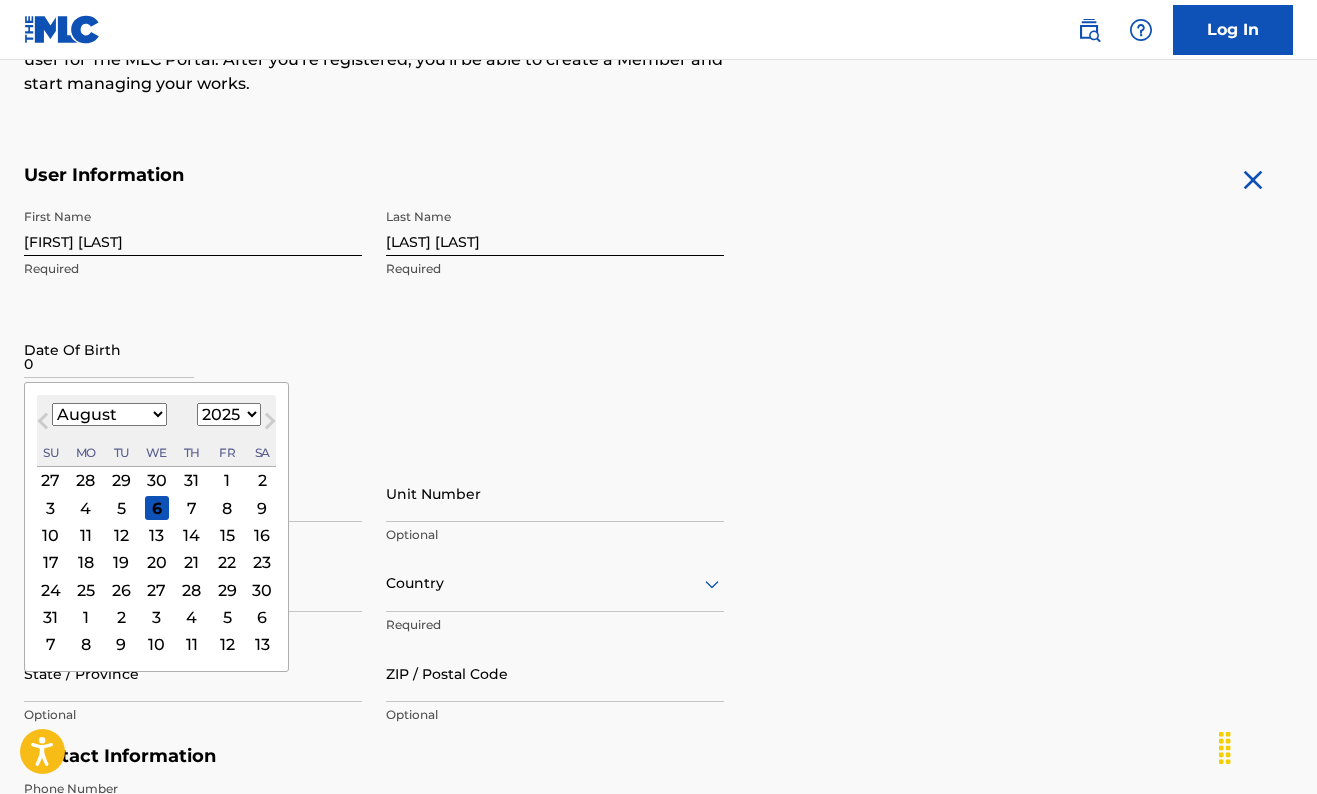 type 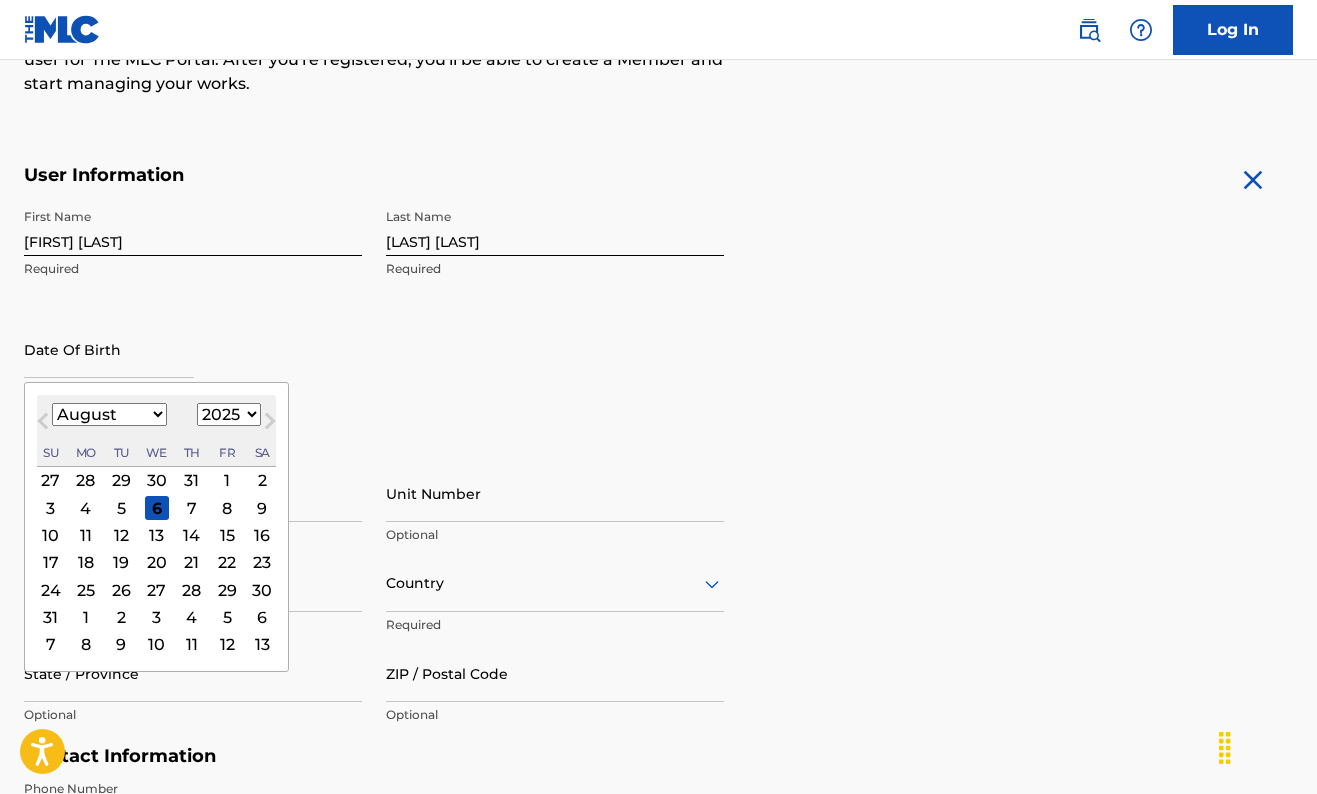 select on "2000" 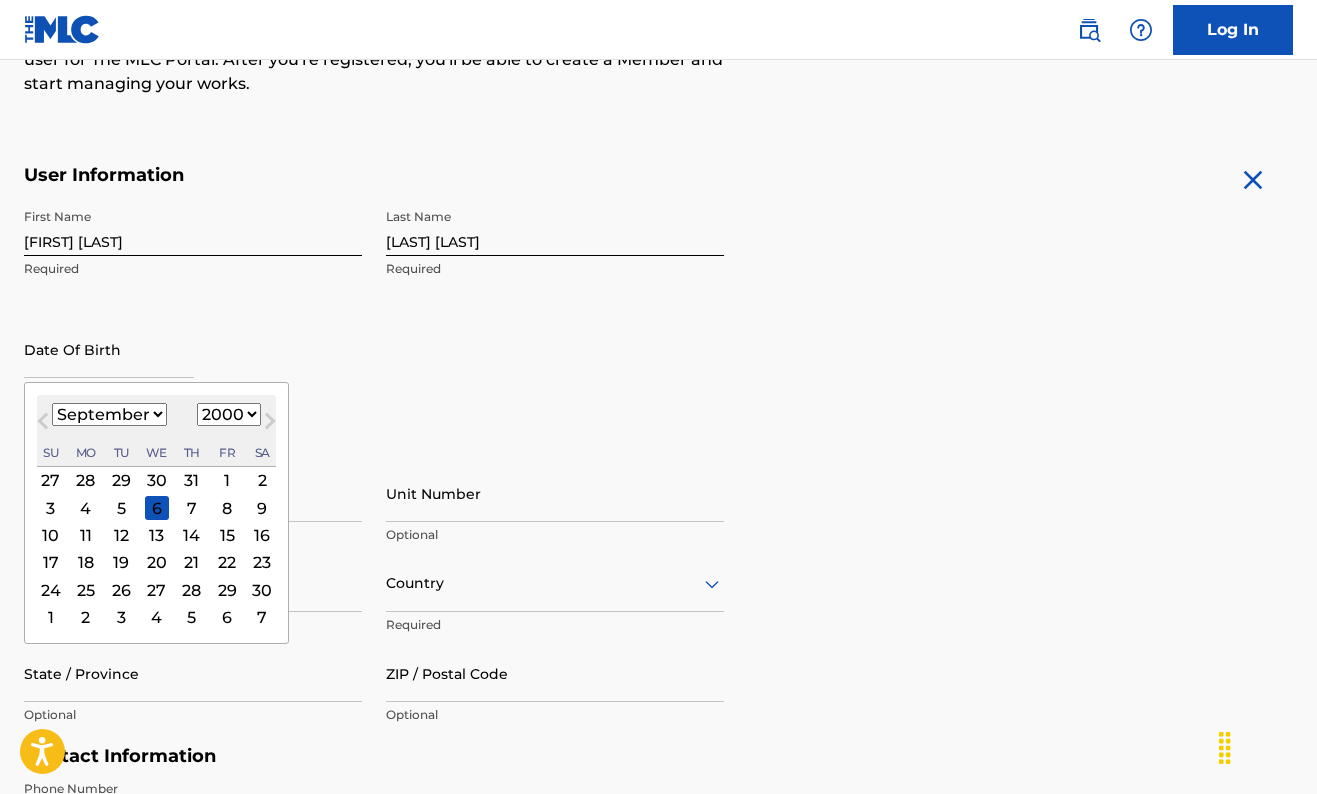 select on "2" 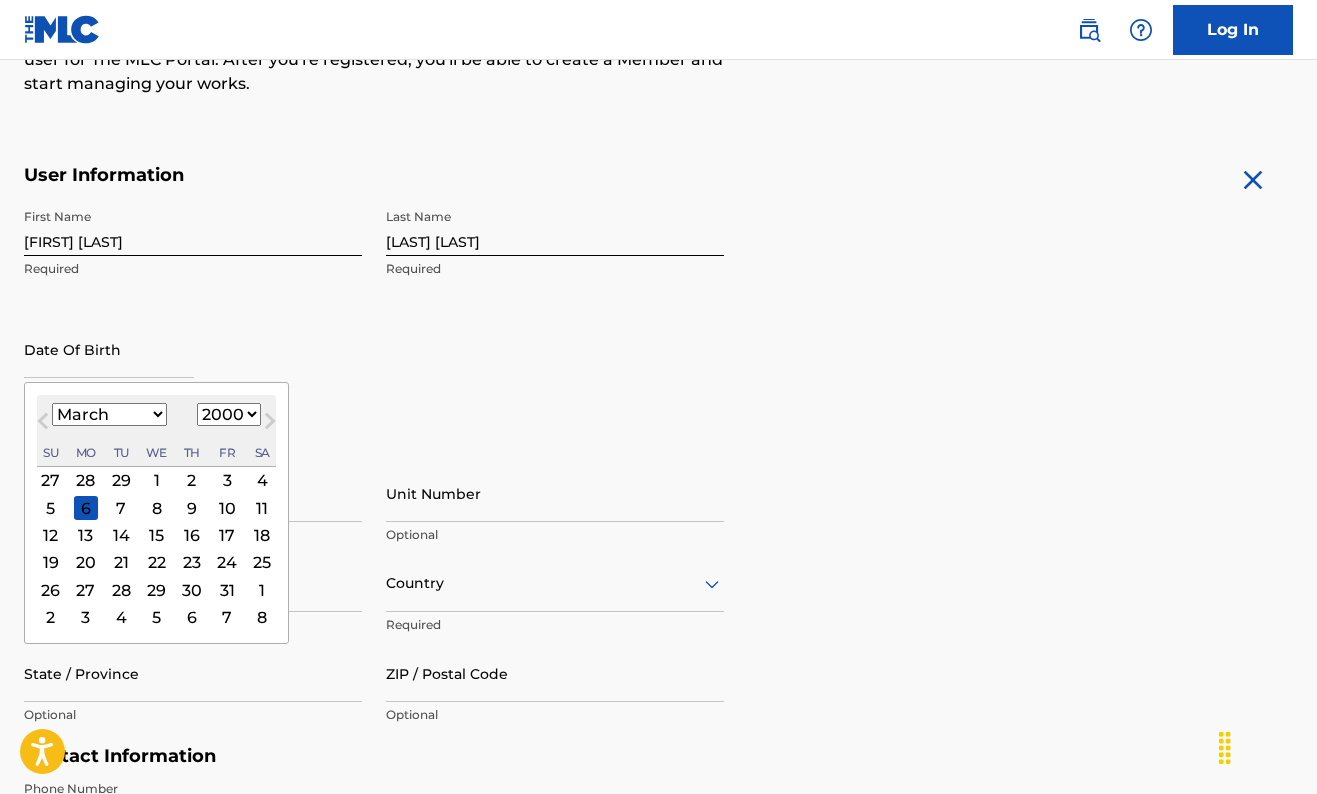 click on "17" at bounding box center (227, 535) 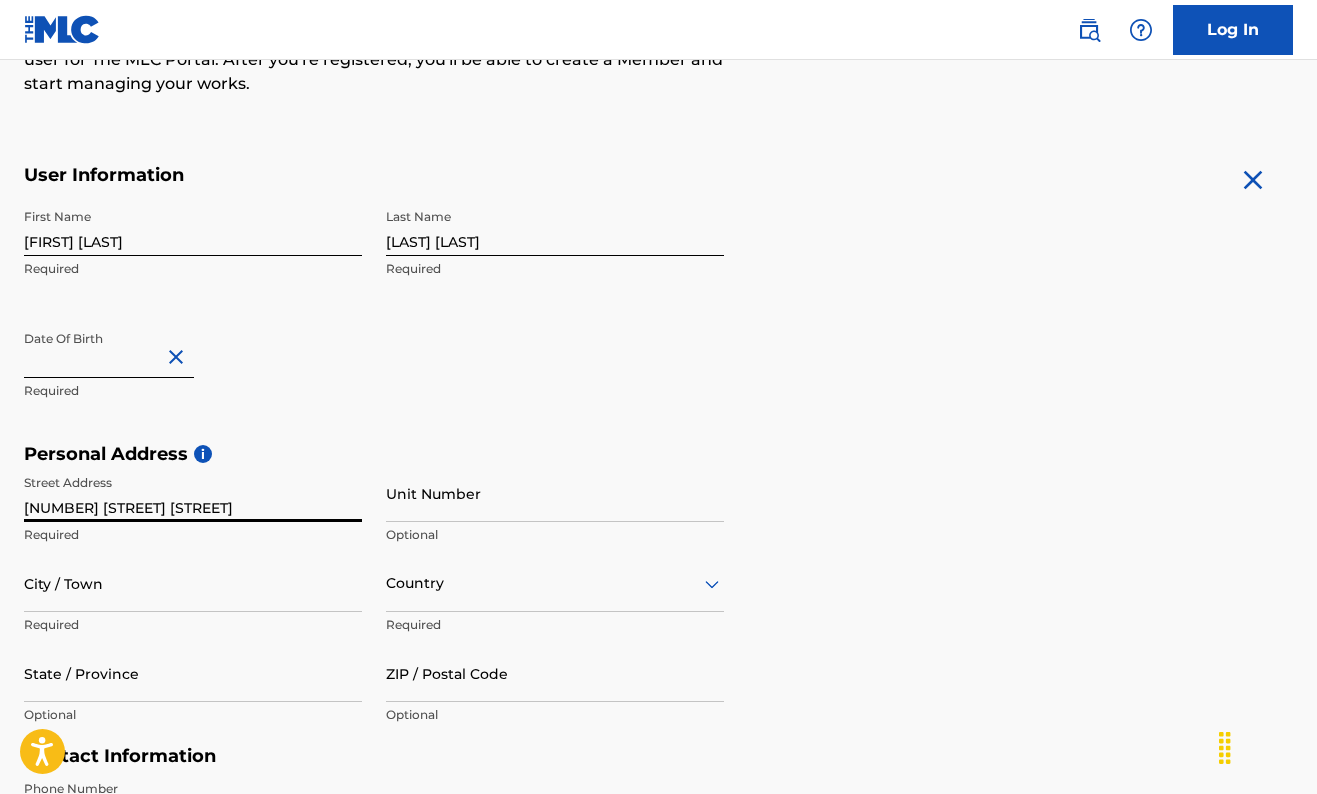 type on "[NUMBER] [STREET]" 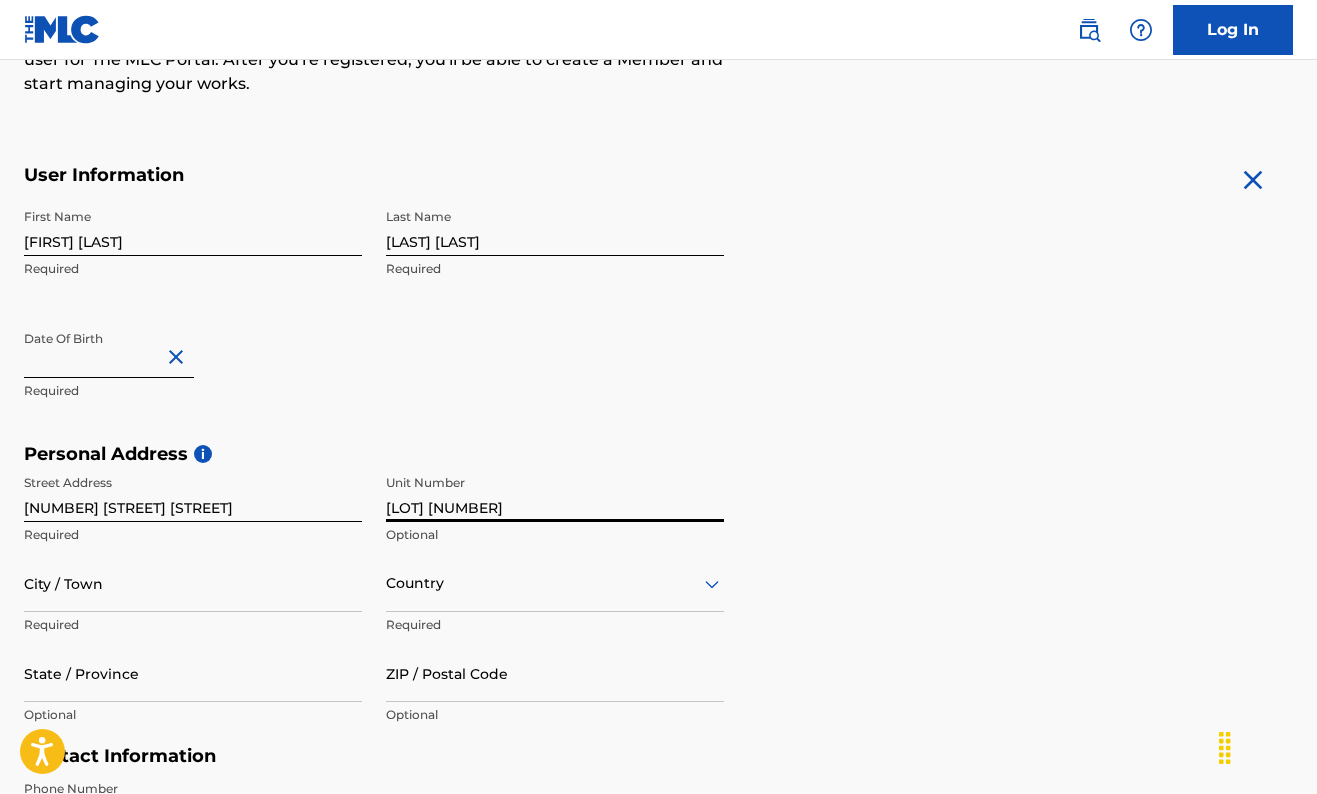 type on "lot [NUMBER]" 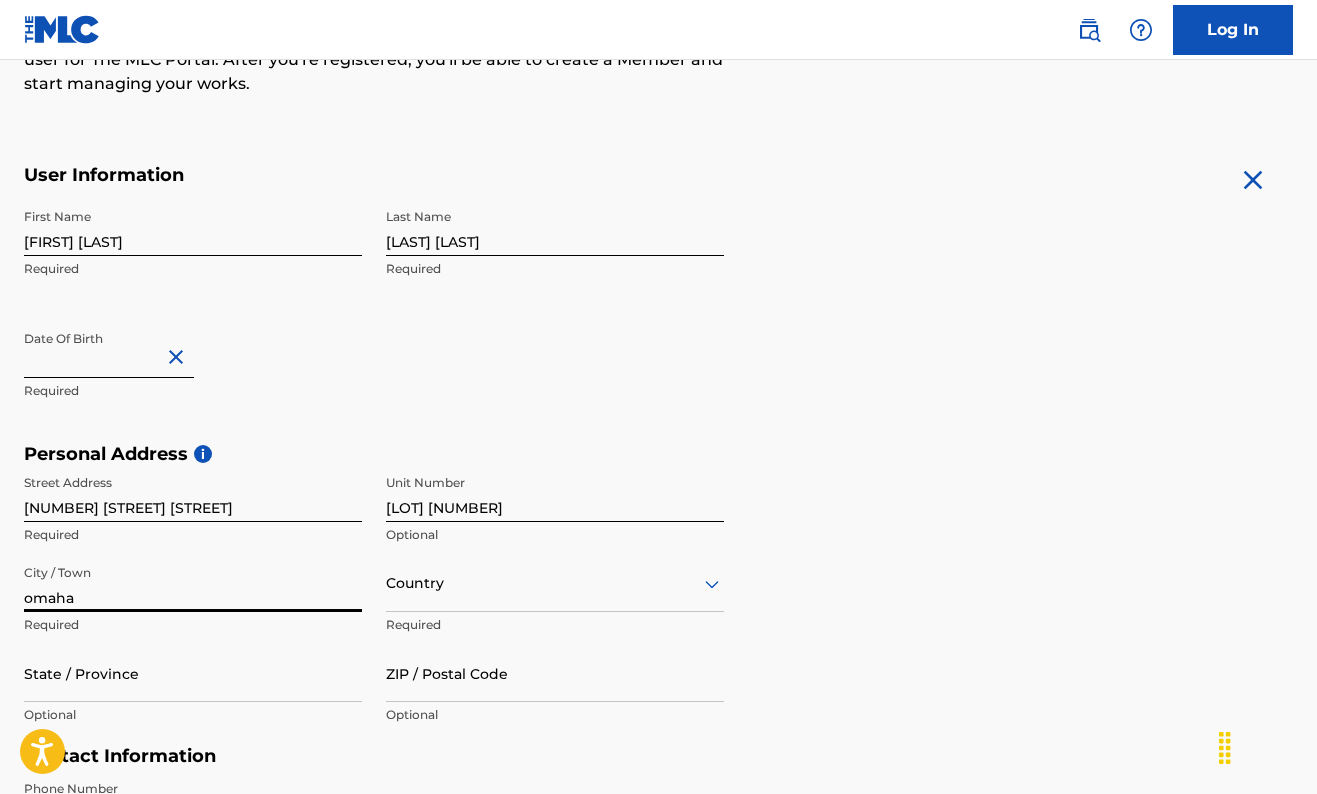 type on "omaha" 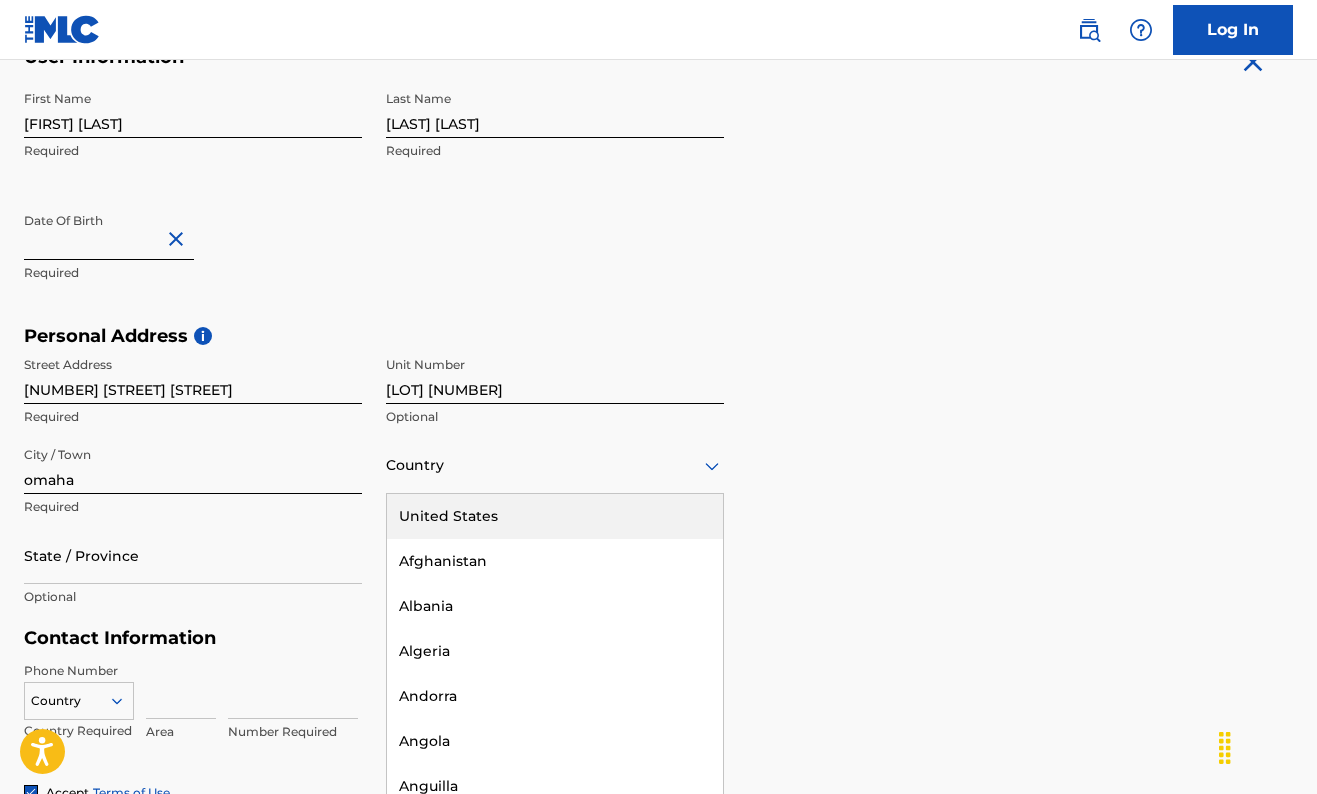 click on "United States" at bounding box center (555, 516) 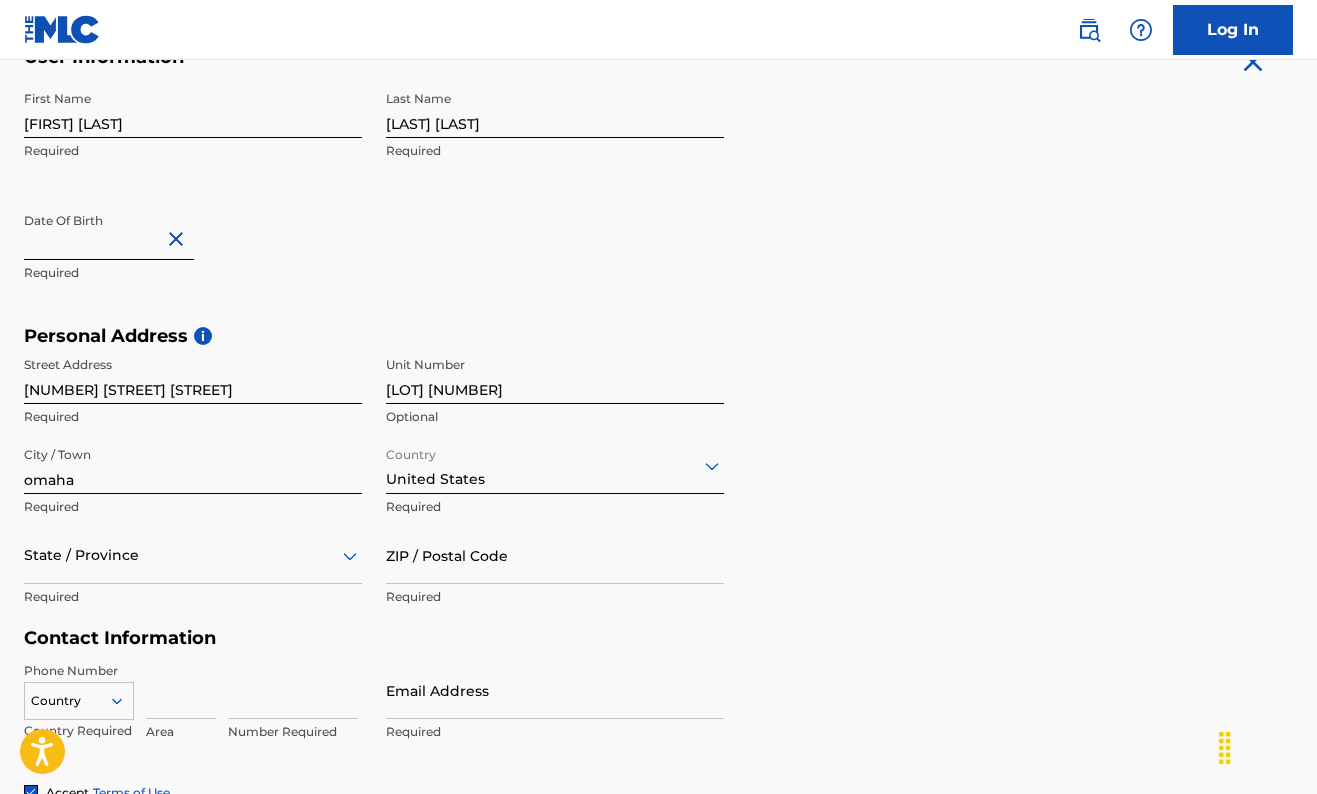 click on "State / Province Required" at bounding box center [193, 572] 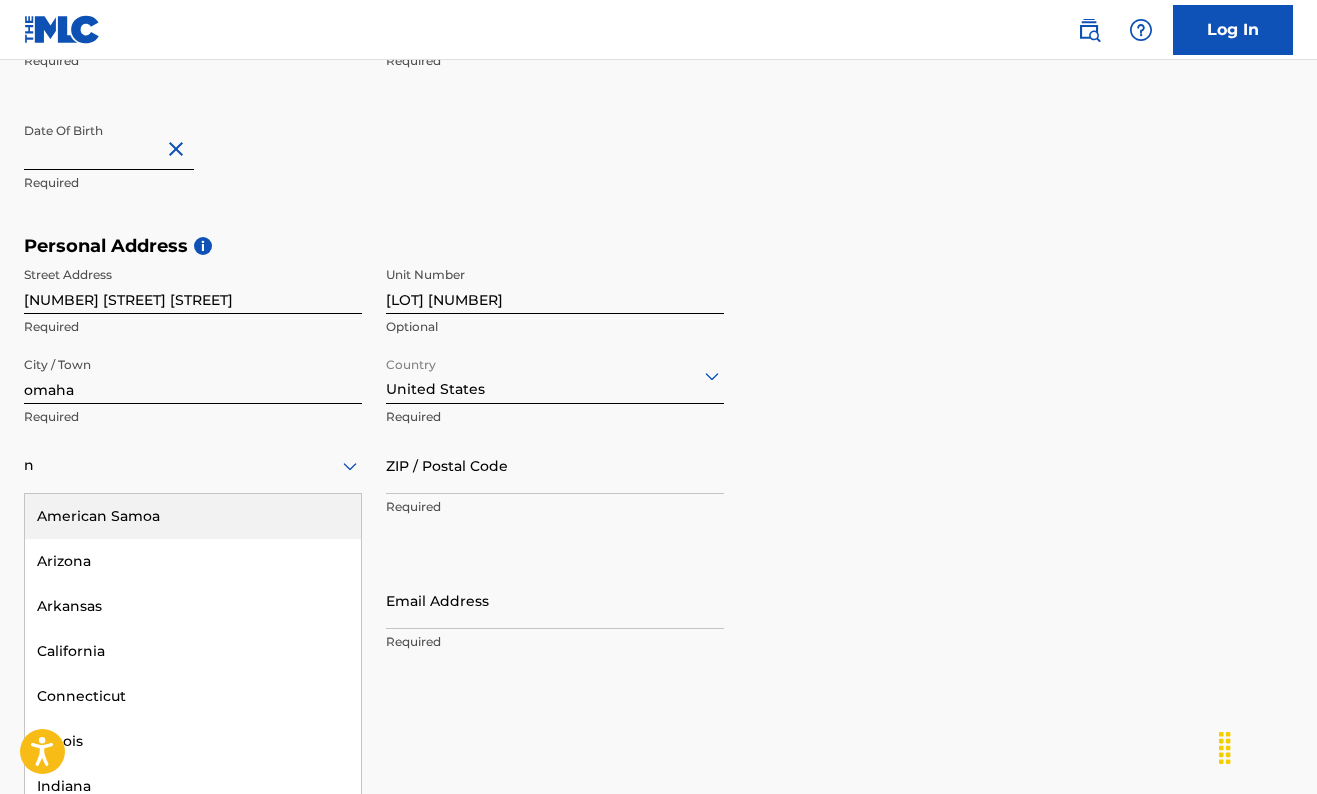 type on "ne" 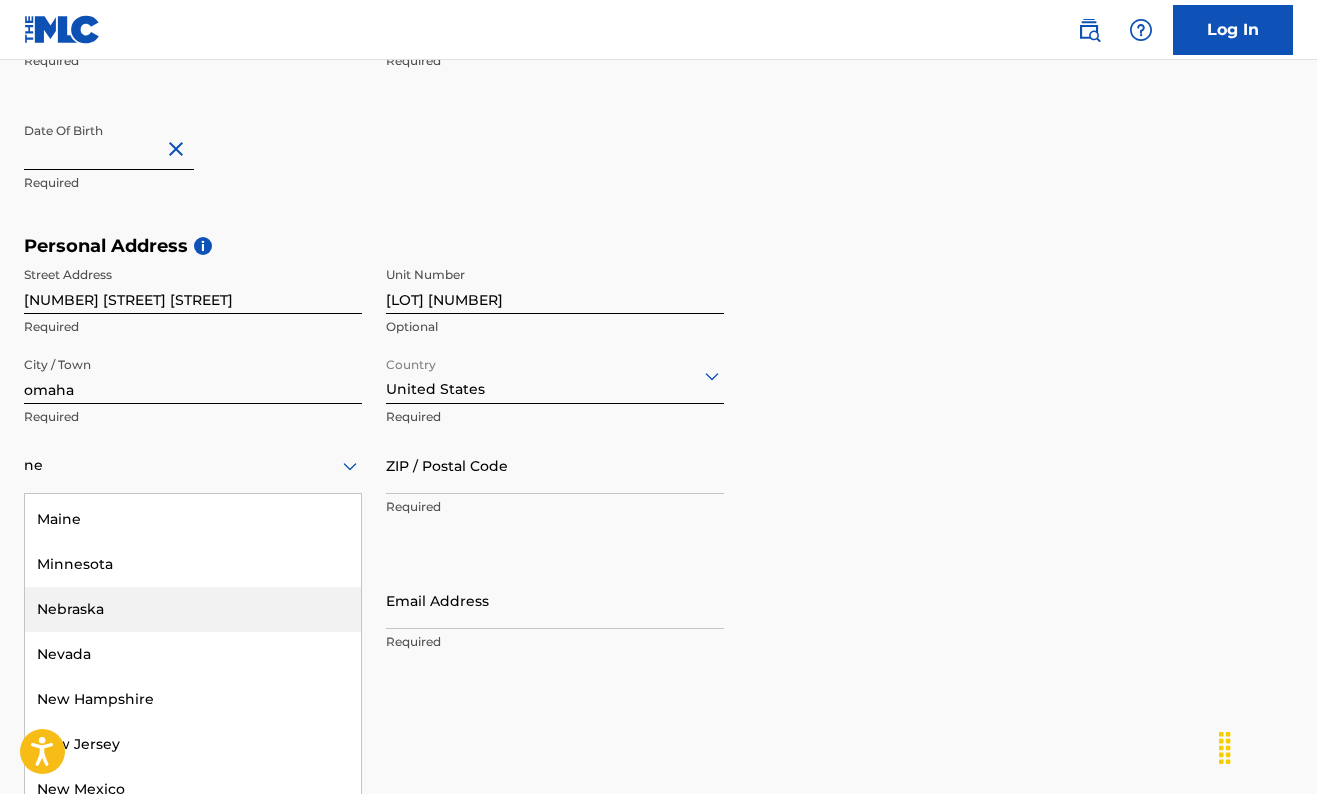 scroll, scrollTop: 47, scrollLeft: 0, axis: vertical 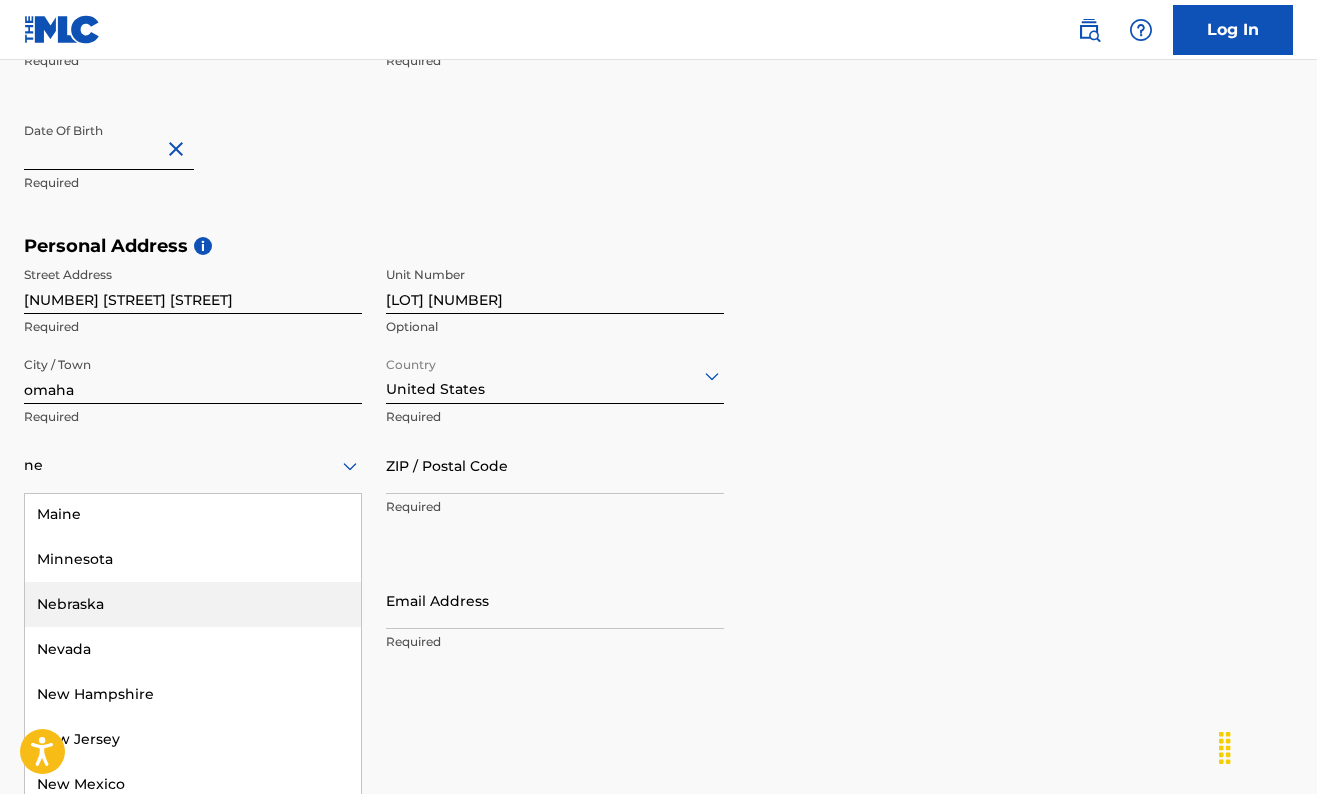 click on "Nebraska" at bounding box center (193, 604) 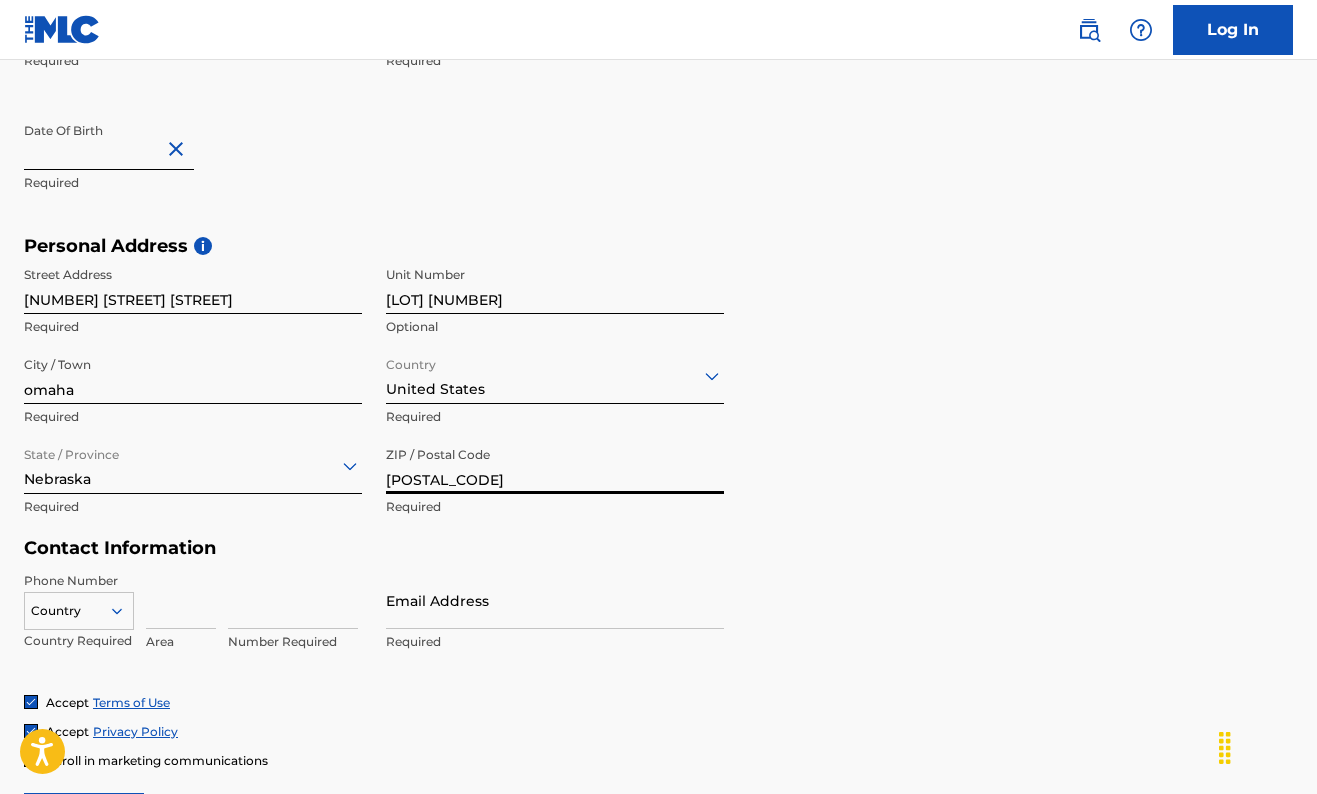 type on "[POSTAL_CODE]" 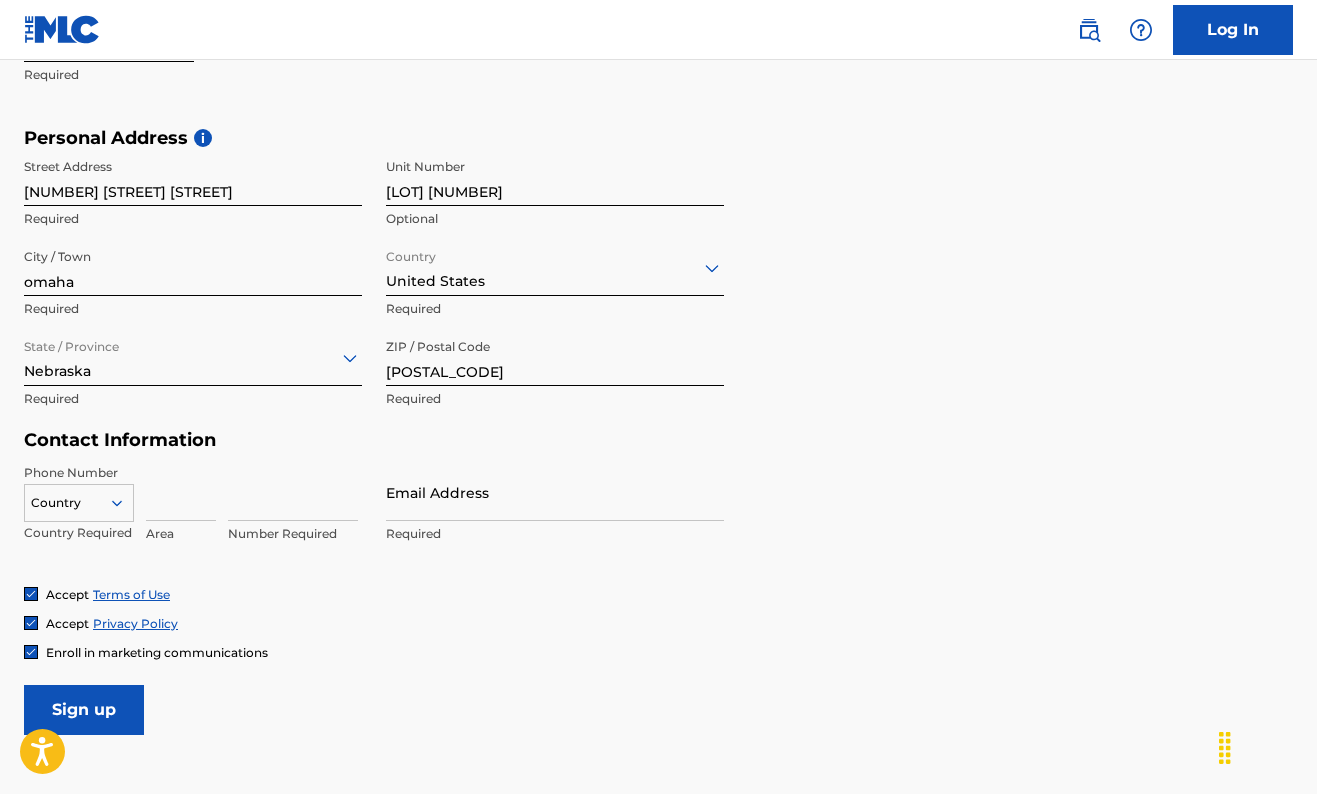 scroll, scrollTop: 706, scrollLeft: 0, axis: vertical 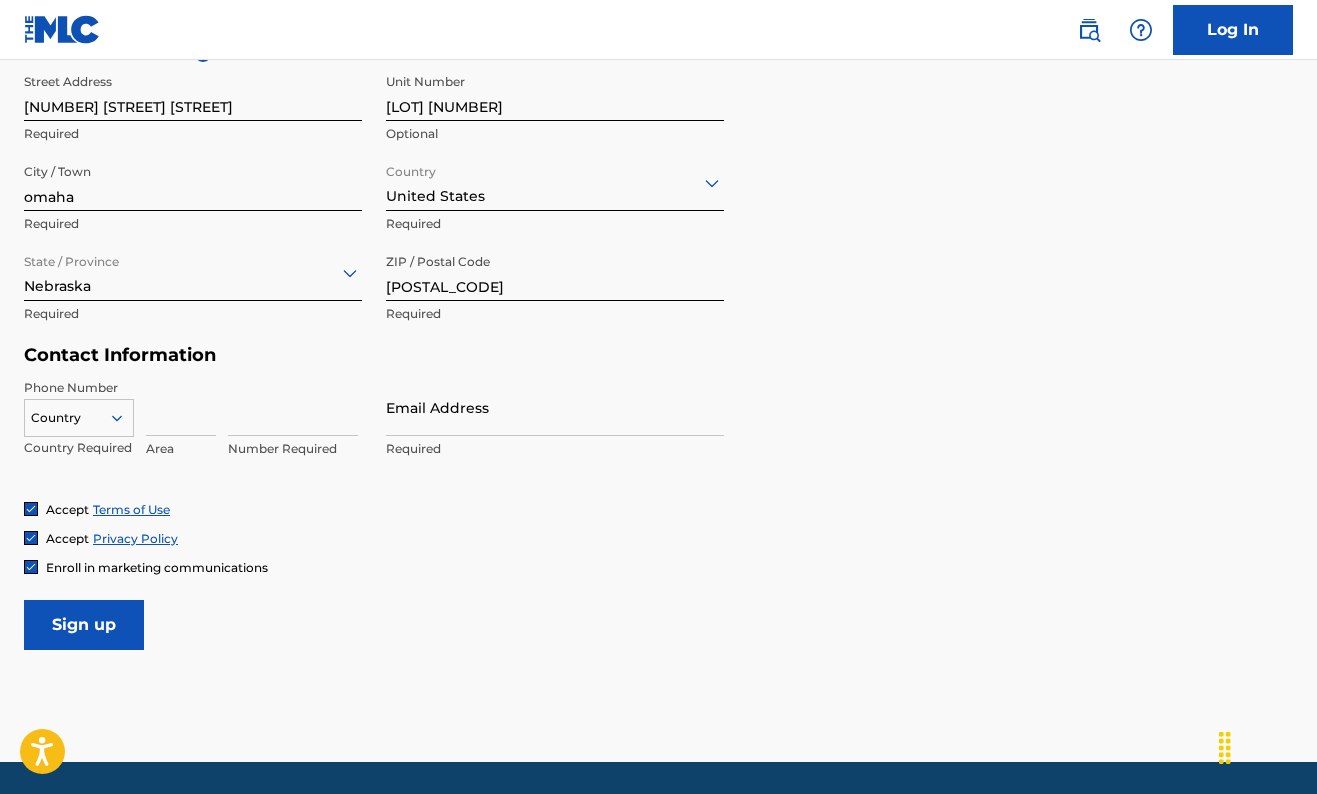 click at bounding box center (181, 407) 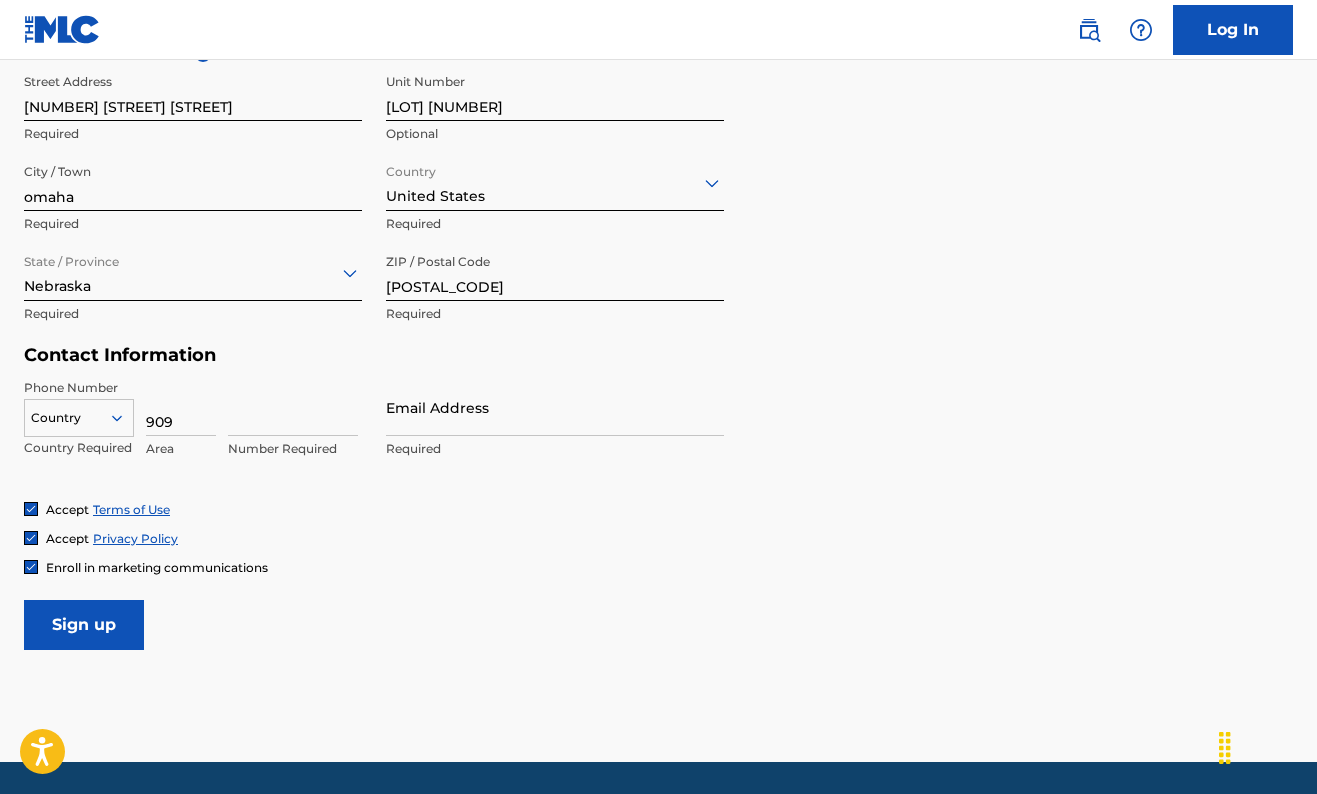 type on "909" 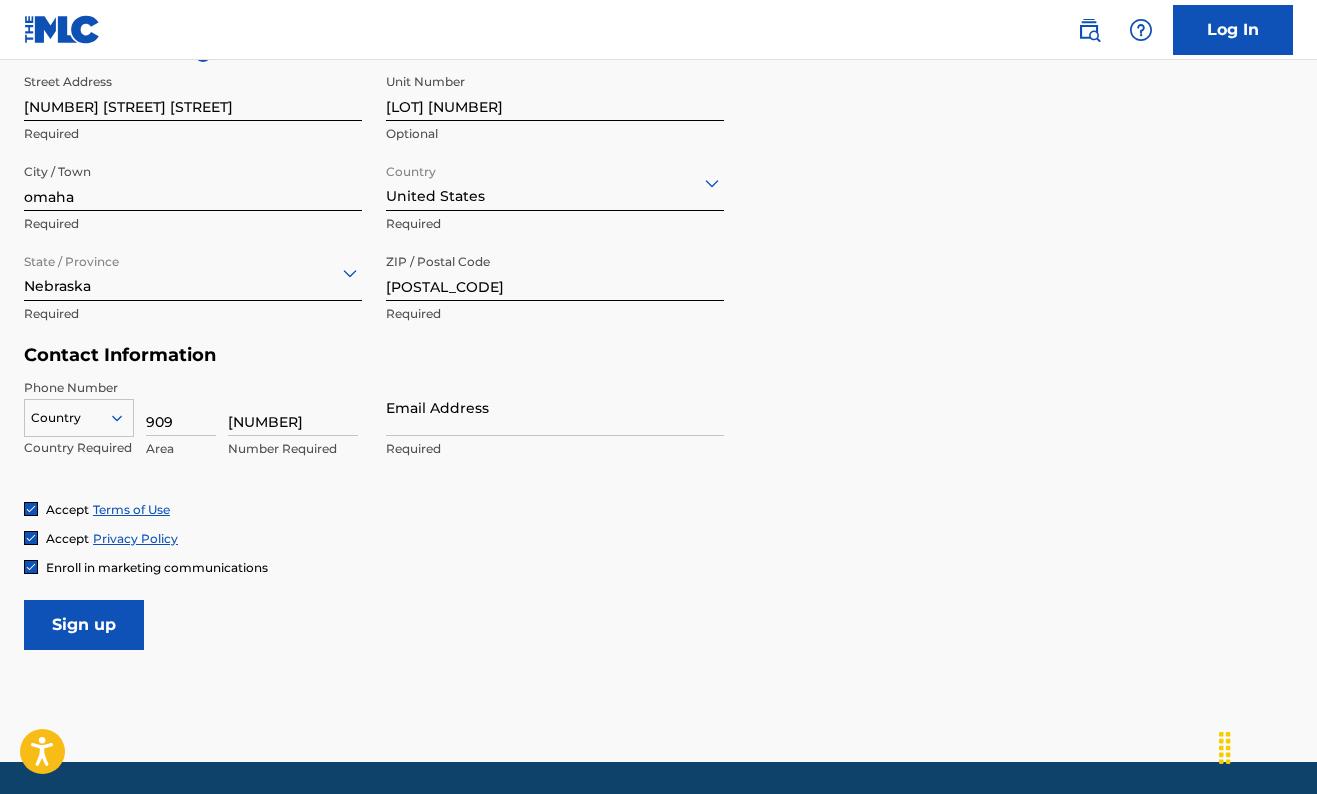 type on "[NUMBER]" 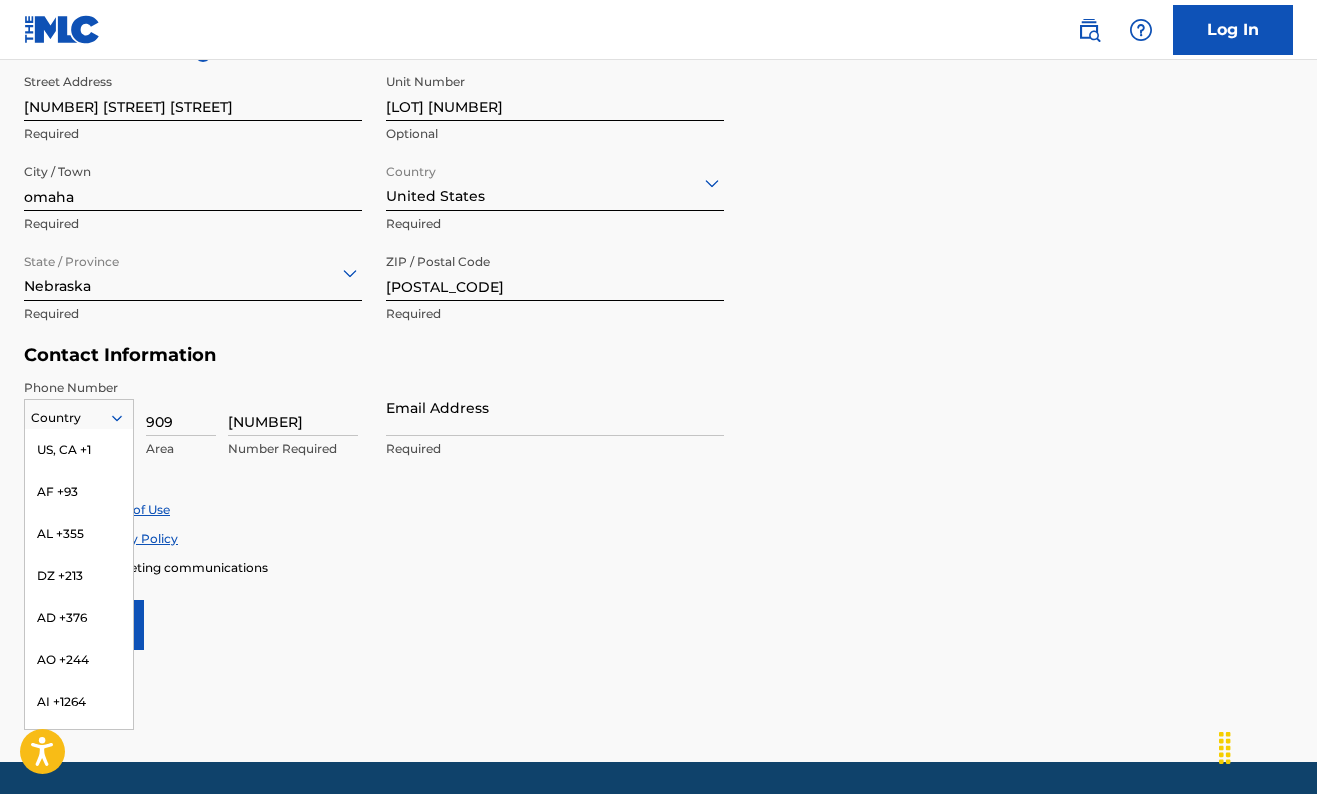 scroll, scrollTop: 0, scrollLeft: 0, axis: both 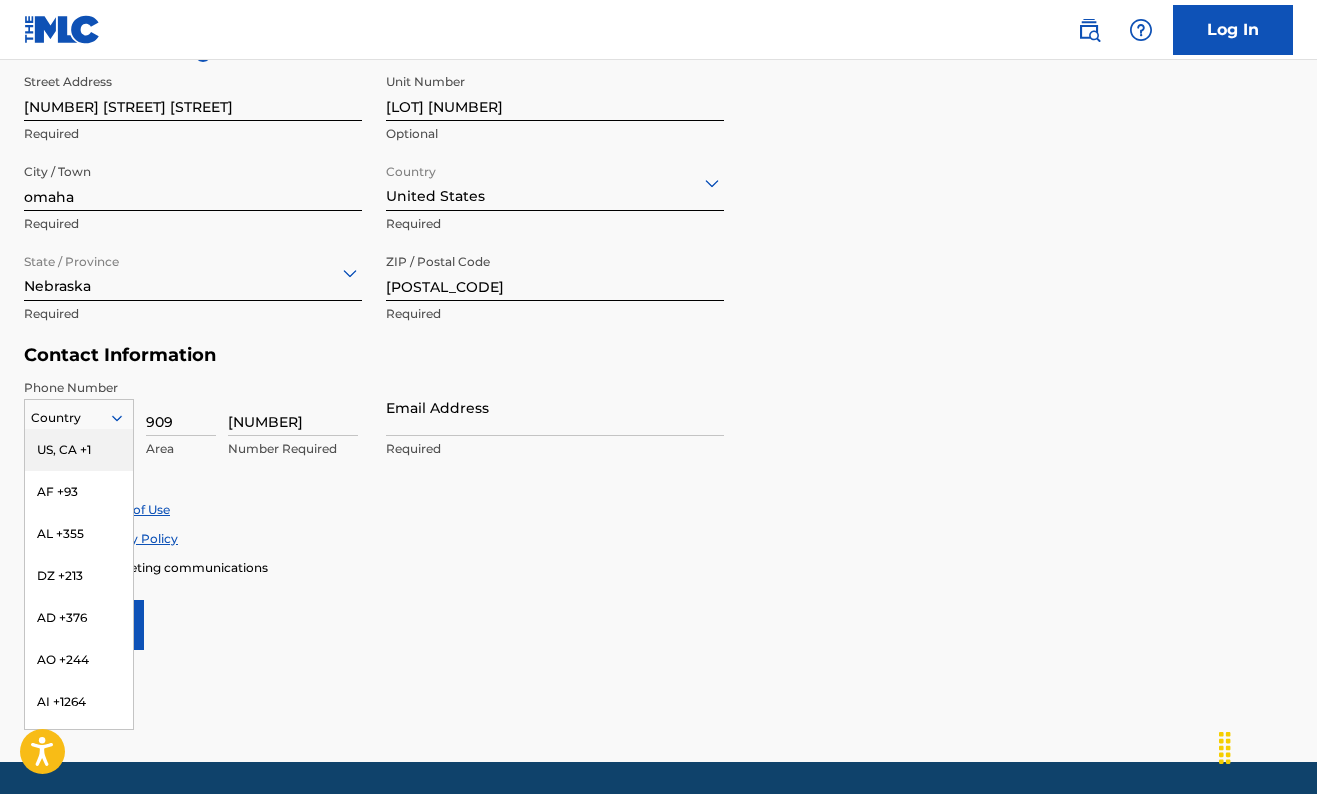 click on "US, CA +1" at bounding box center (79, 450) 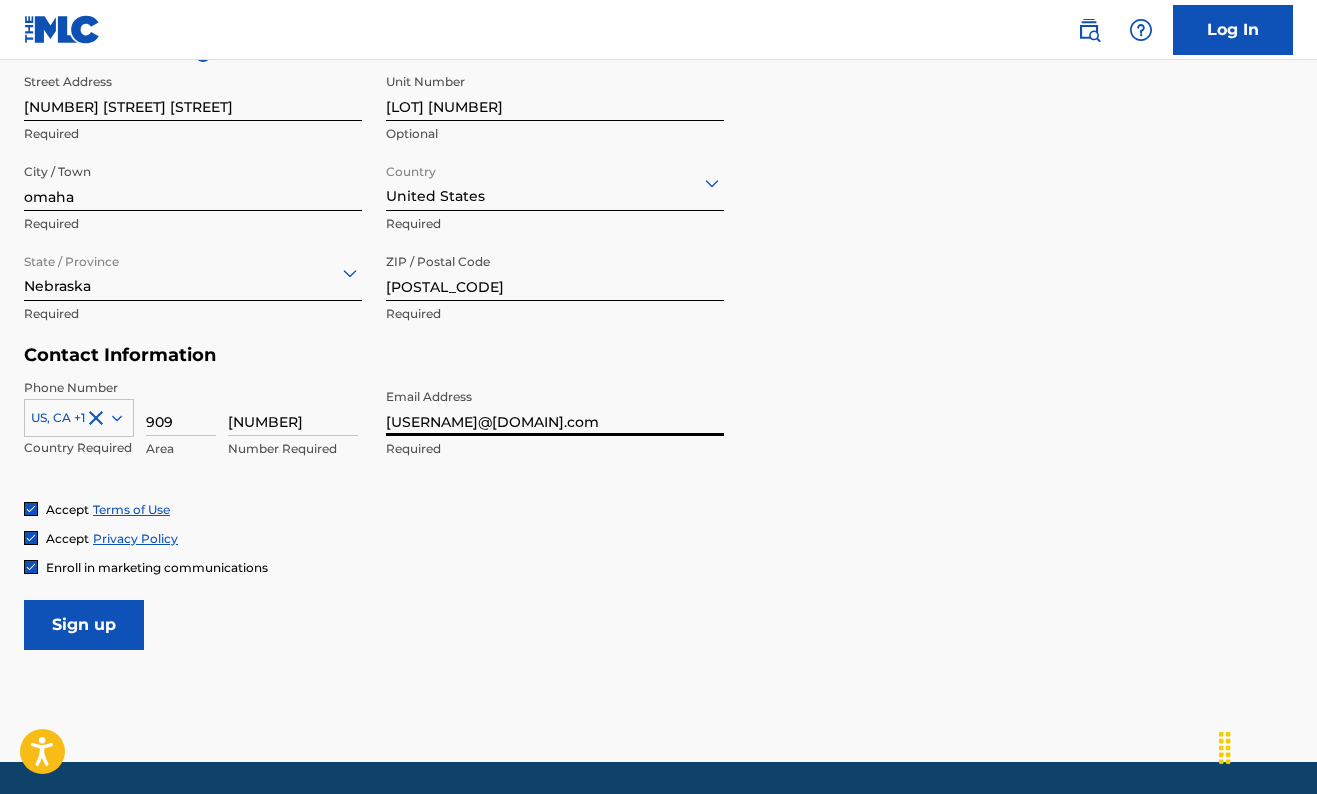 type on "masoriginalstudiosllc@gmail.com" 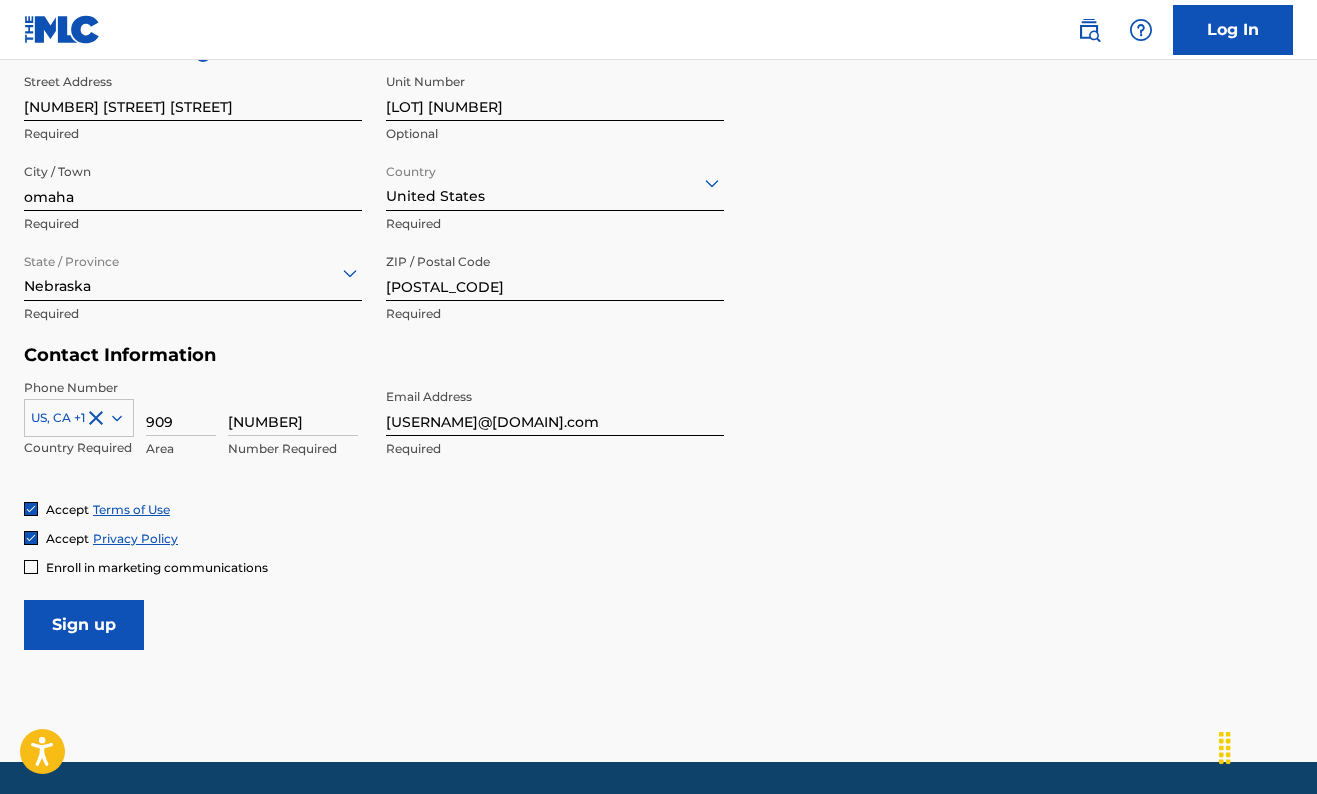 click on "Sign up" at bounding box center (84, 625) 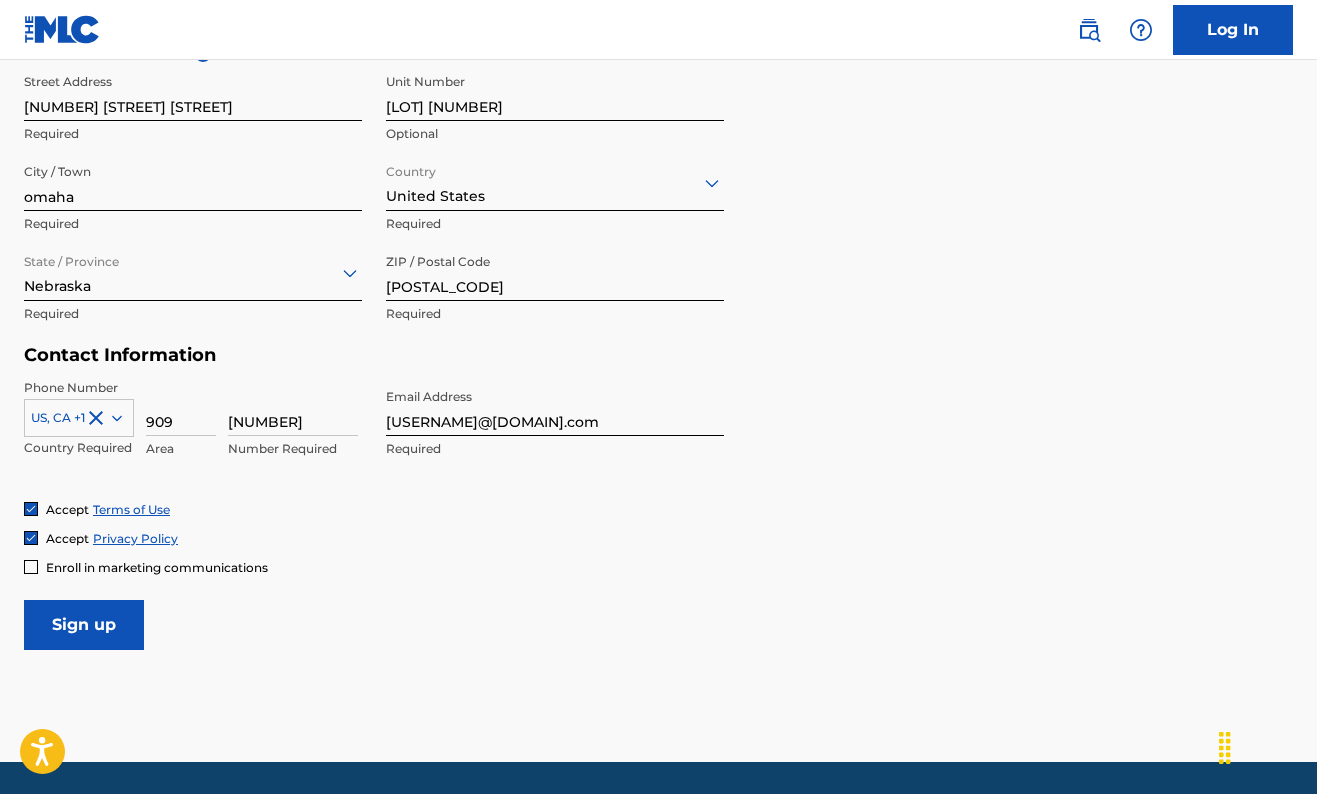 scroll, scrollTop: 0, scrollLeft: 0, axis: both 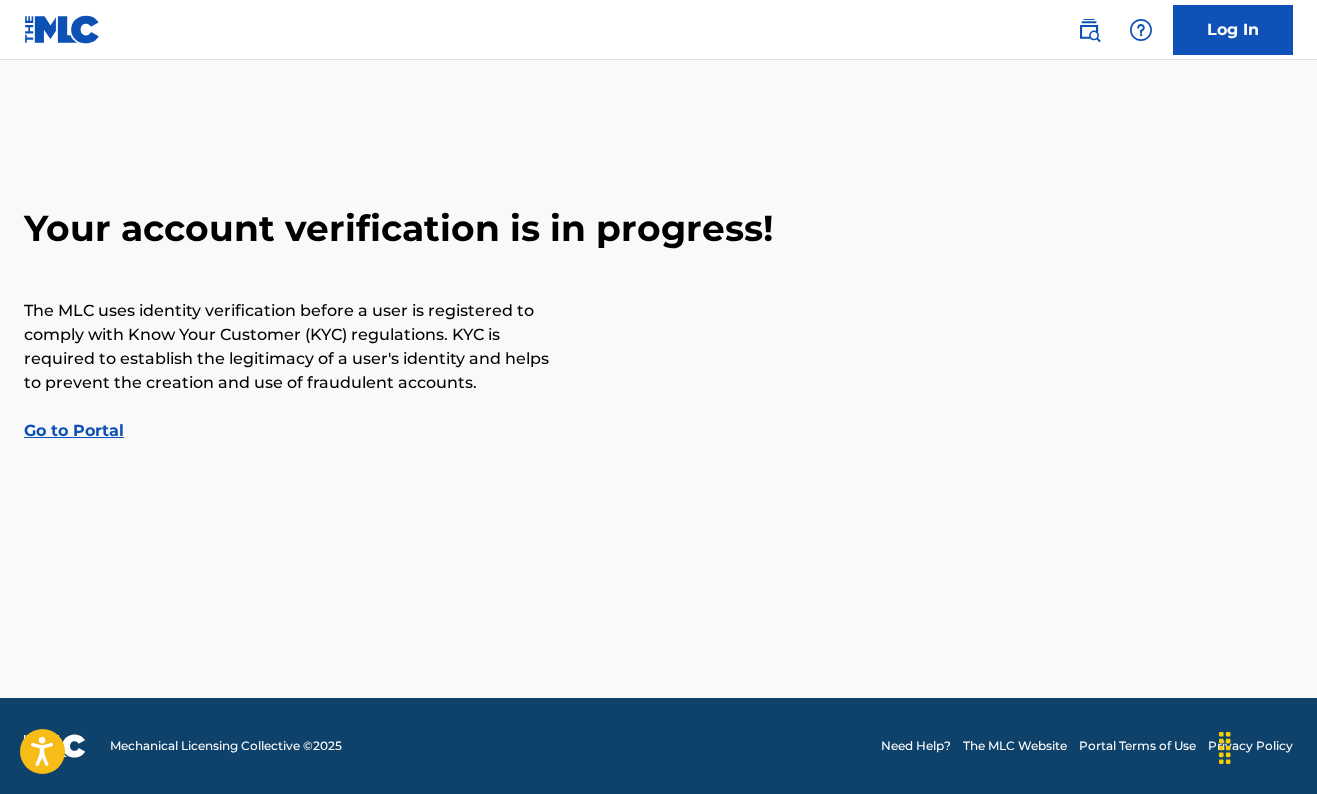 click on "Go to Portal" at bounding box center [74, 430] 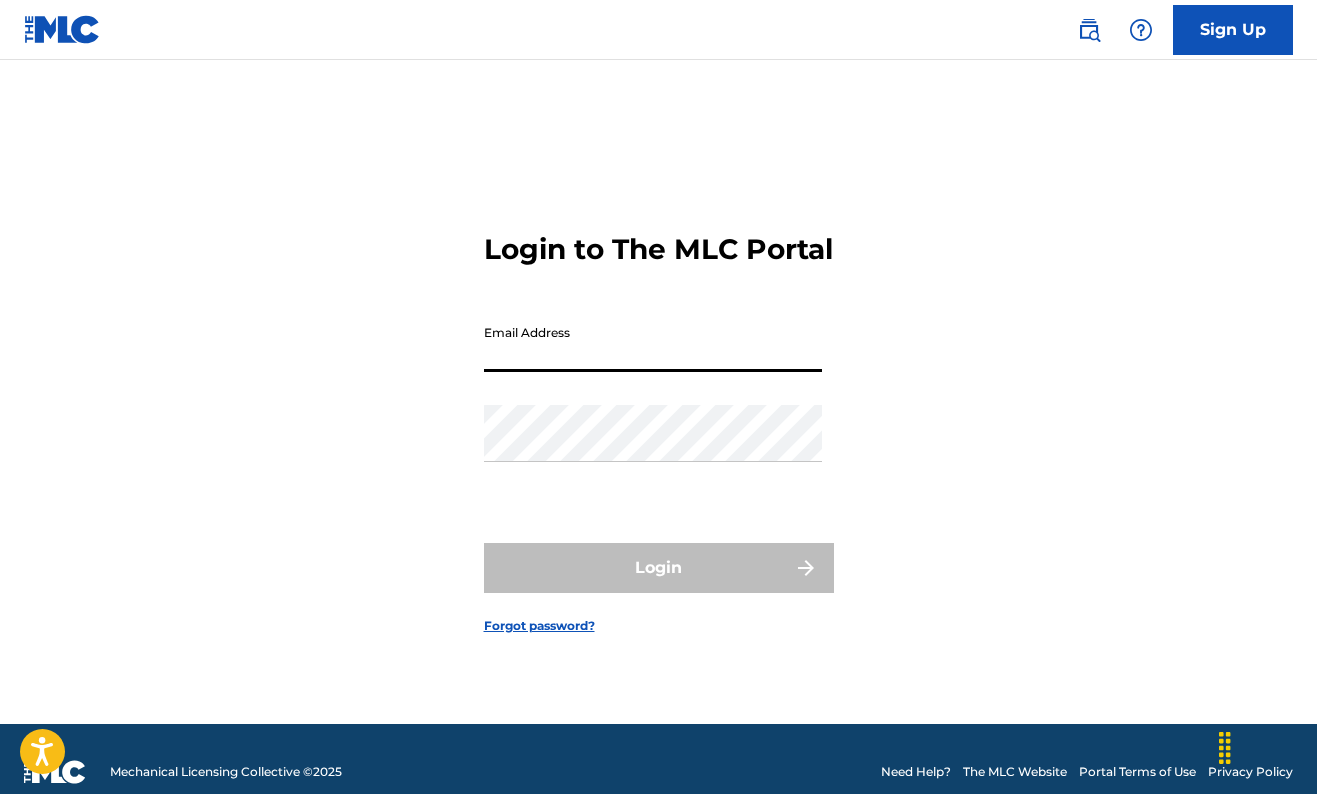 click at bounding box center [1089, 30] 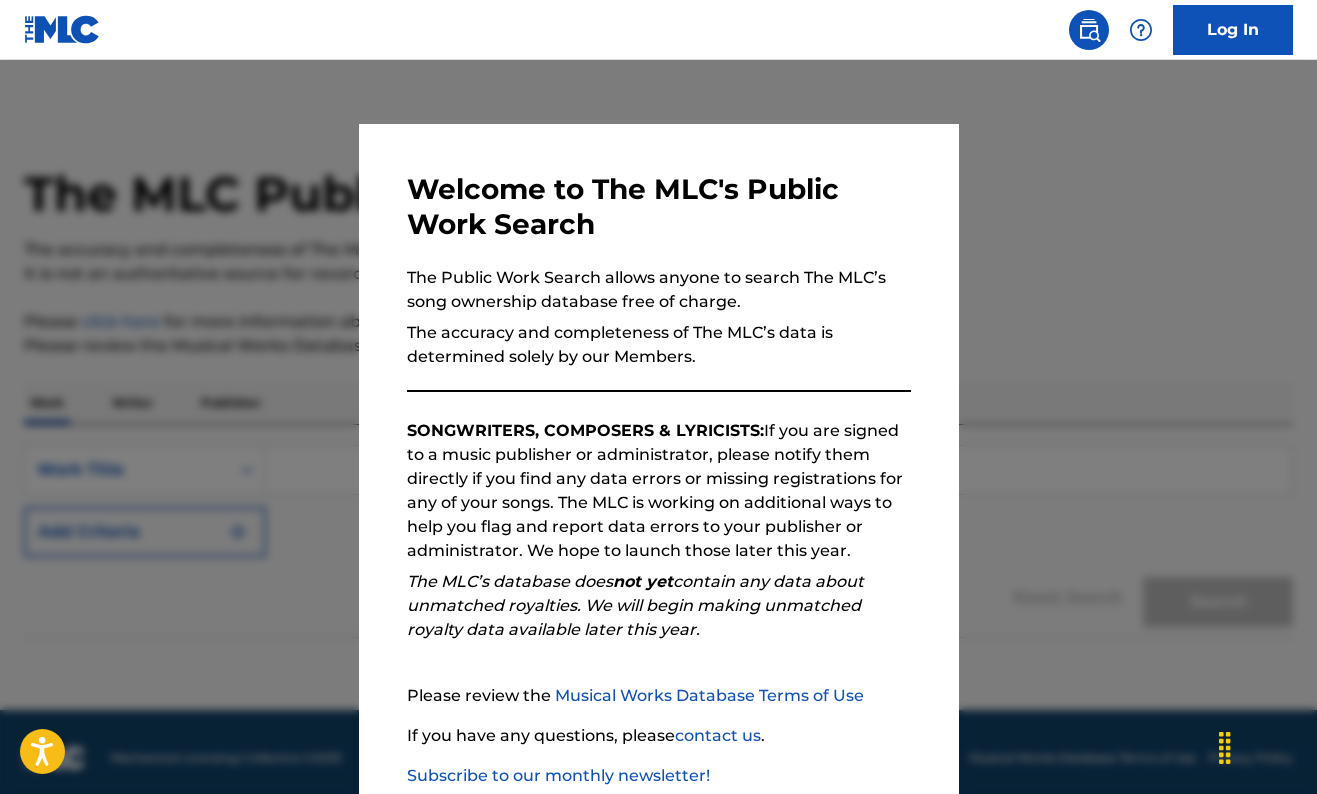 click at bounding box center (658, 457) 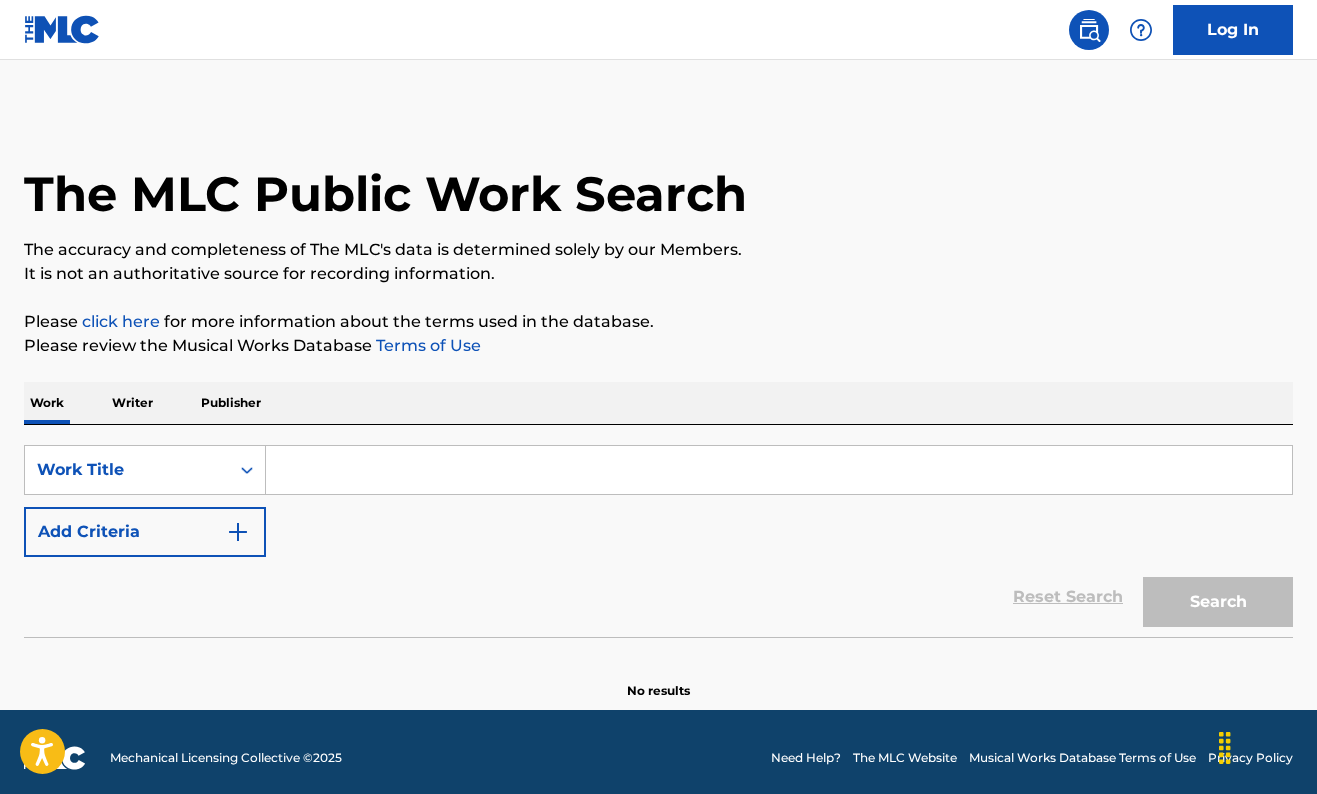 click on "Log In" at bounding box center [1233, 30] 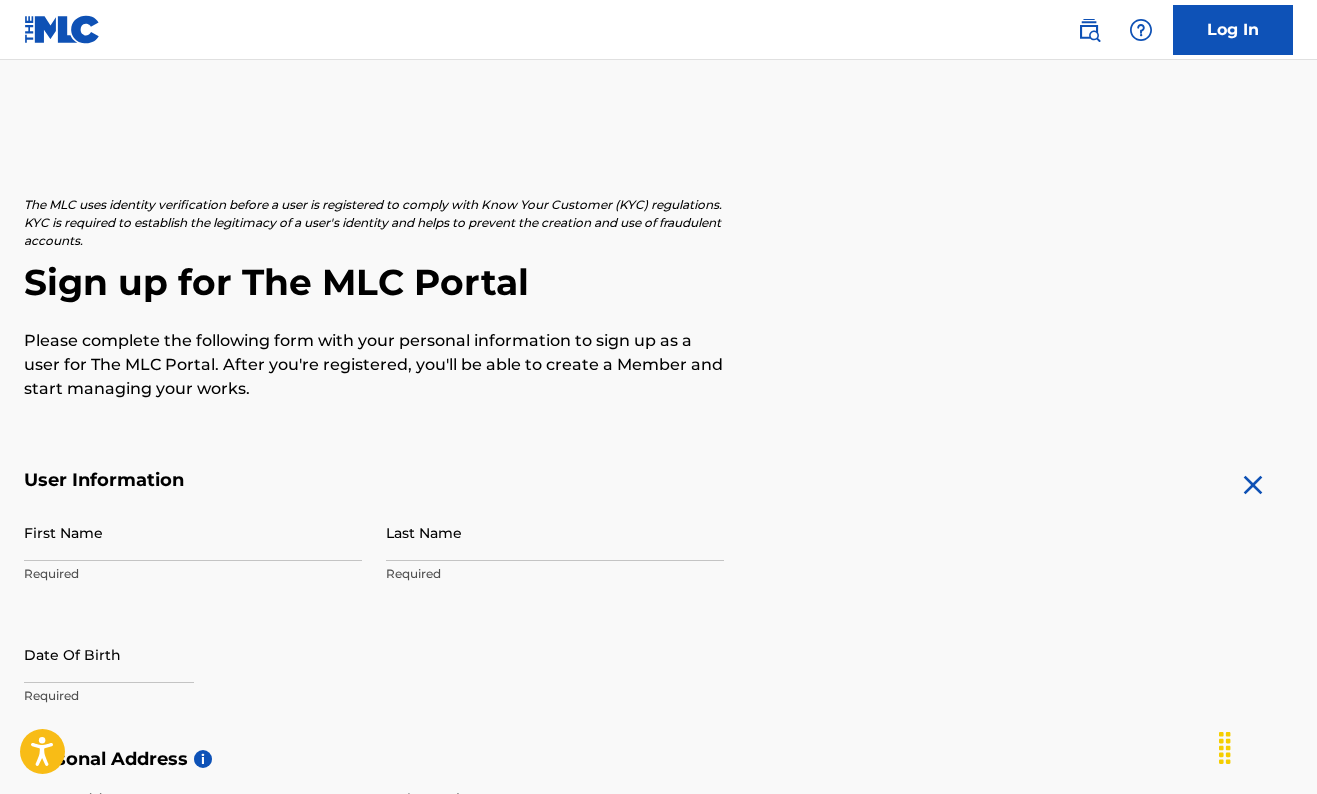 scroll, scrollTop: 0, scrollLeft: 0, axis: both 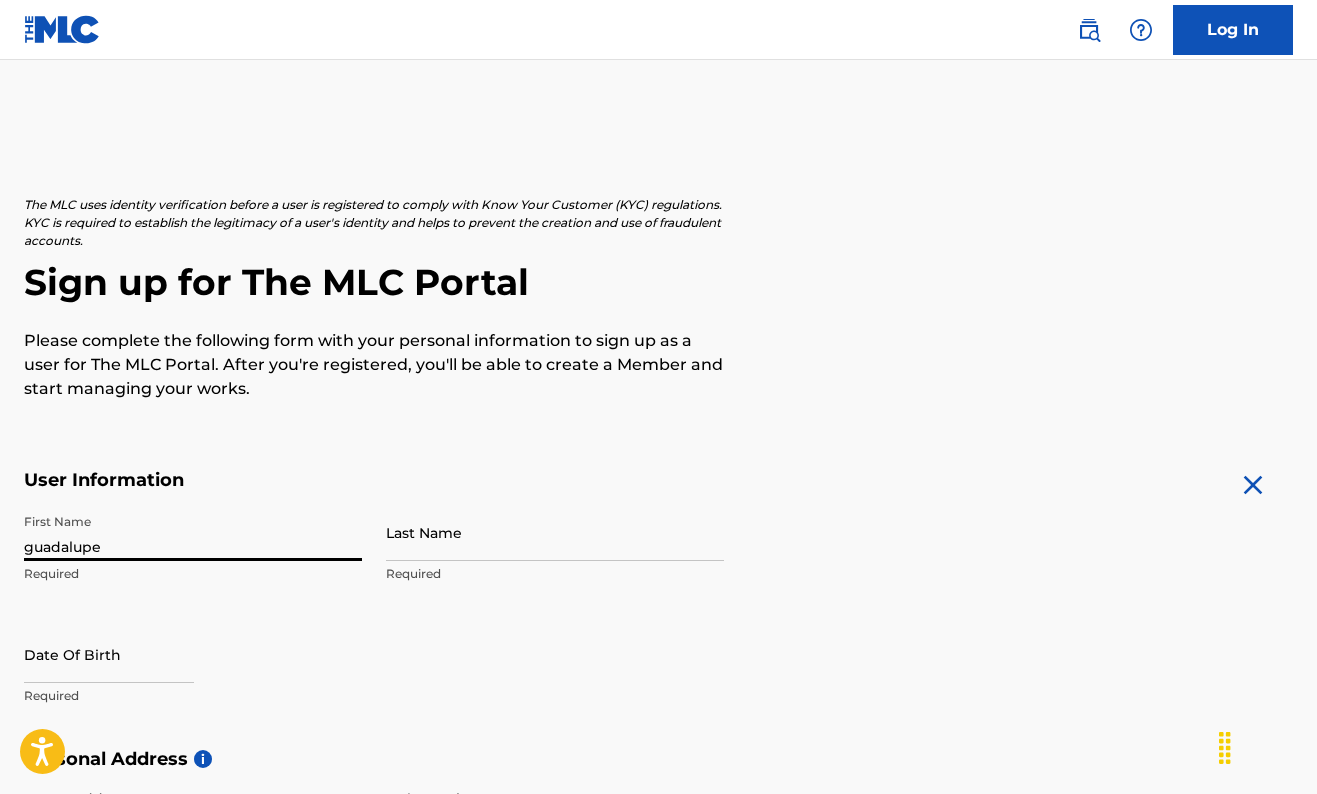 click on "guadalupe" at bounding box center [193, 532] 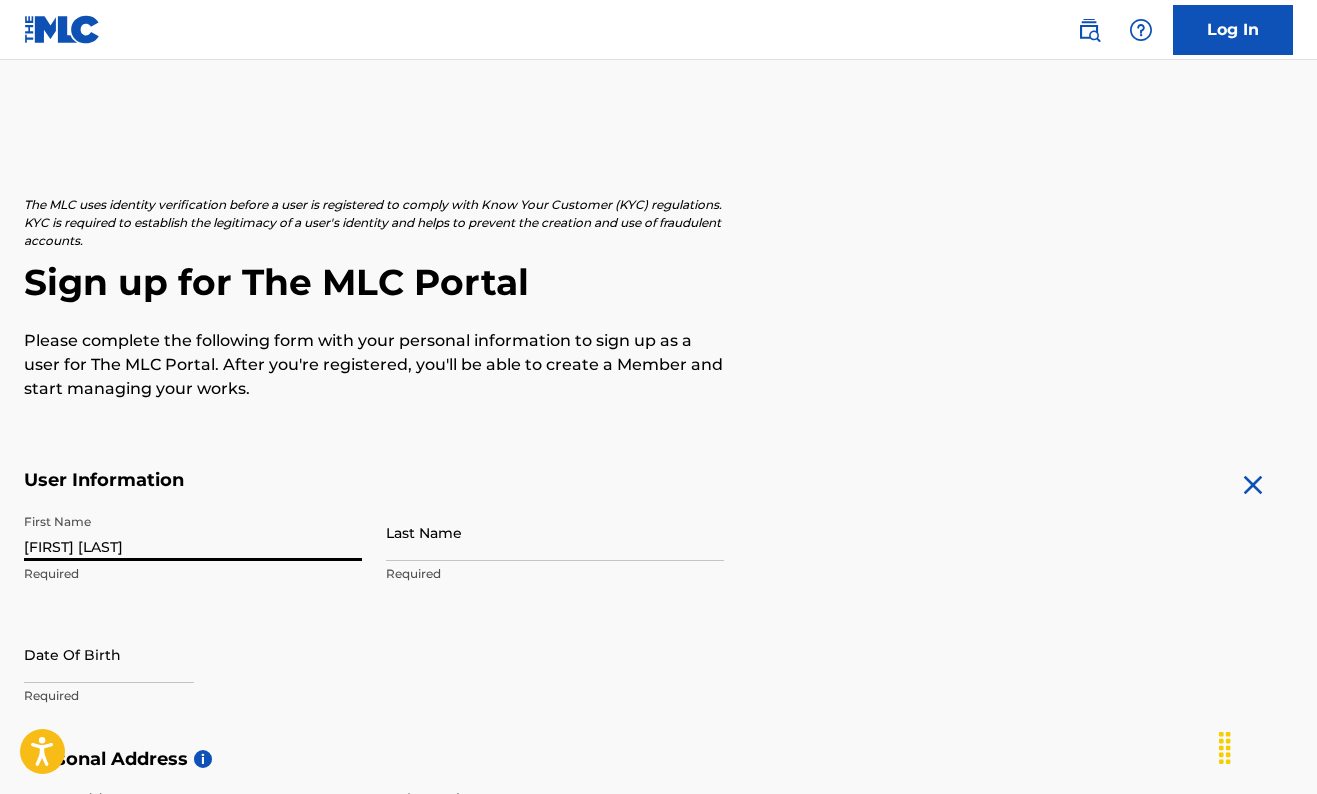 type on "[FIRST]" 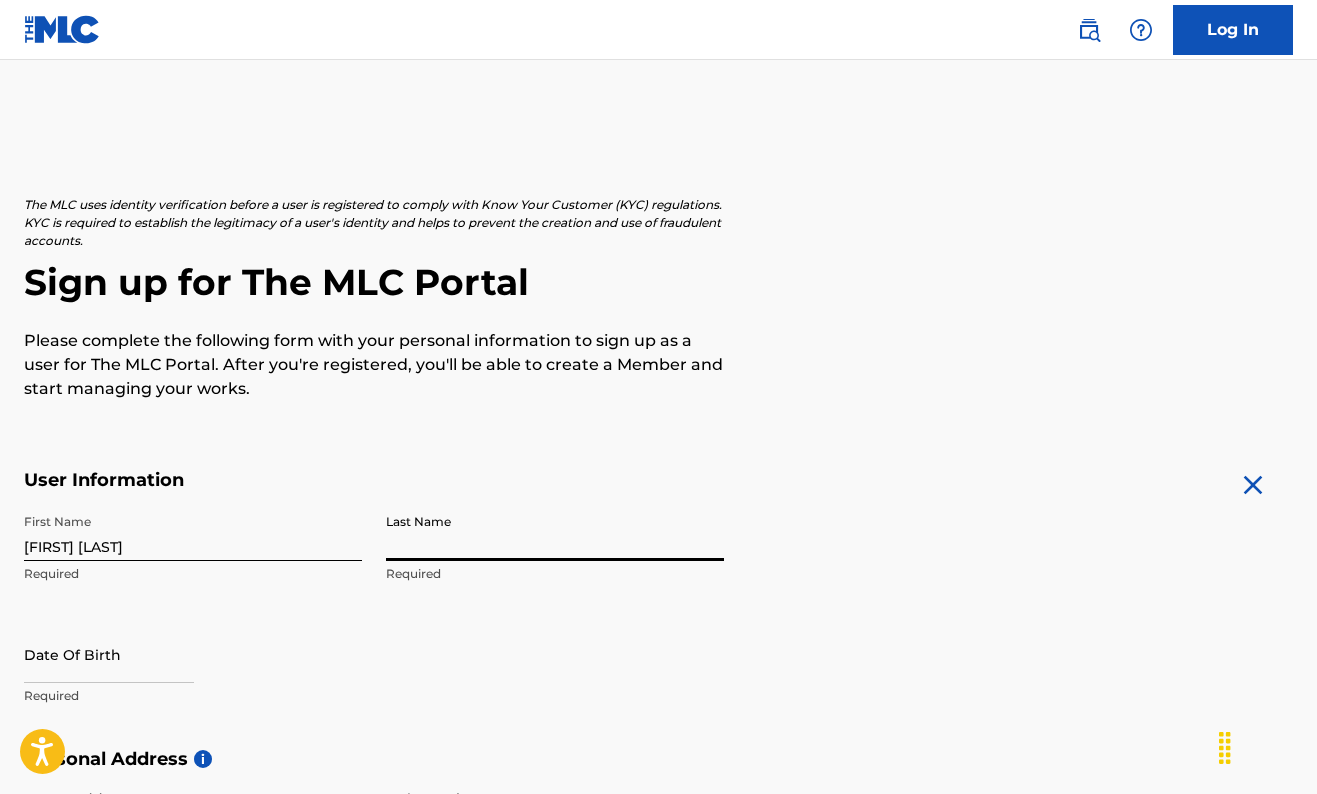 click on "Last Name" at bounding box center [555, 532] 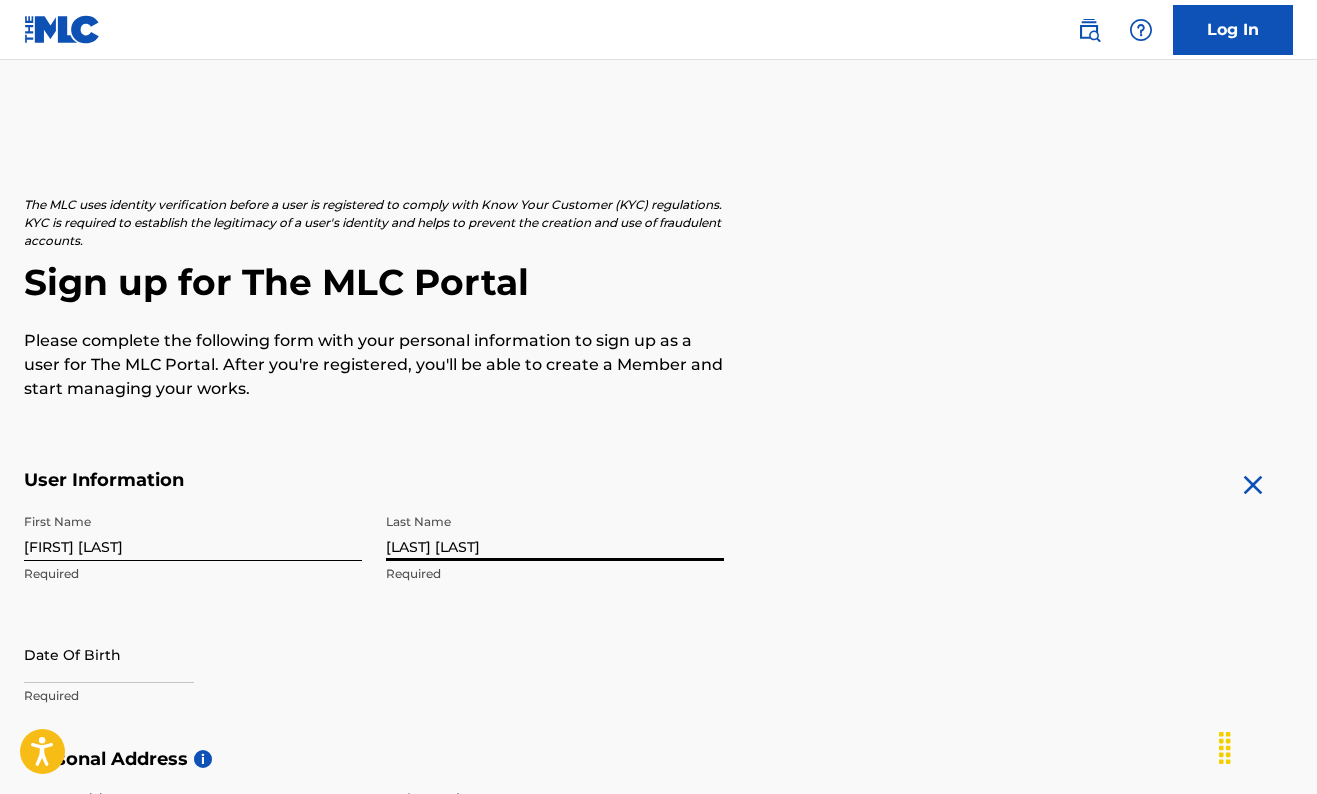 type on "[LAST] [LAST]" 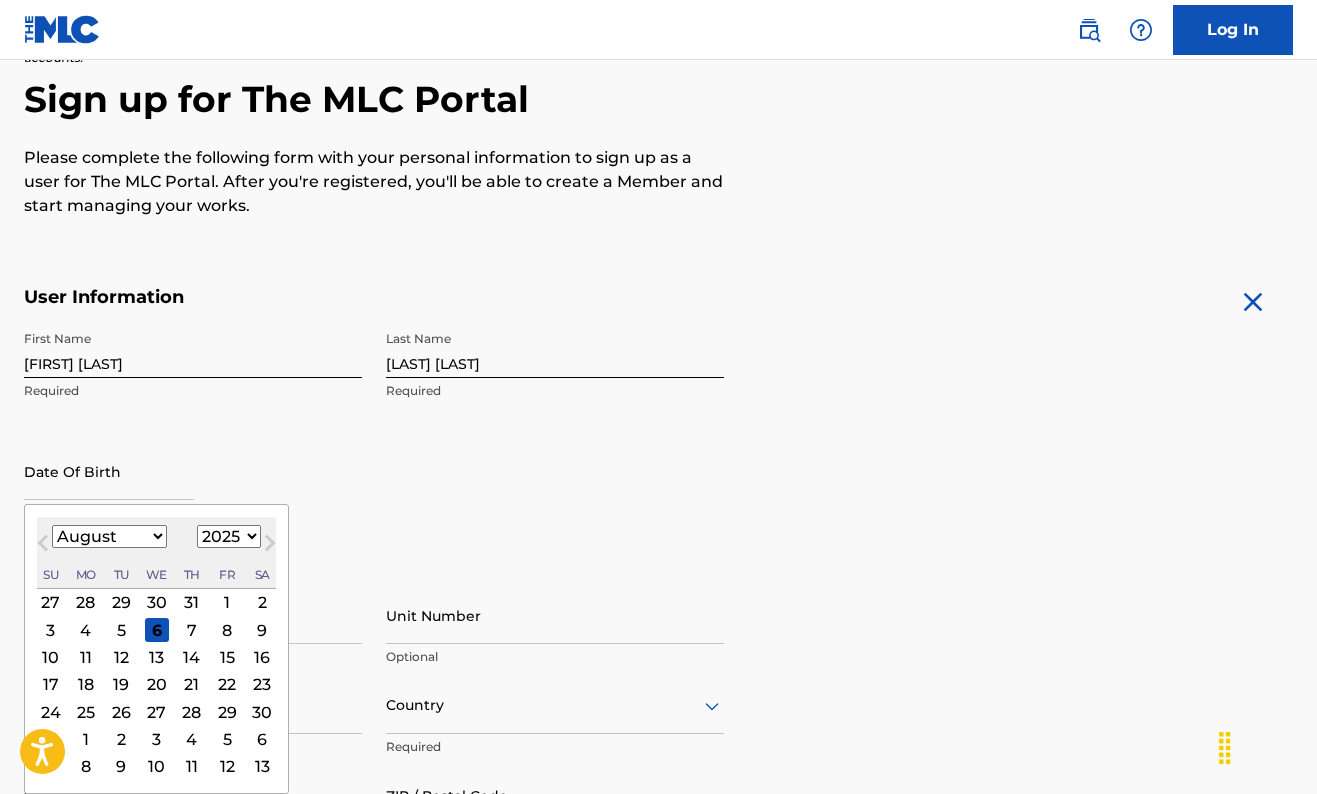 scroll, scrollTop: 189, scrollLeft: 0, axis: vertical 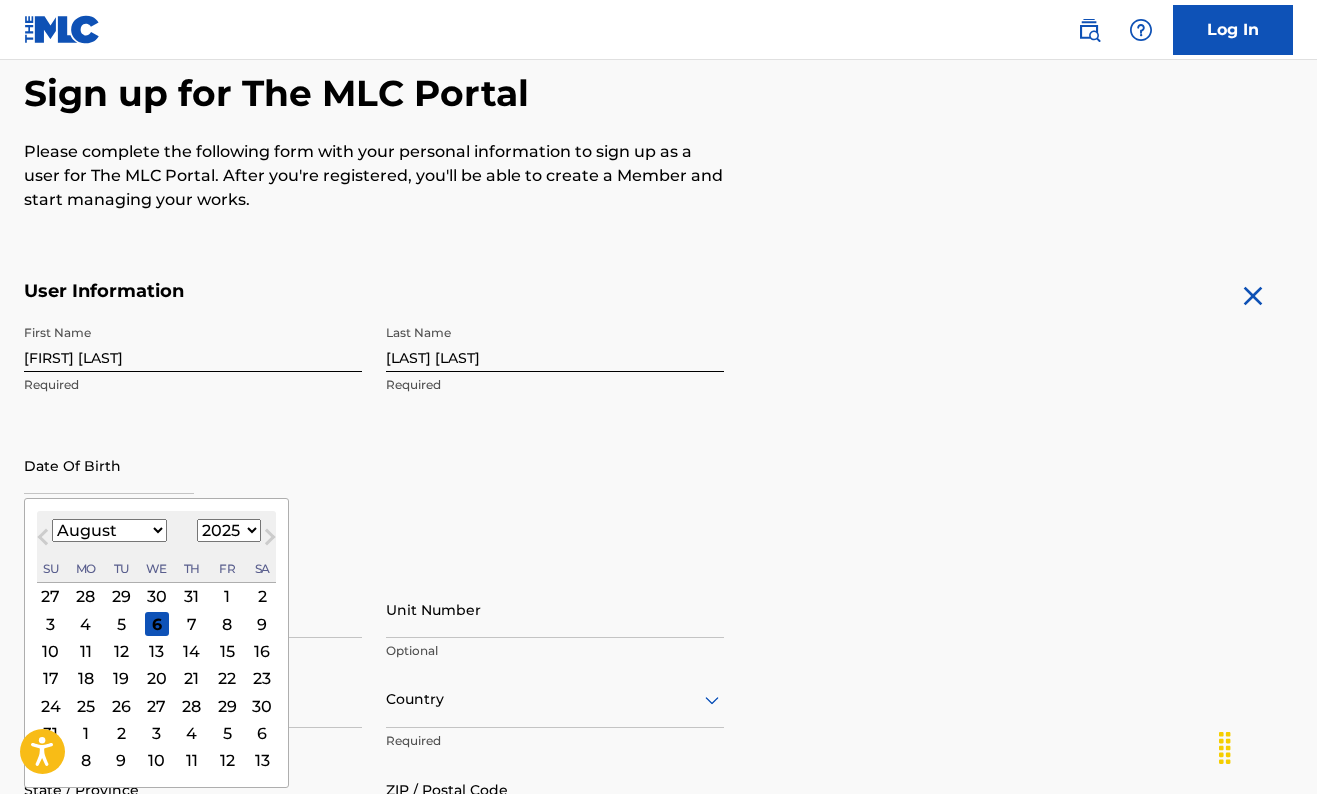 select on "2" 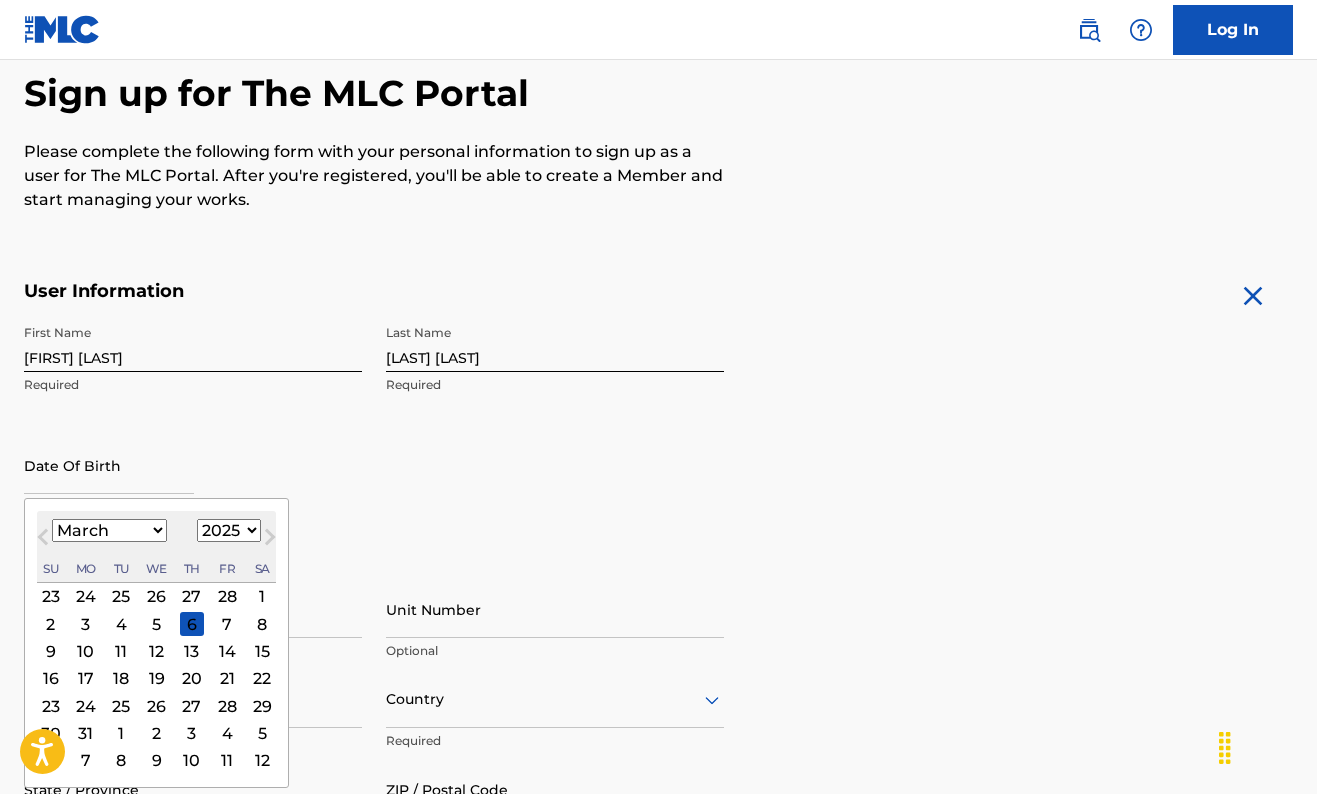 click on "17" at bounding box center [86, 678] 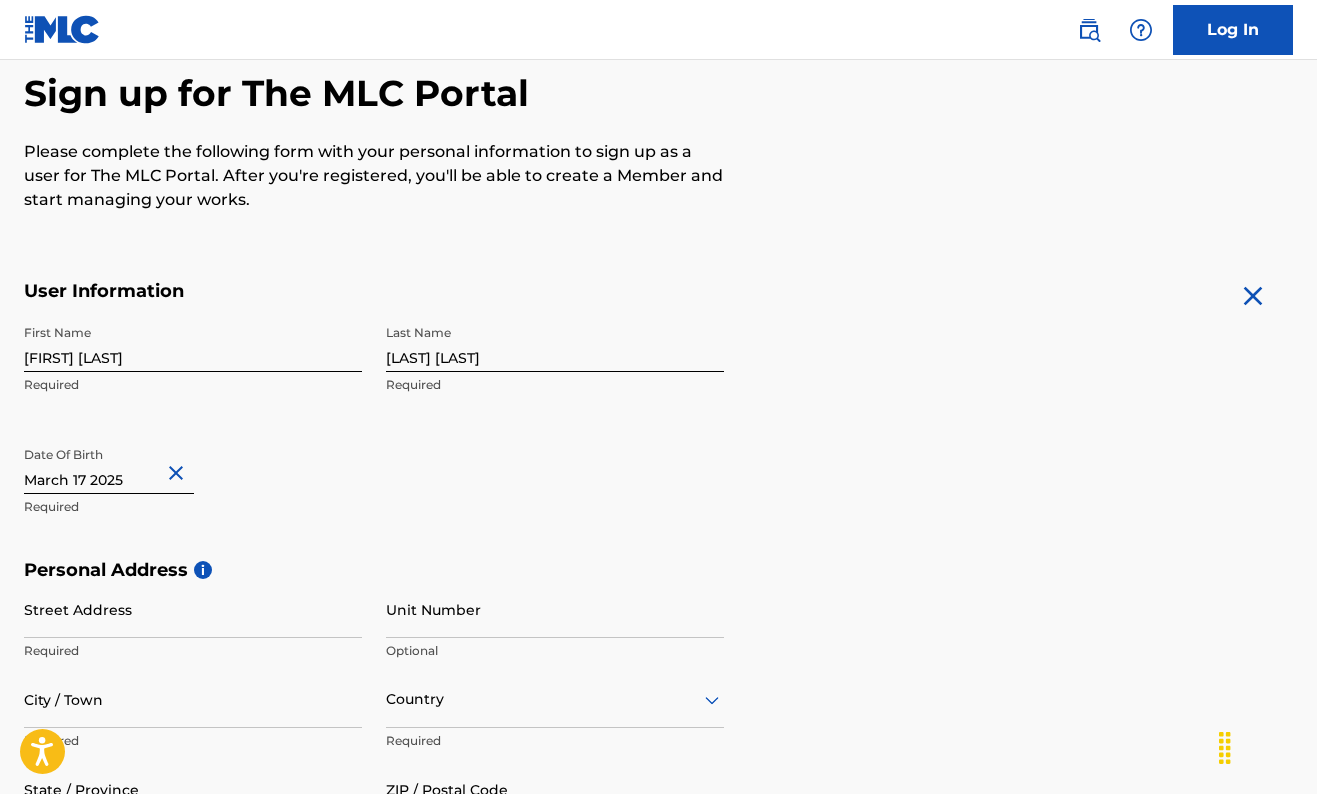 click on "March 17 2025" at bounding box center (109, 465) 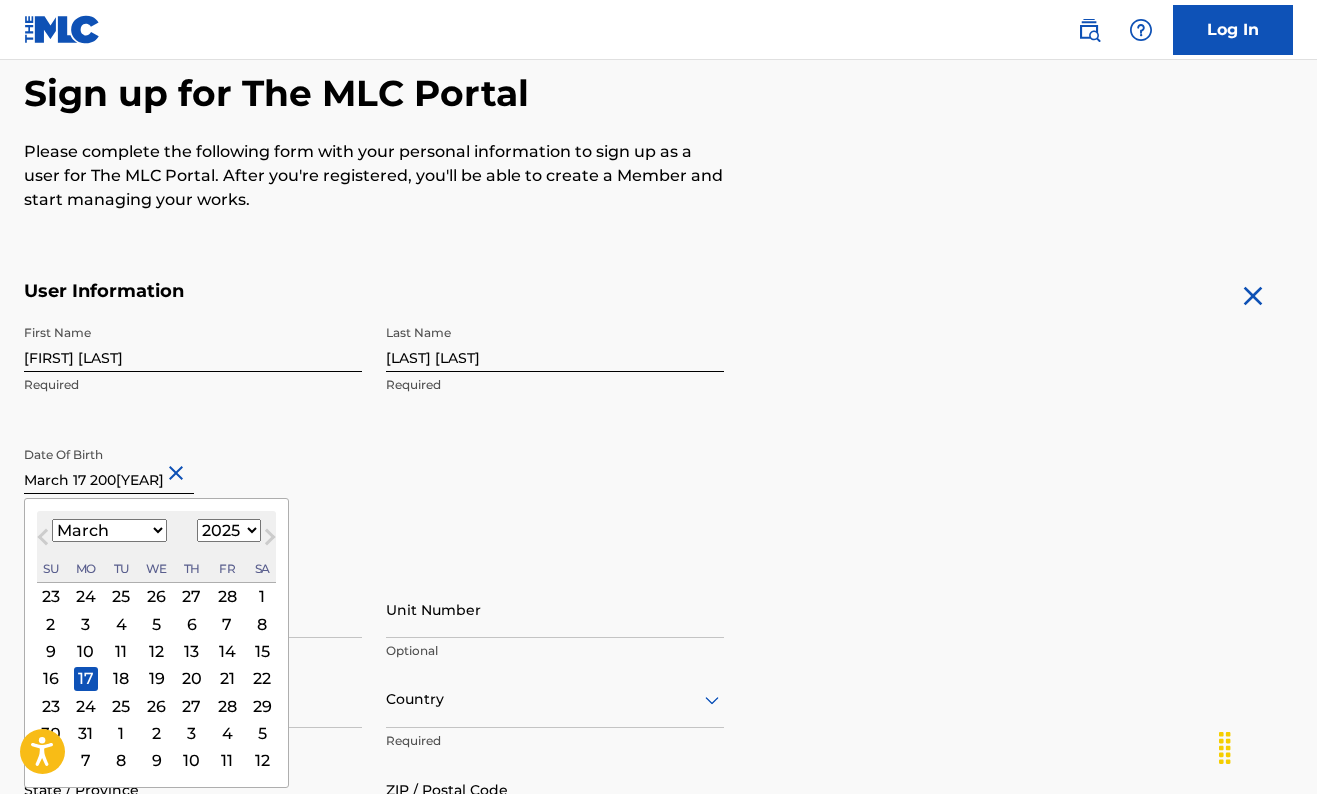 type on "March 17 2000" 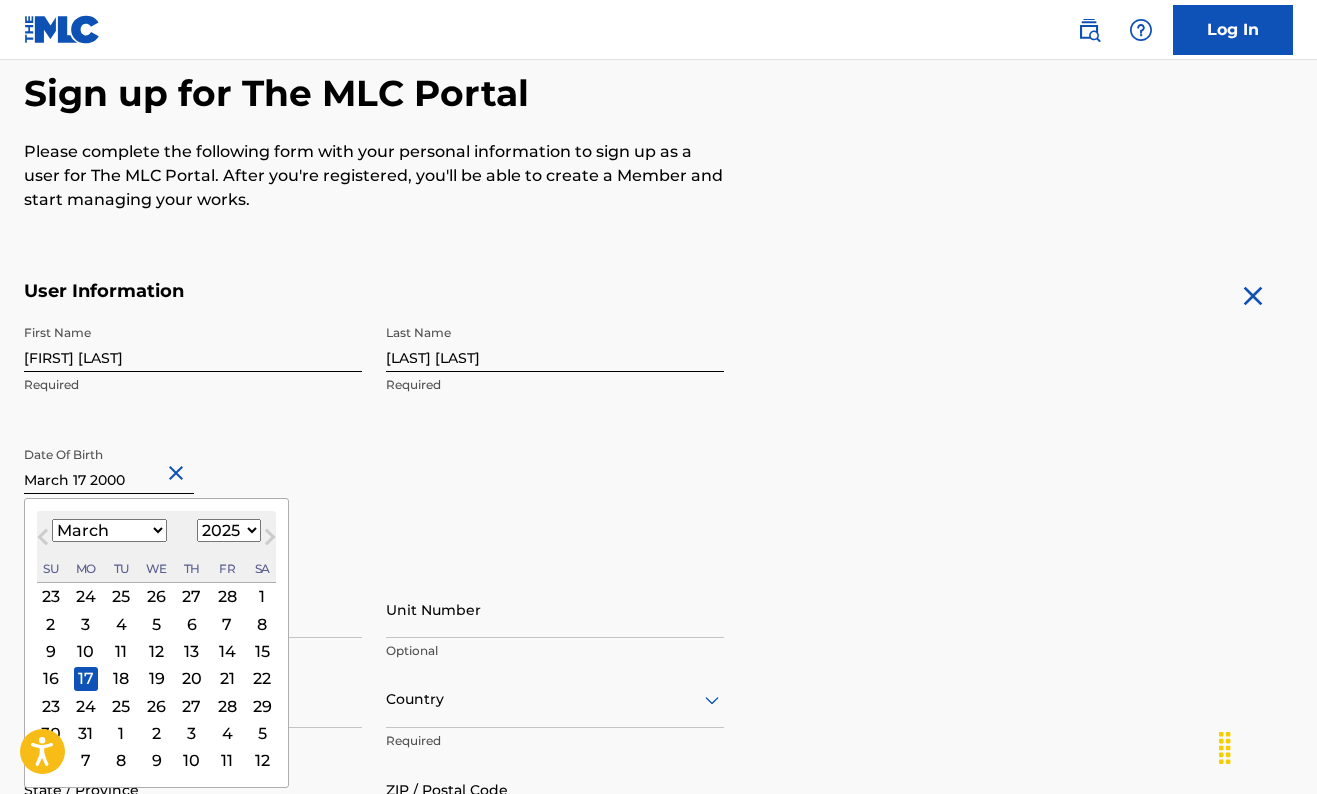select on "2000" 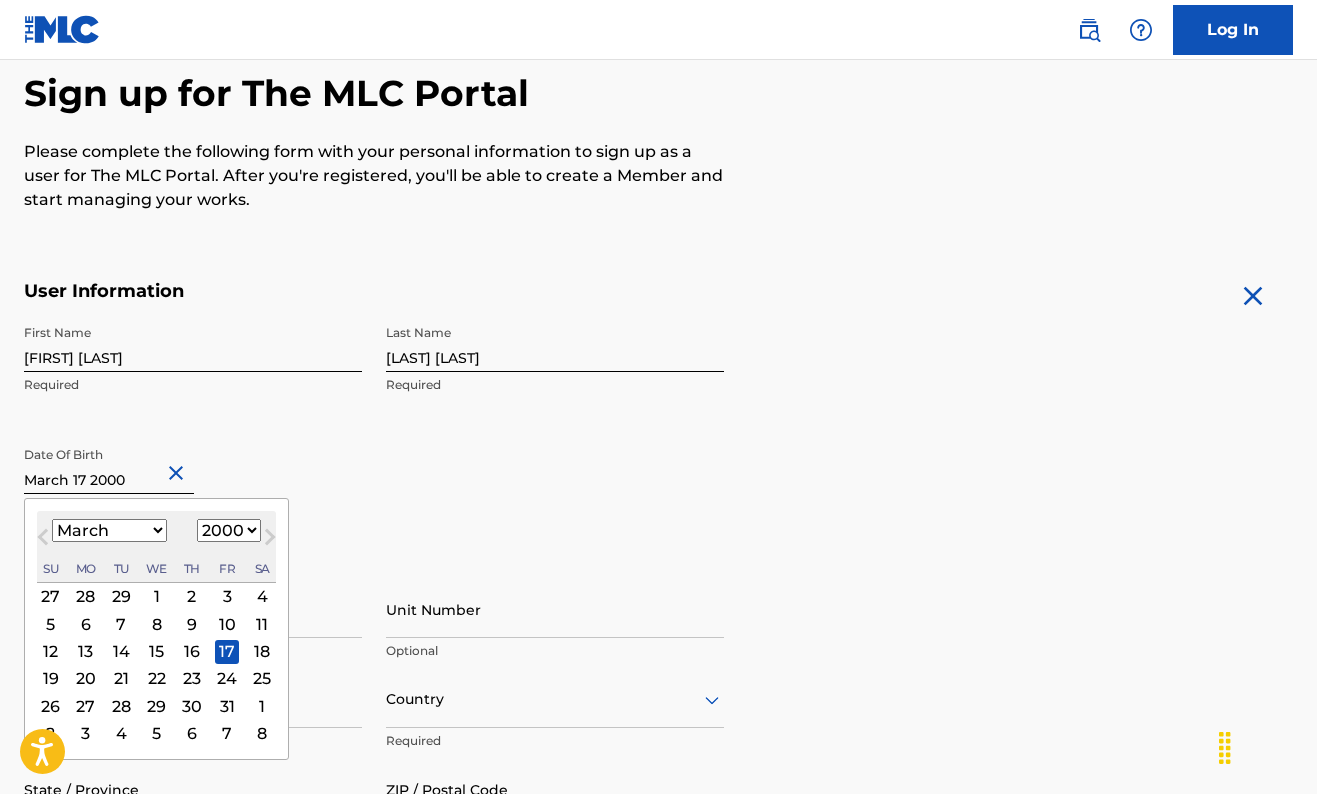 type on "March 17 2000" 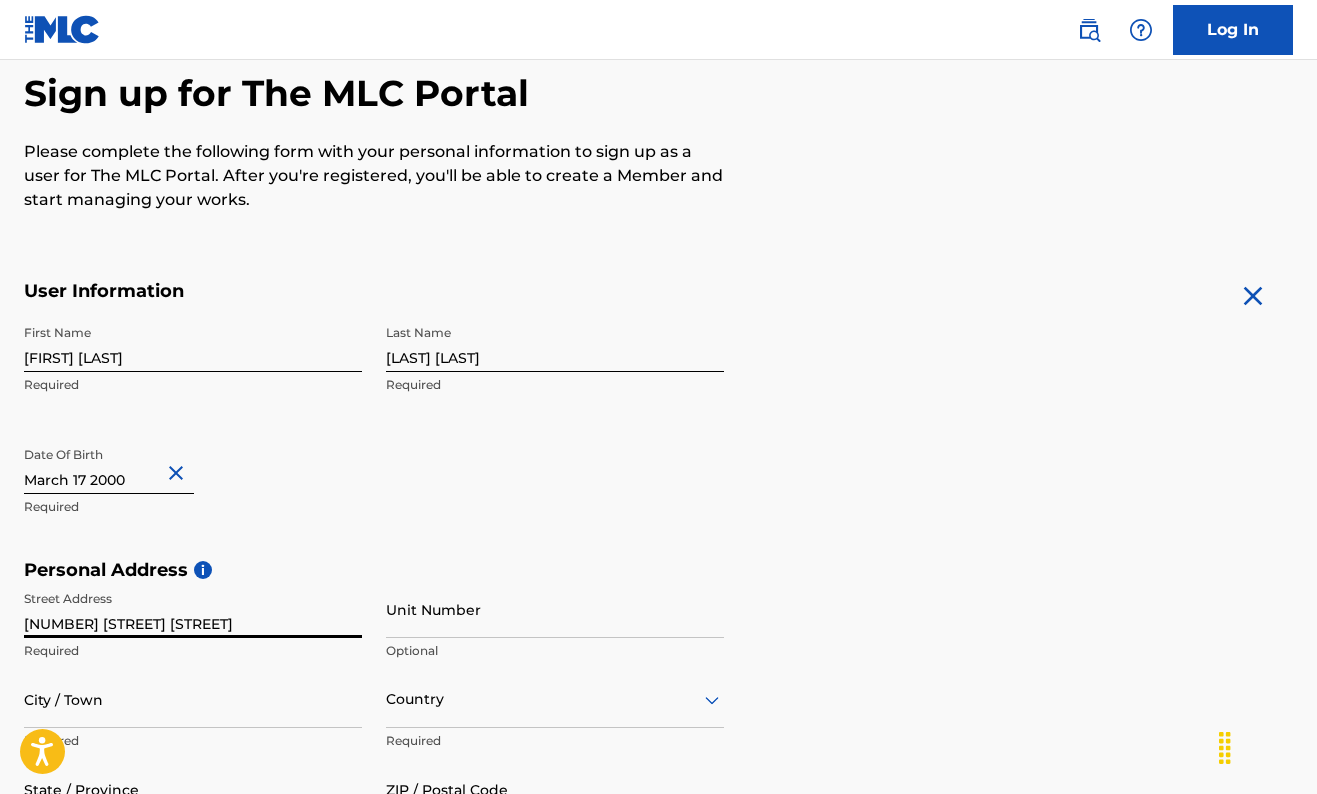 type on "[NUMBER] [STREET]" 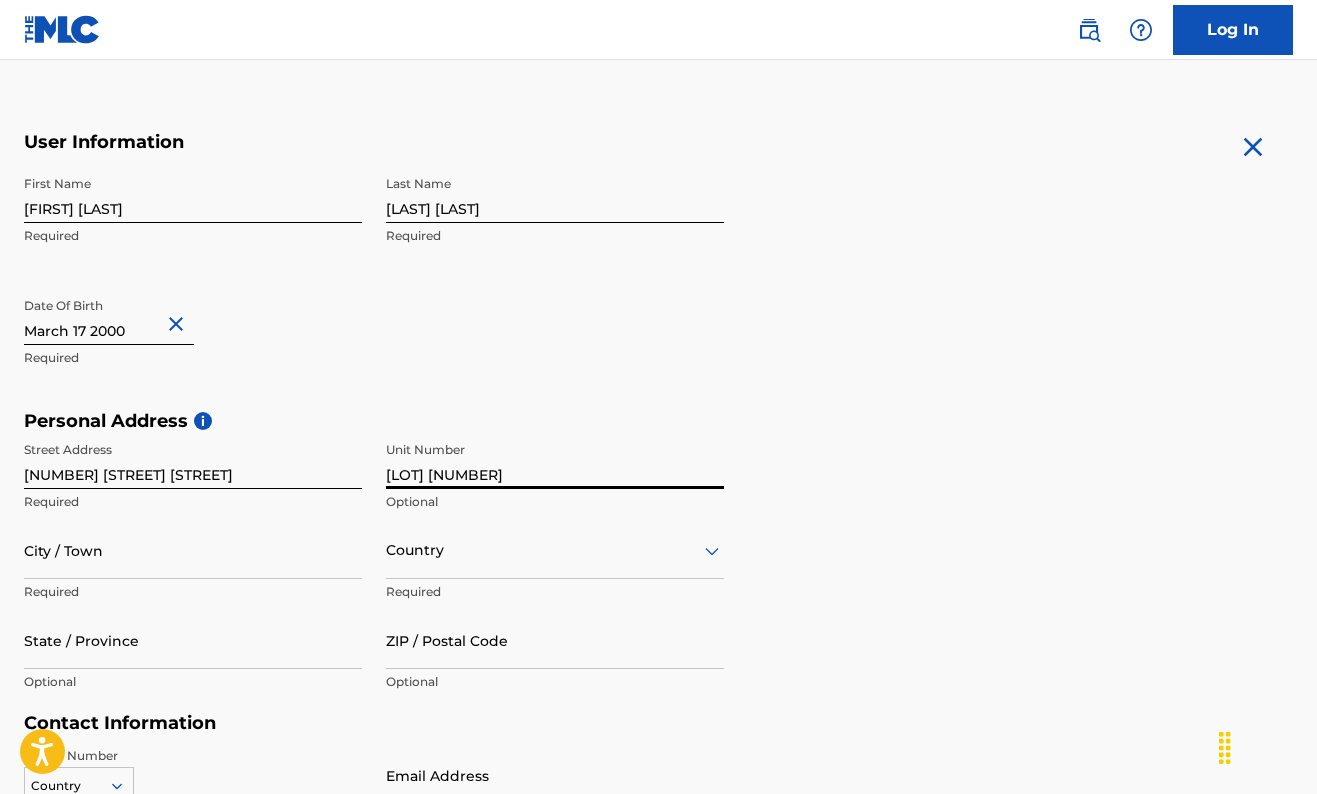 scroll, scrollTop: 410, scrollLeft: 0, axis: vertical 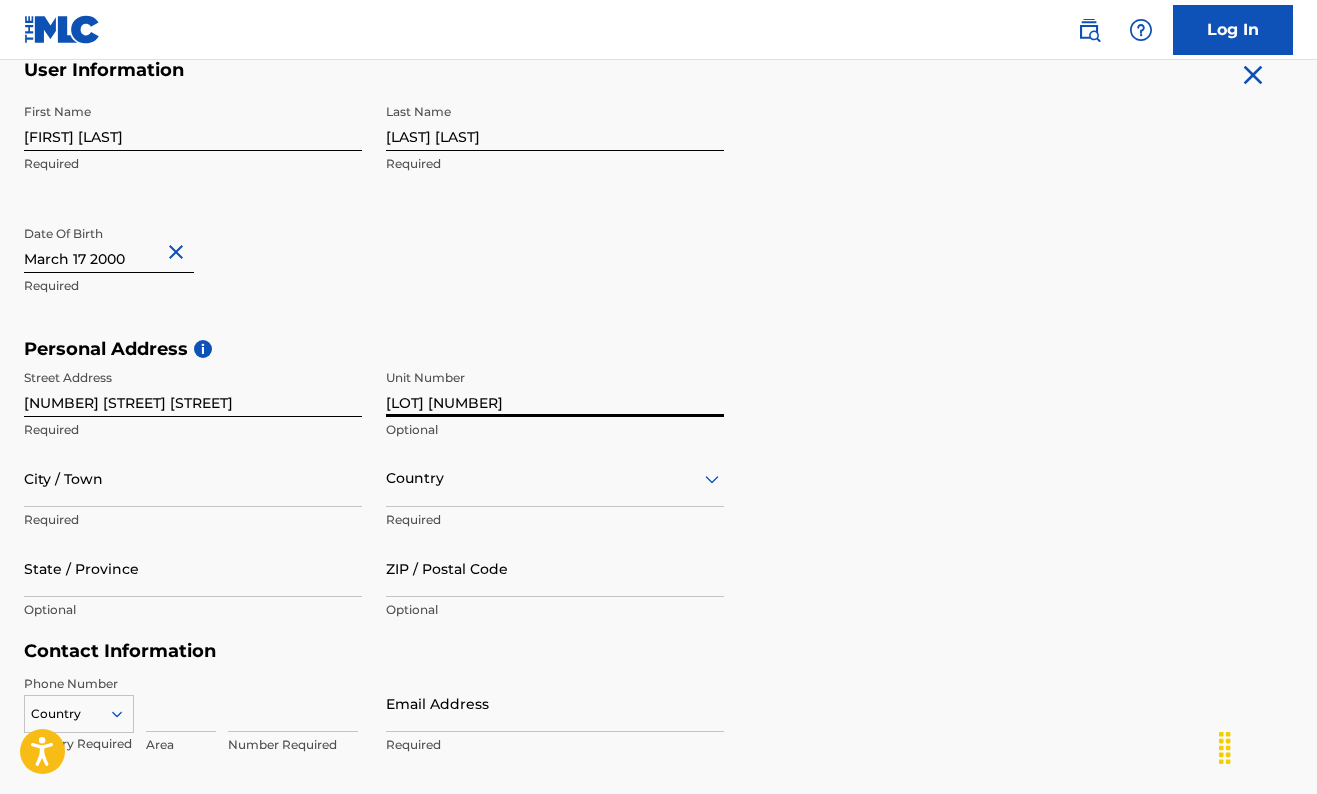 type on "lot [NUMBER]" 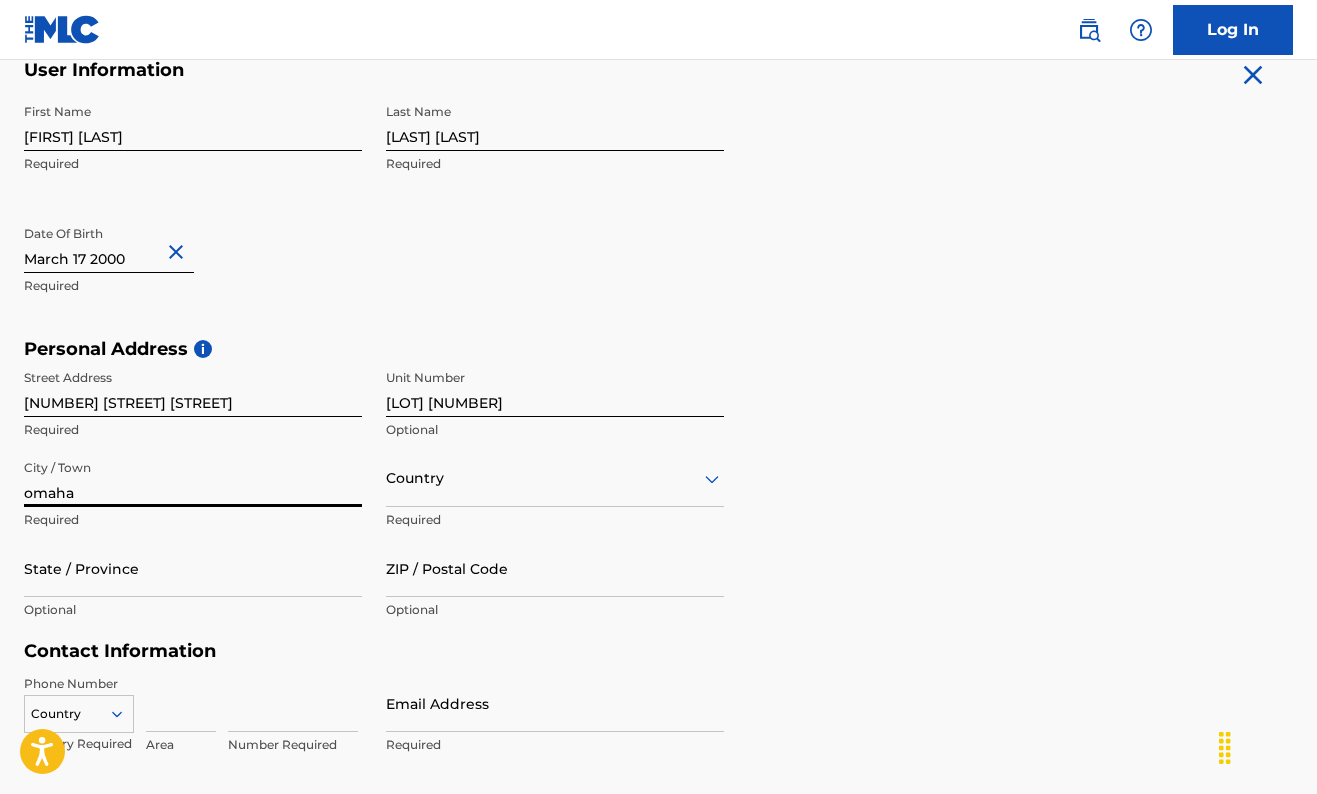 type on "omaha" 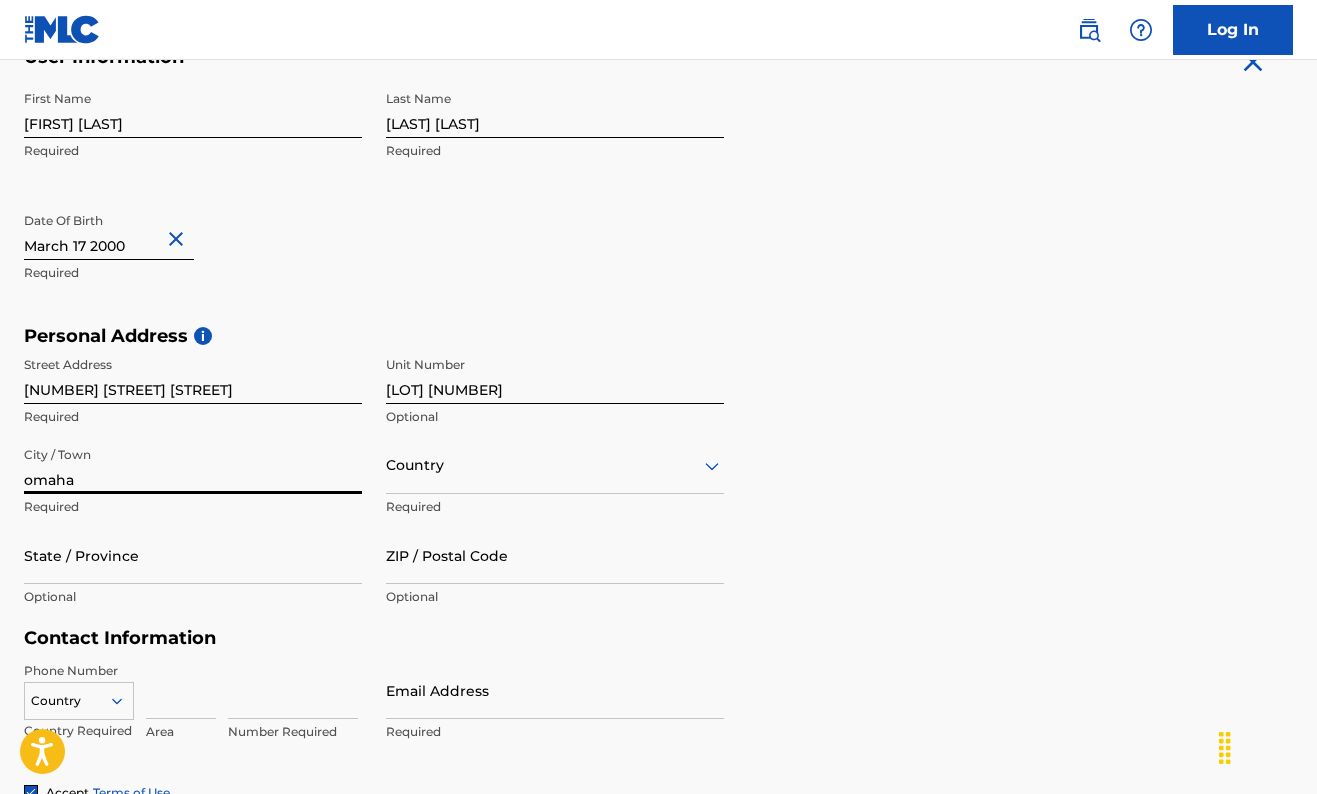 click on "Country" at bounding box center [555, 465] 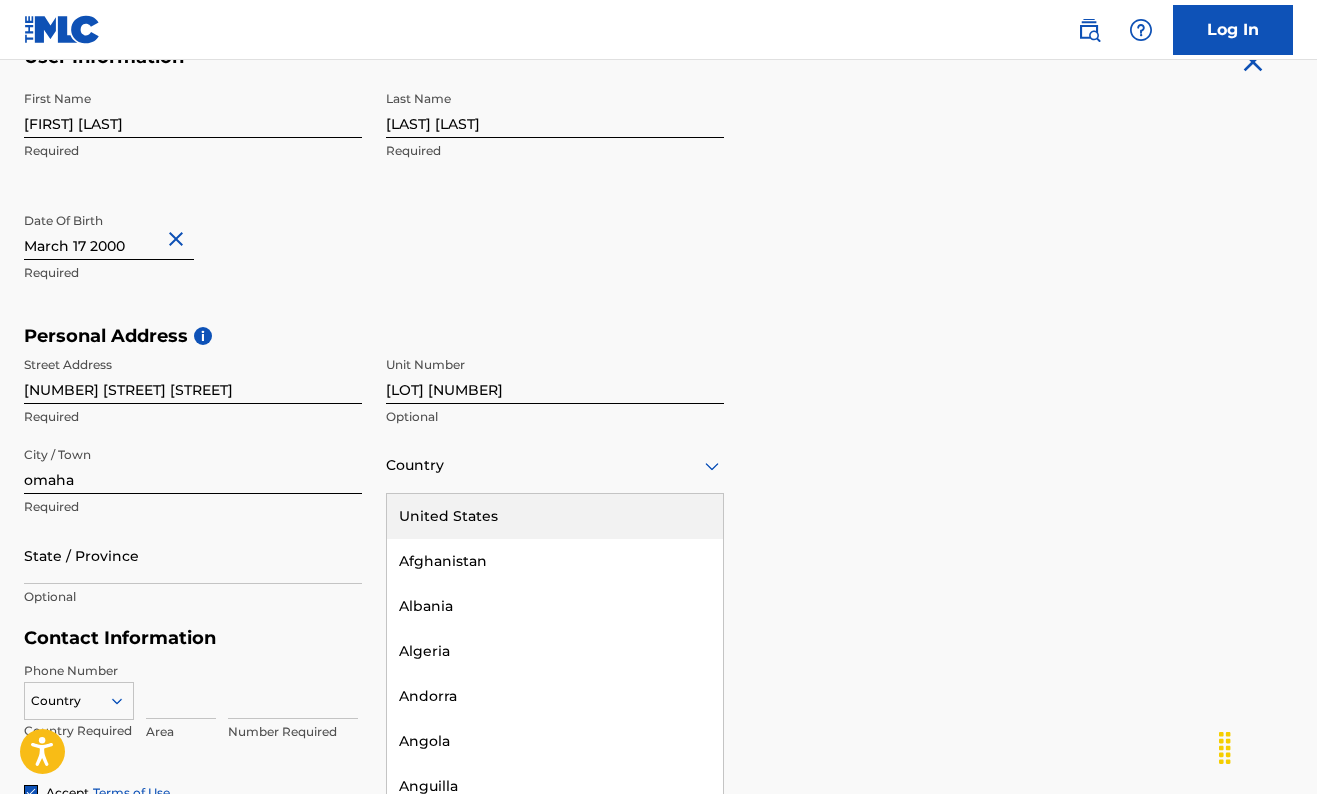 click on "United States" at bounding box center (555, 516) 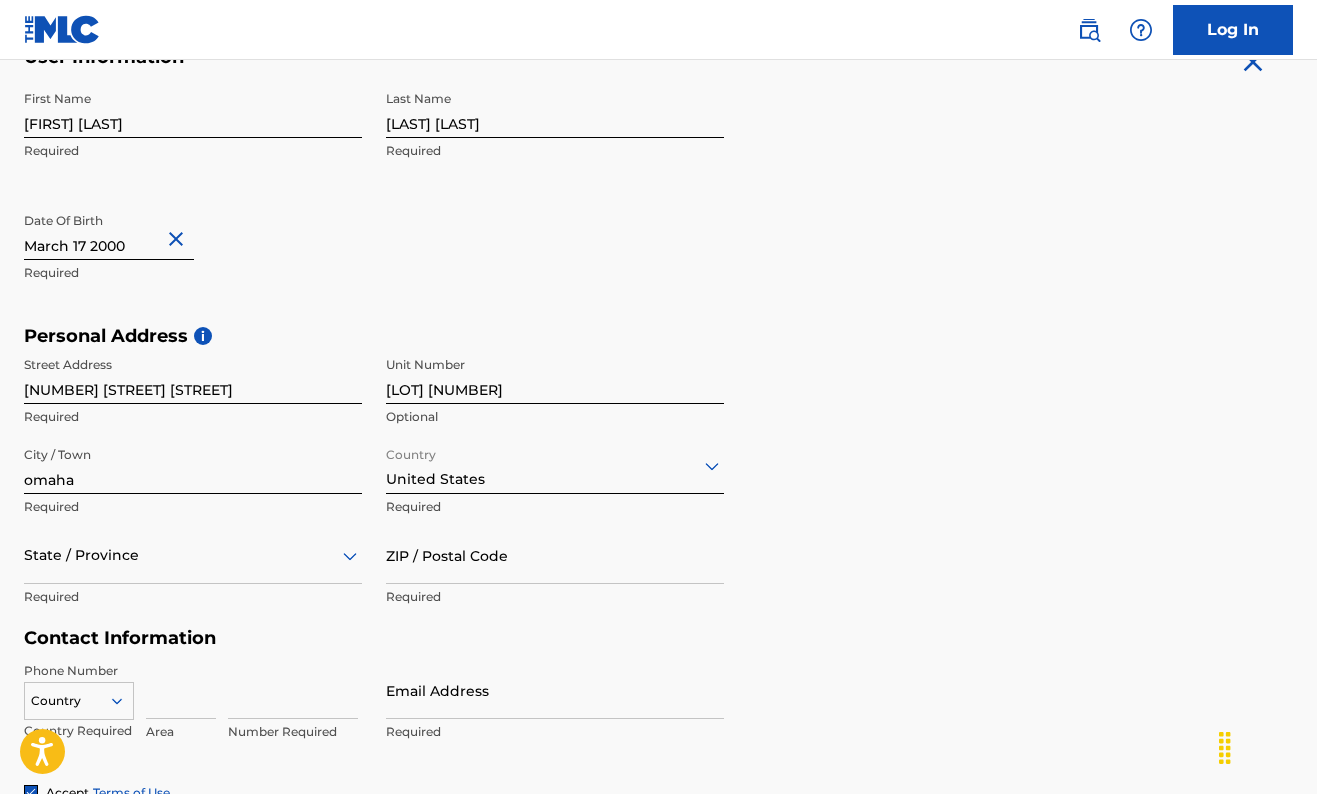 scroll, scrollTop: 513, scrollLeft: 0, axis: vertical 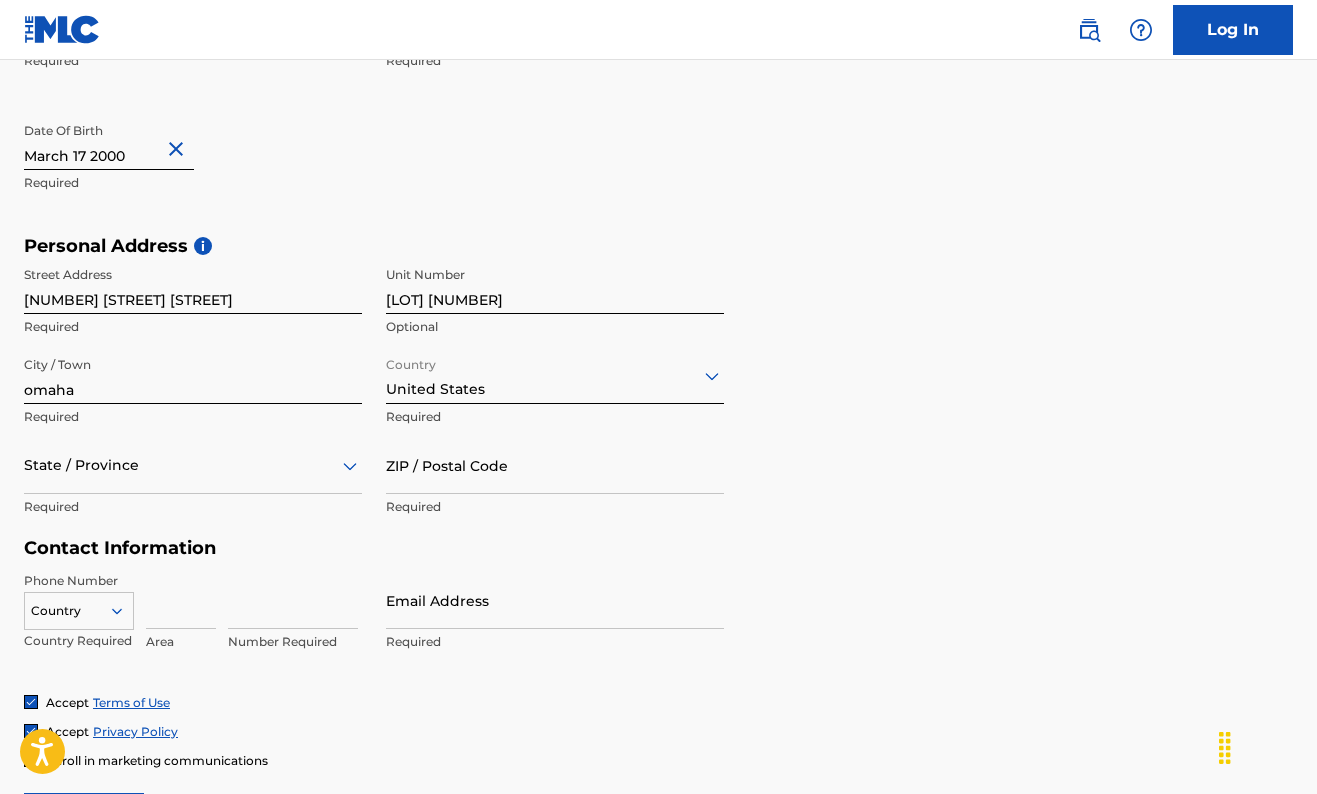 click on "State / Province" at bounding box center [193, 465] 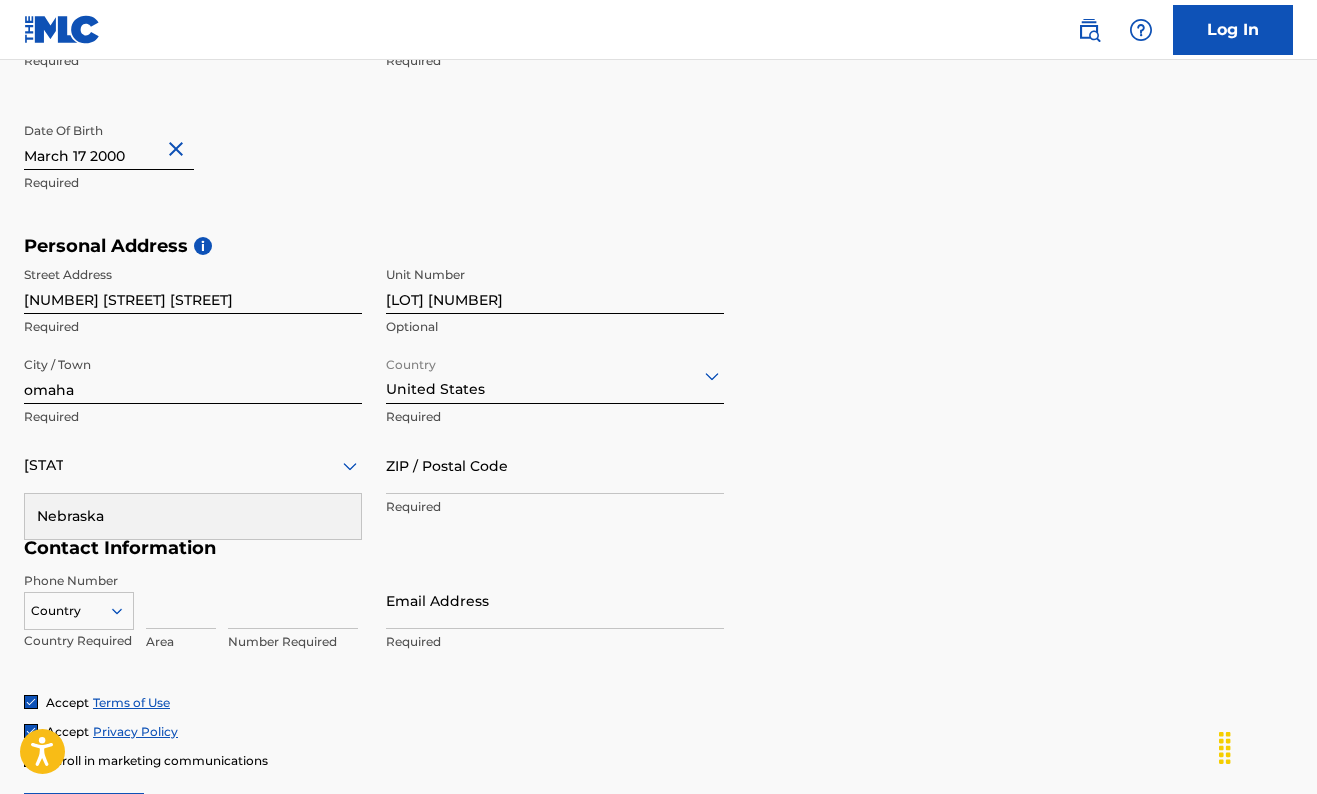 type on "nebra" 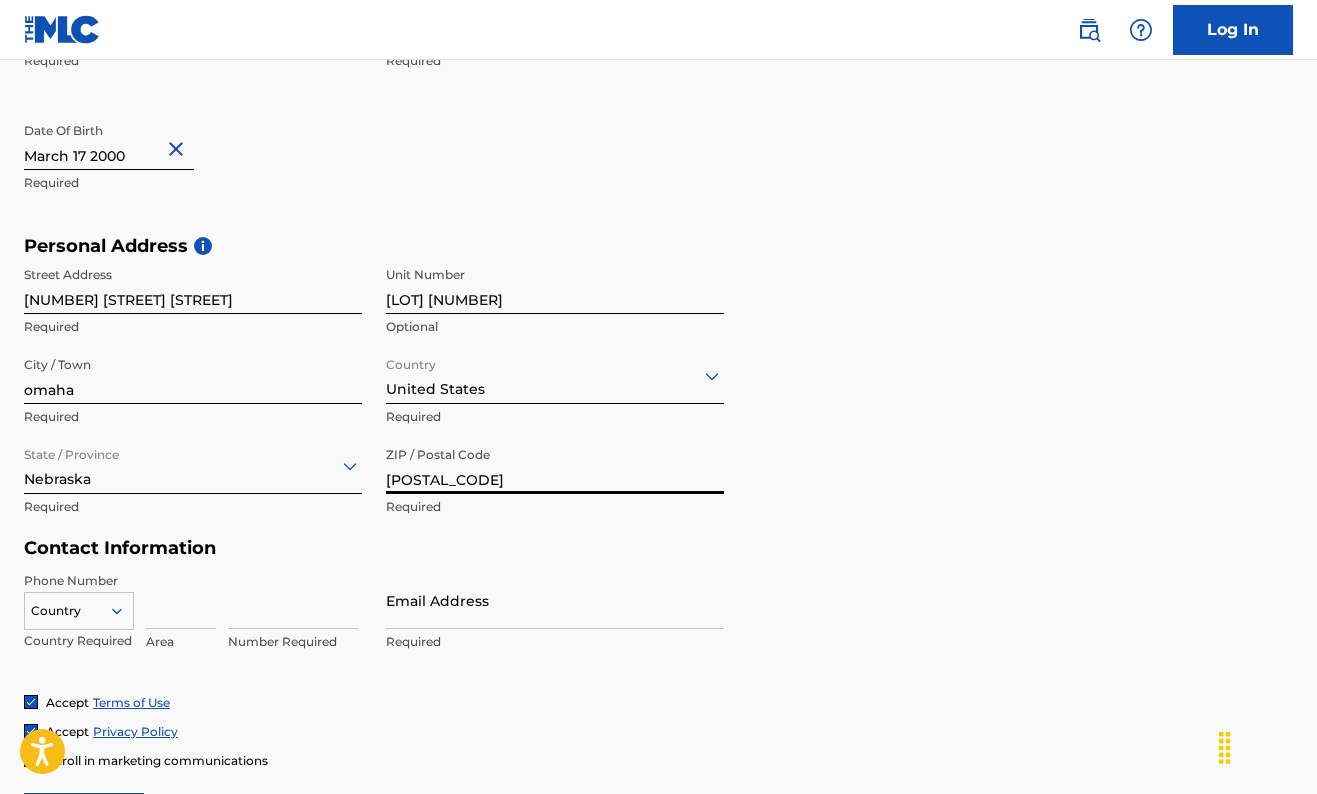 type on "[POSTAL_CODE]" 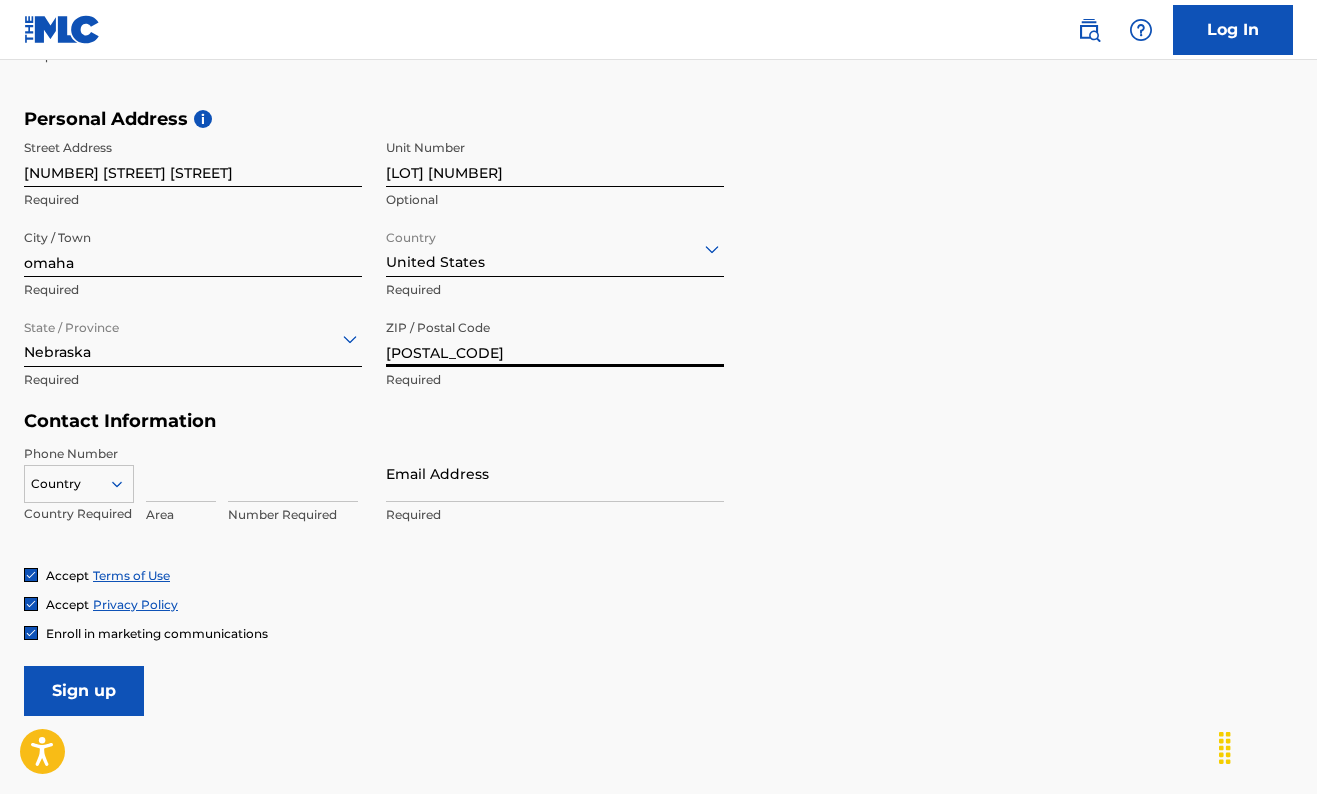 click on "Country" at bounding box center [79, 480] 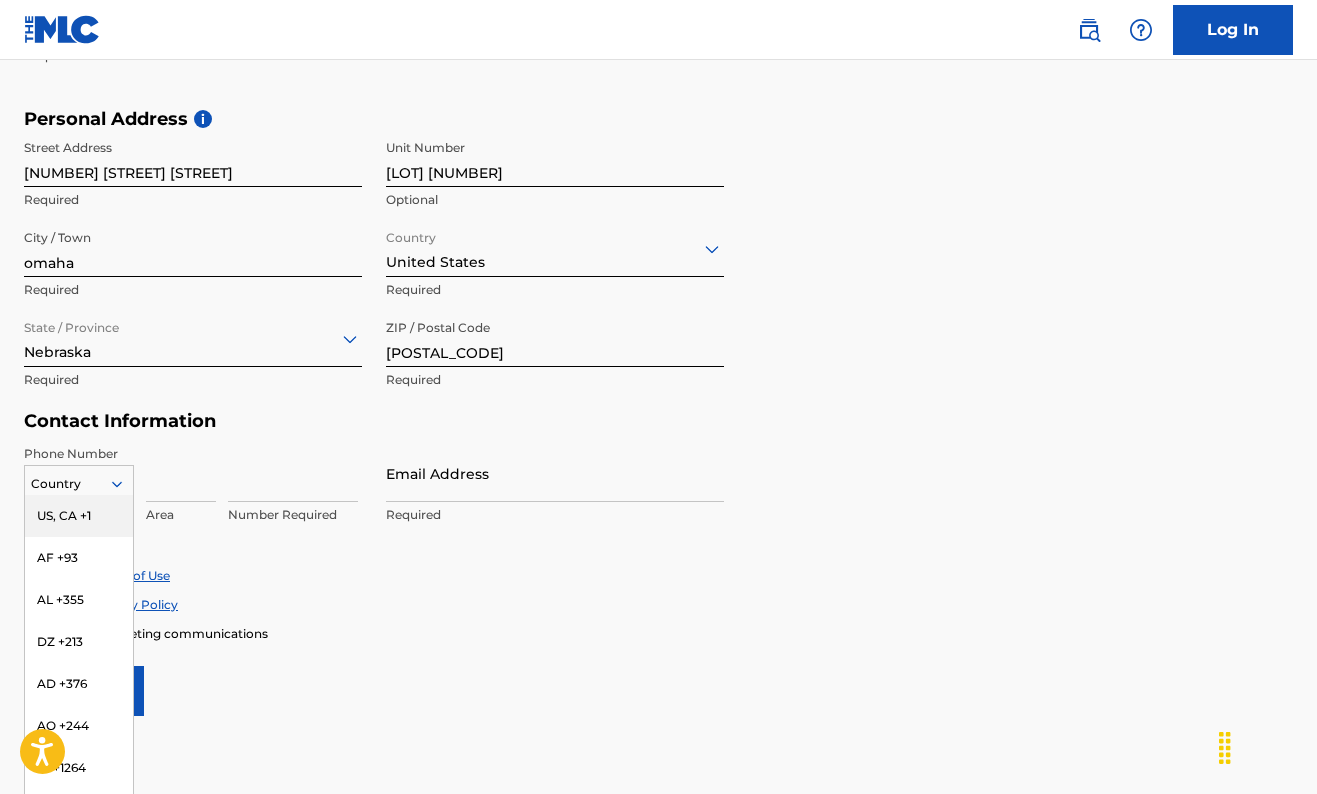 click on "US, CA +1" at bounding box center [79, 516] 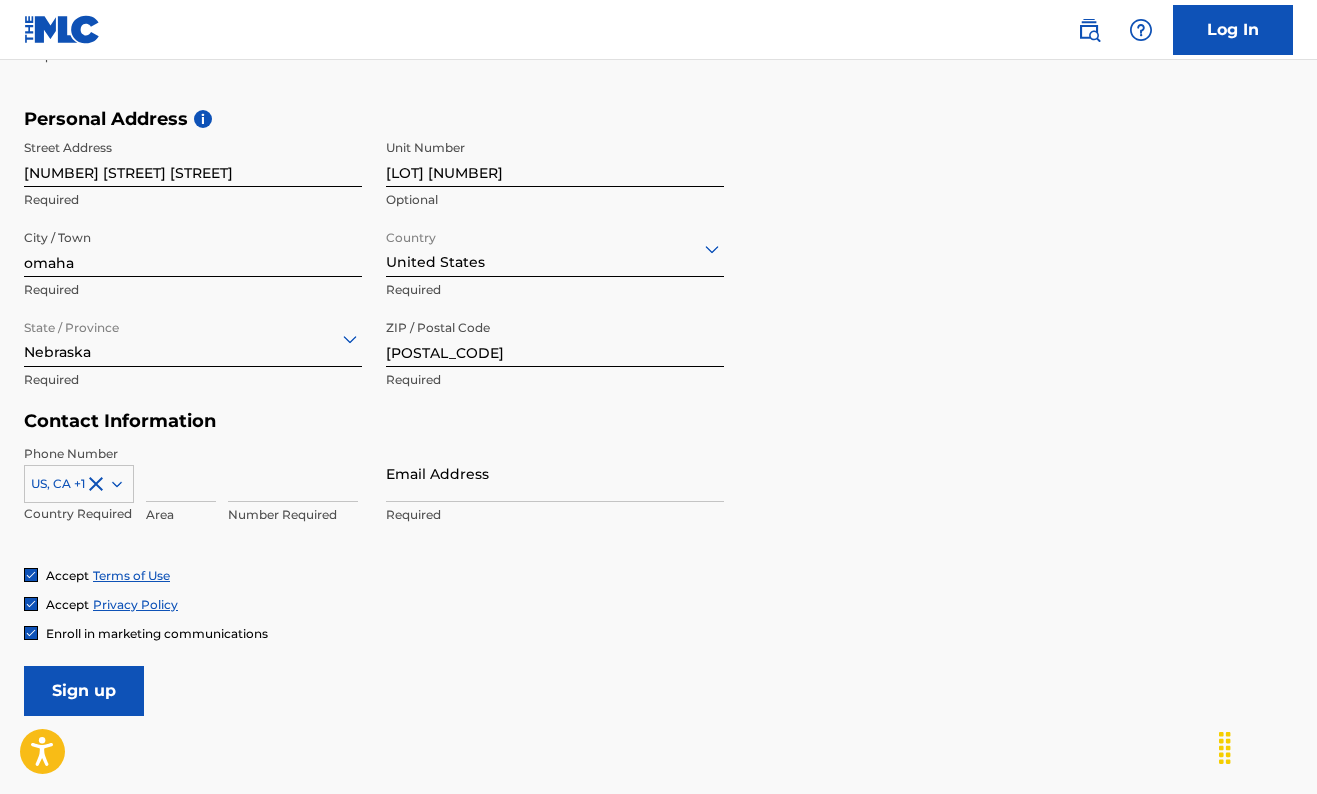 click at bounding box center (181, 473) 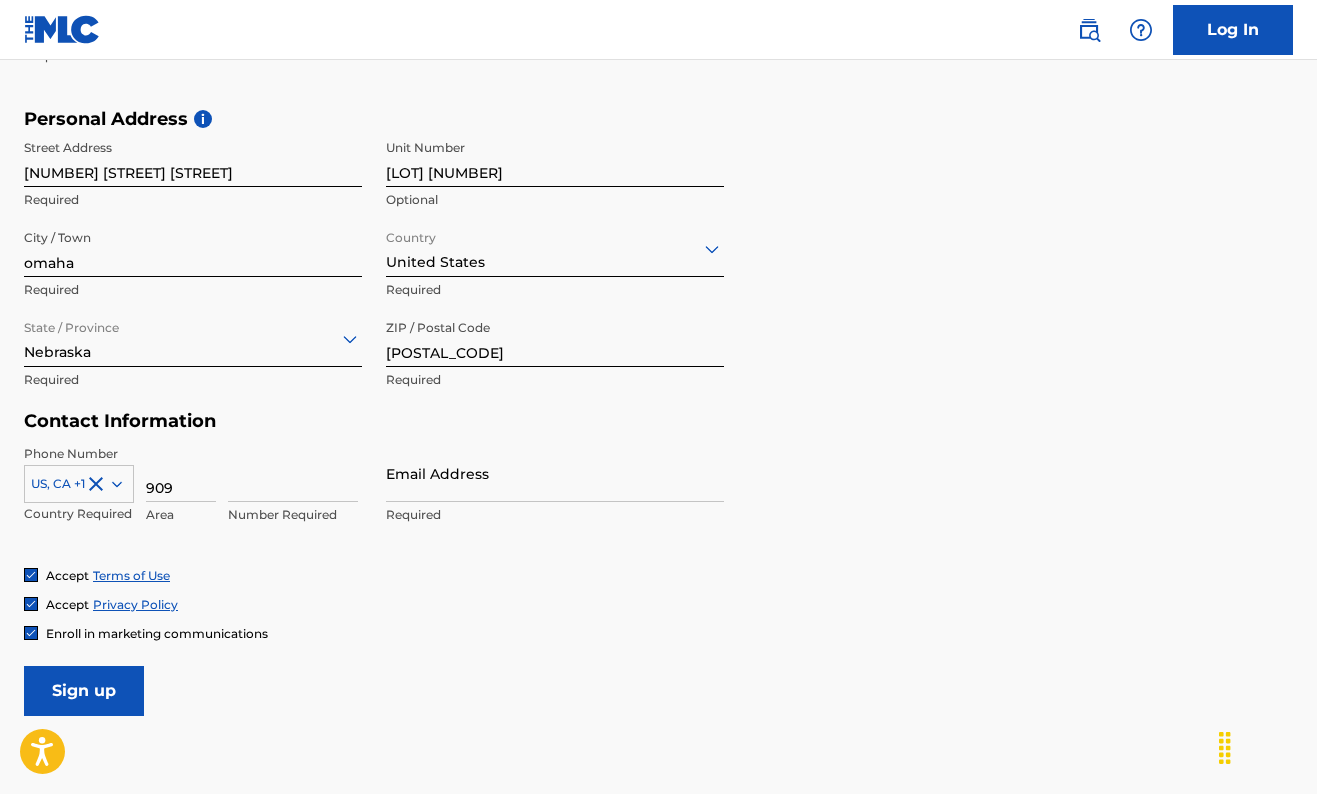 type on "909" 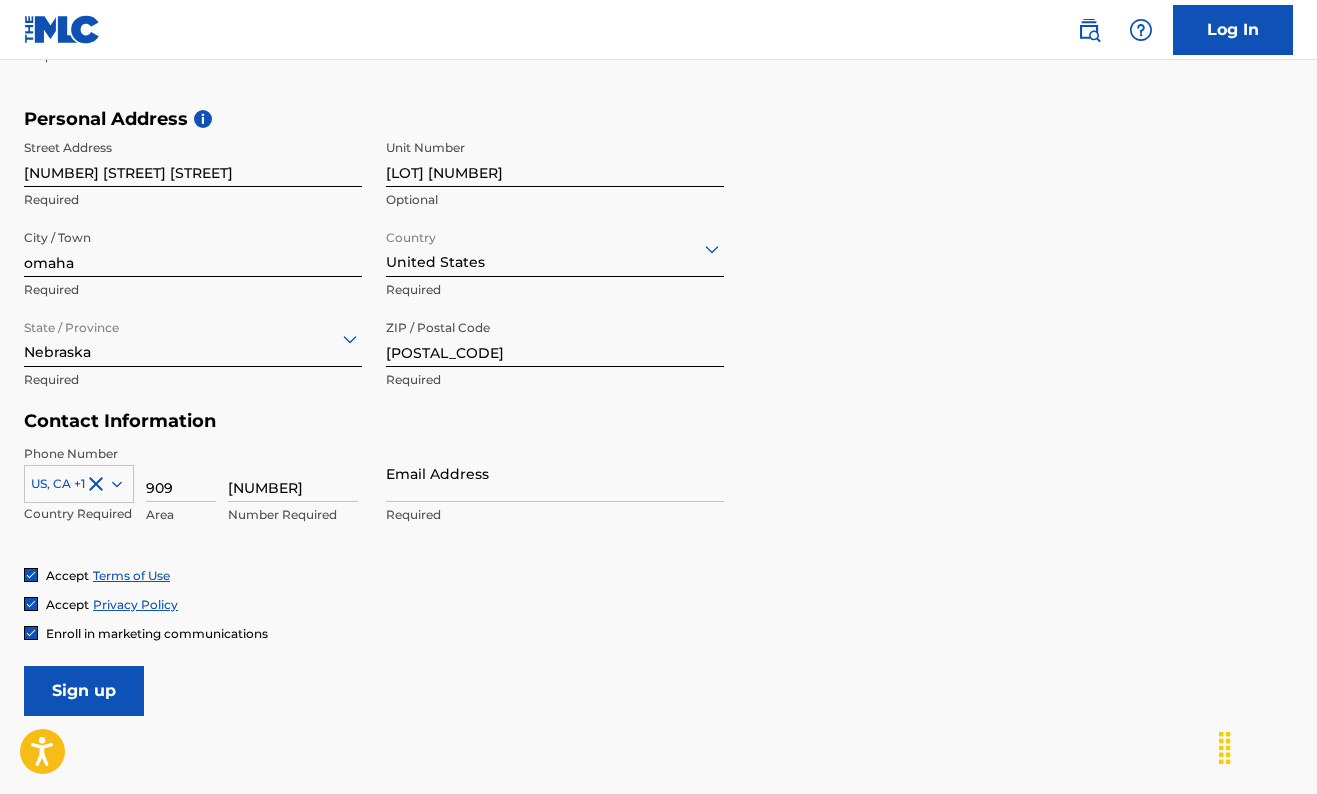 type on "[NUMBER]" 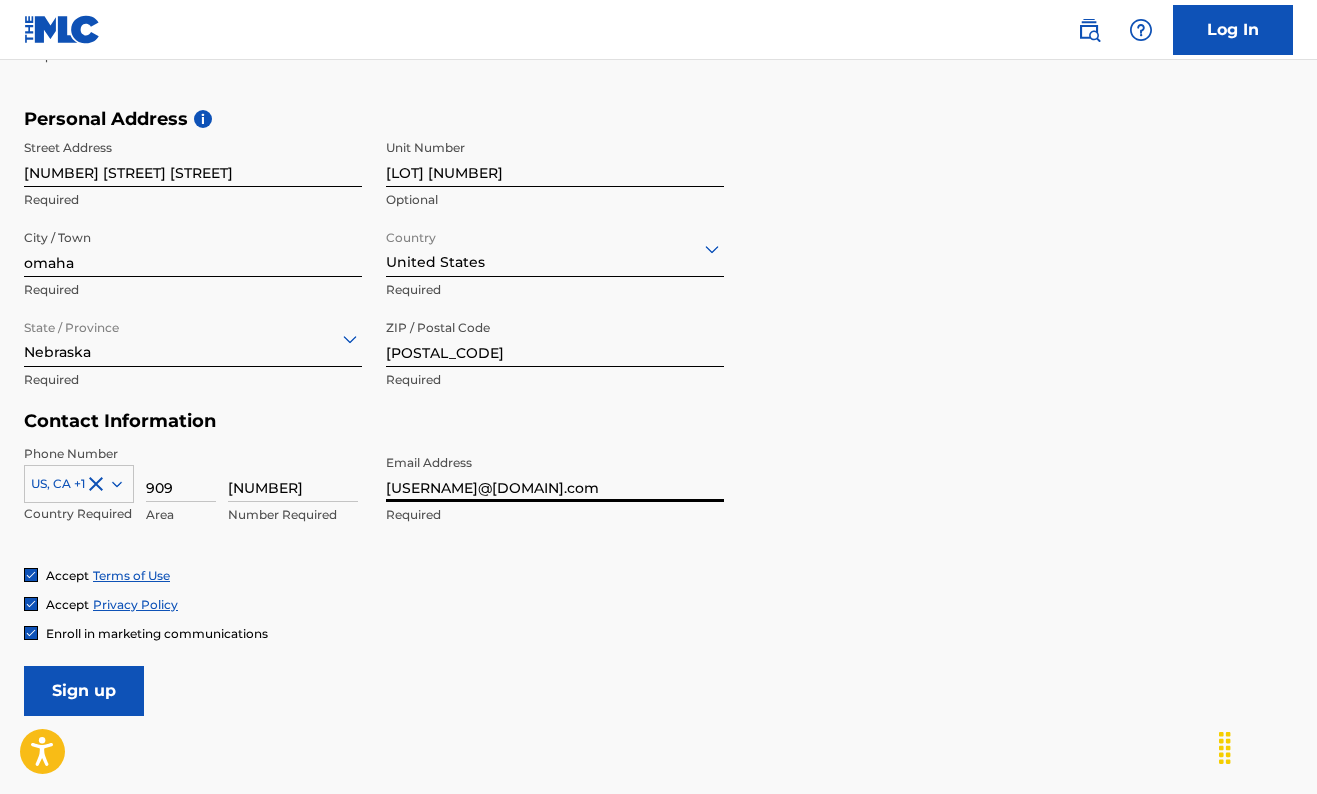 type on "[EMAIL]" 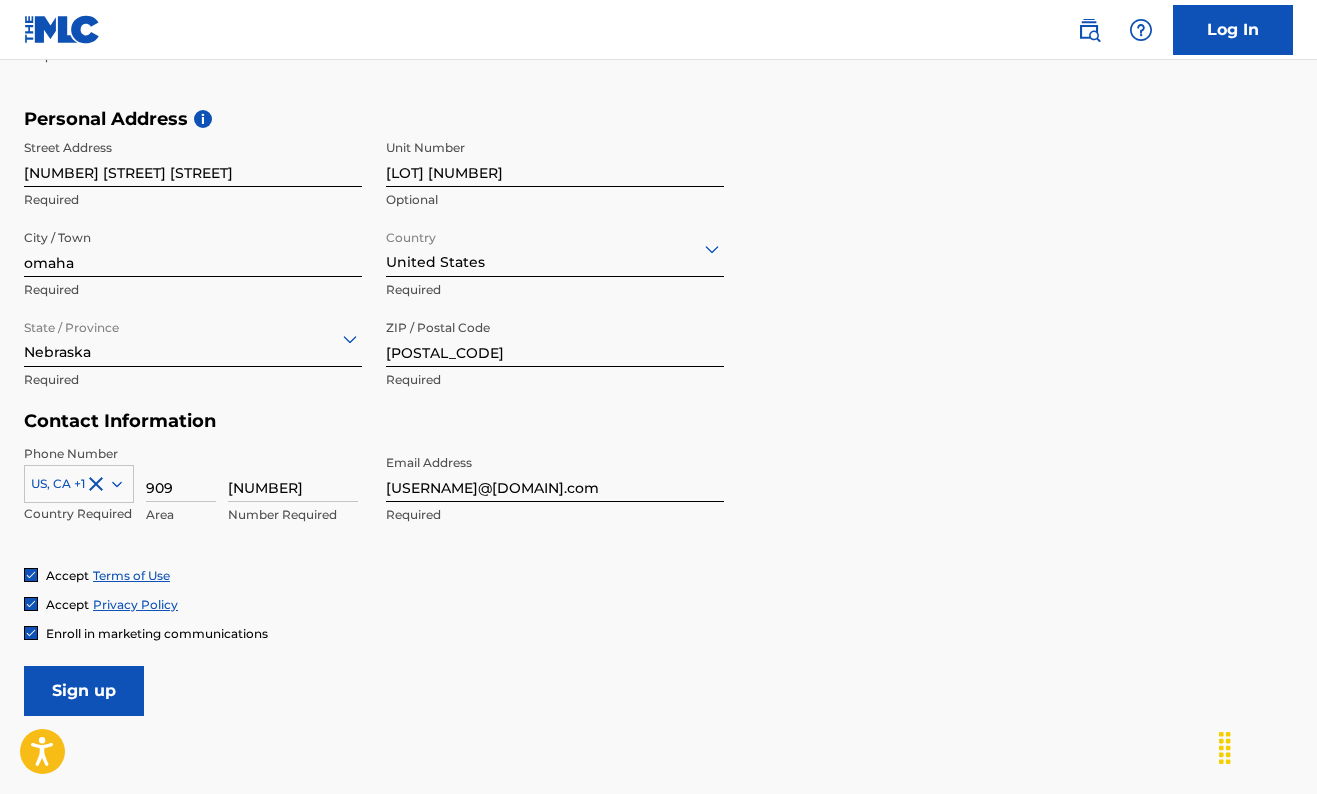 click on "Sign up" at bounding box center (84, 691) 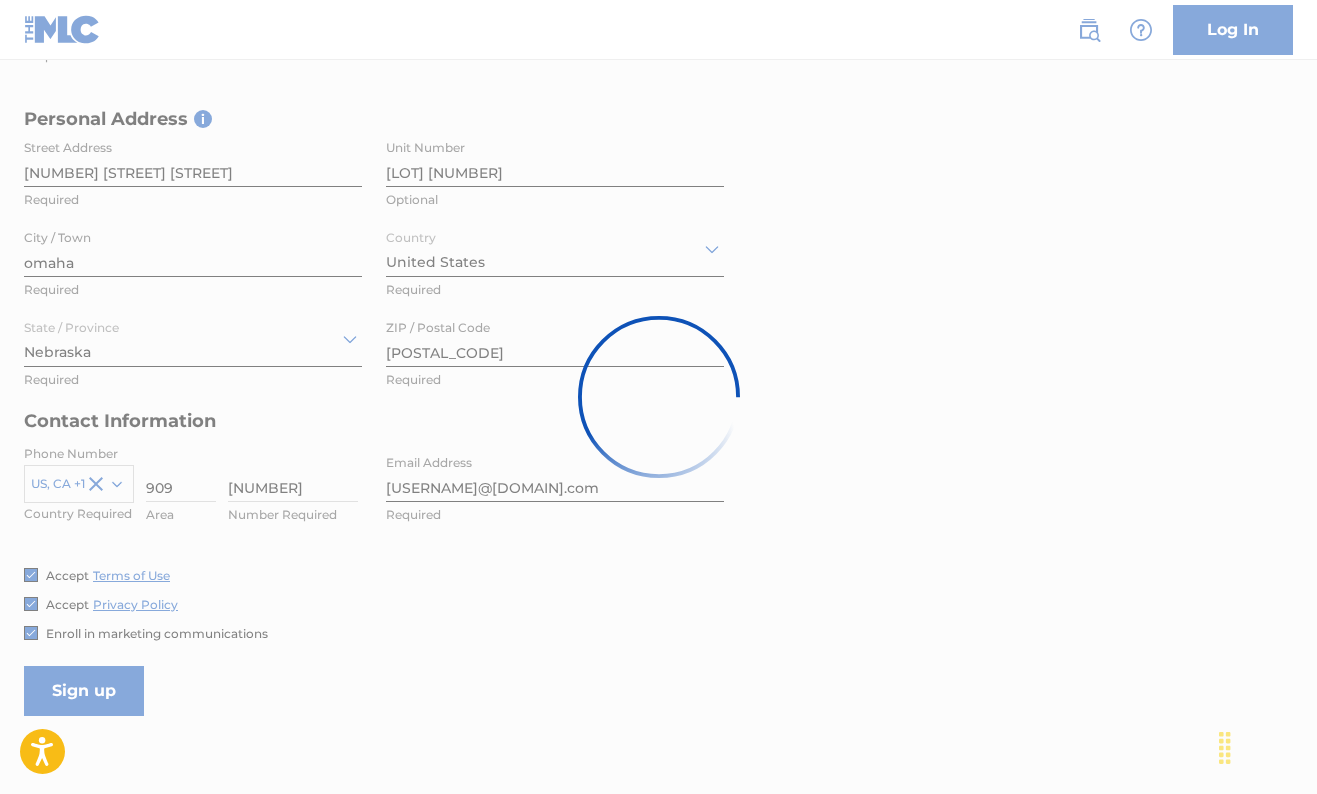 scroll, scrollTop: 0, scrollLeft: 0, axis: both 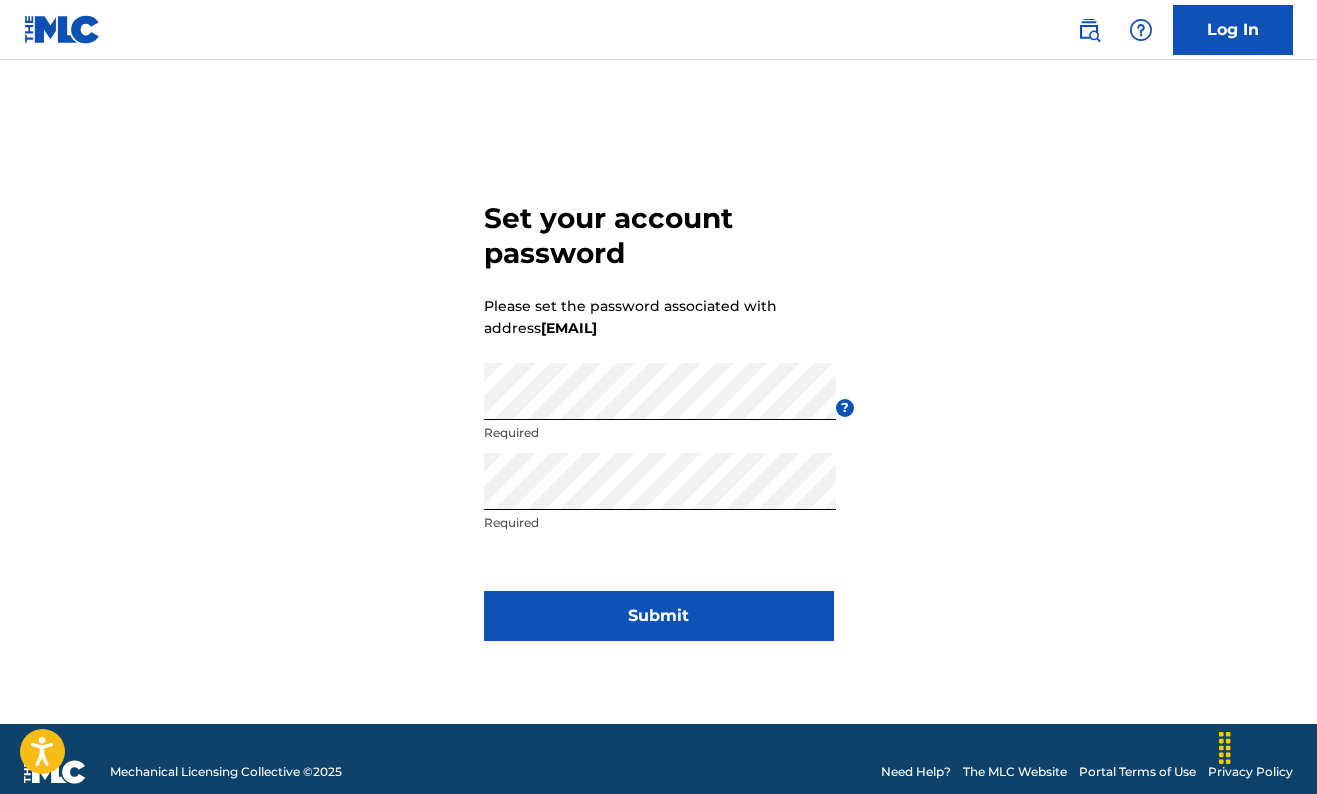 click on "Submit" at bounding box center (659, 616) 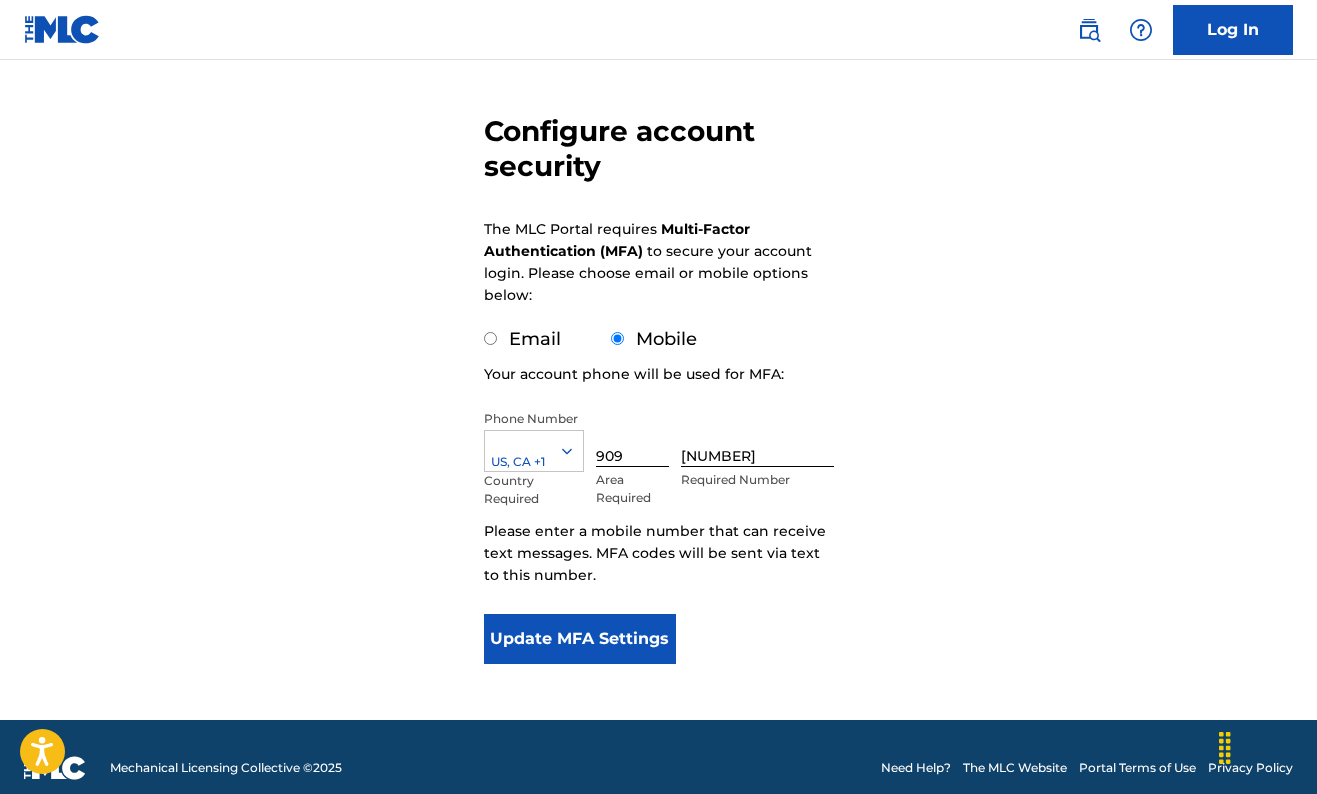 scroll, scrollTop: 158, scrollLeft: 0, axis: vertical 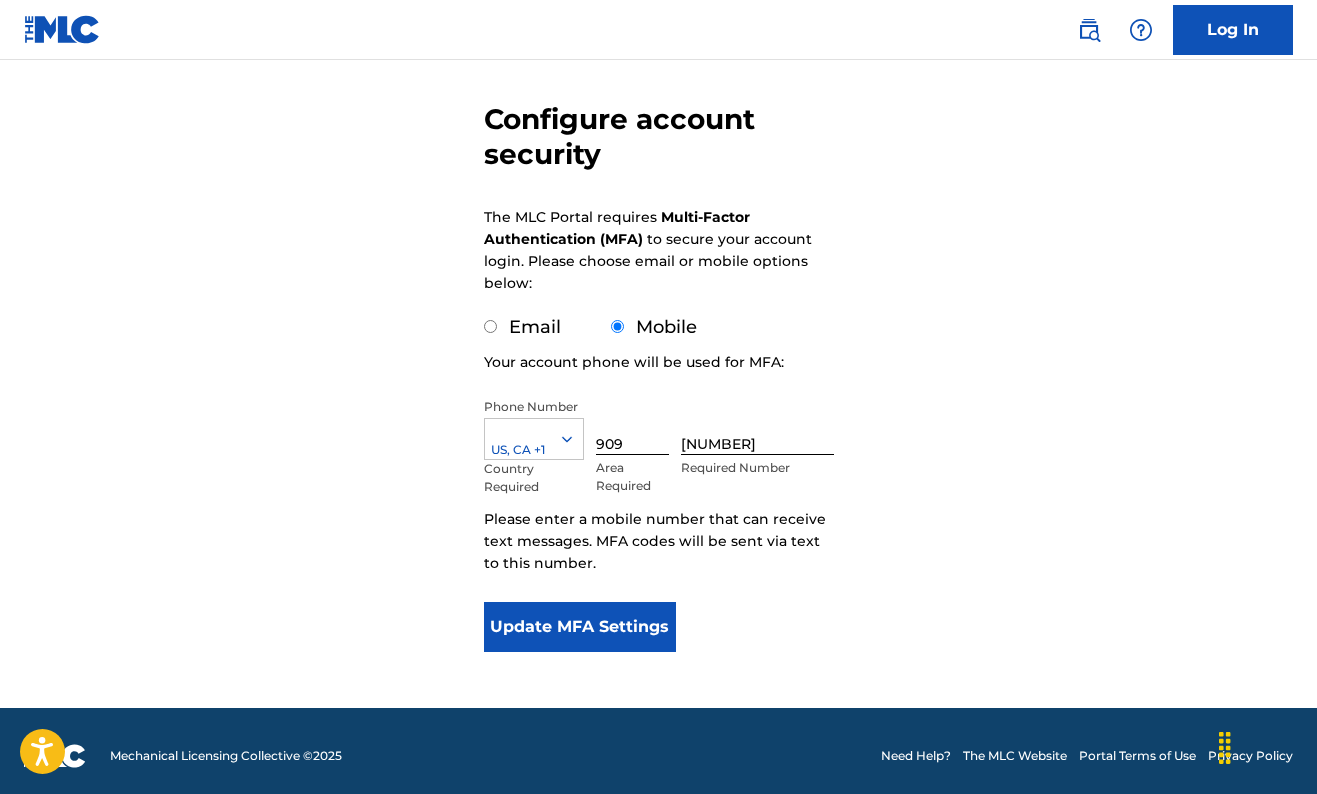 click on "Email" at bounding box center (522, 327) 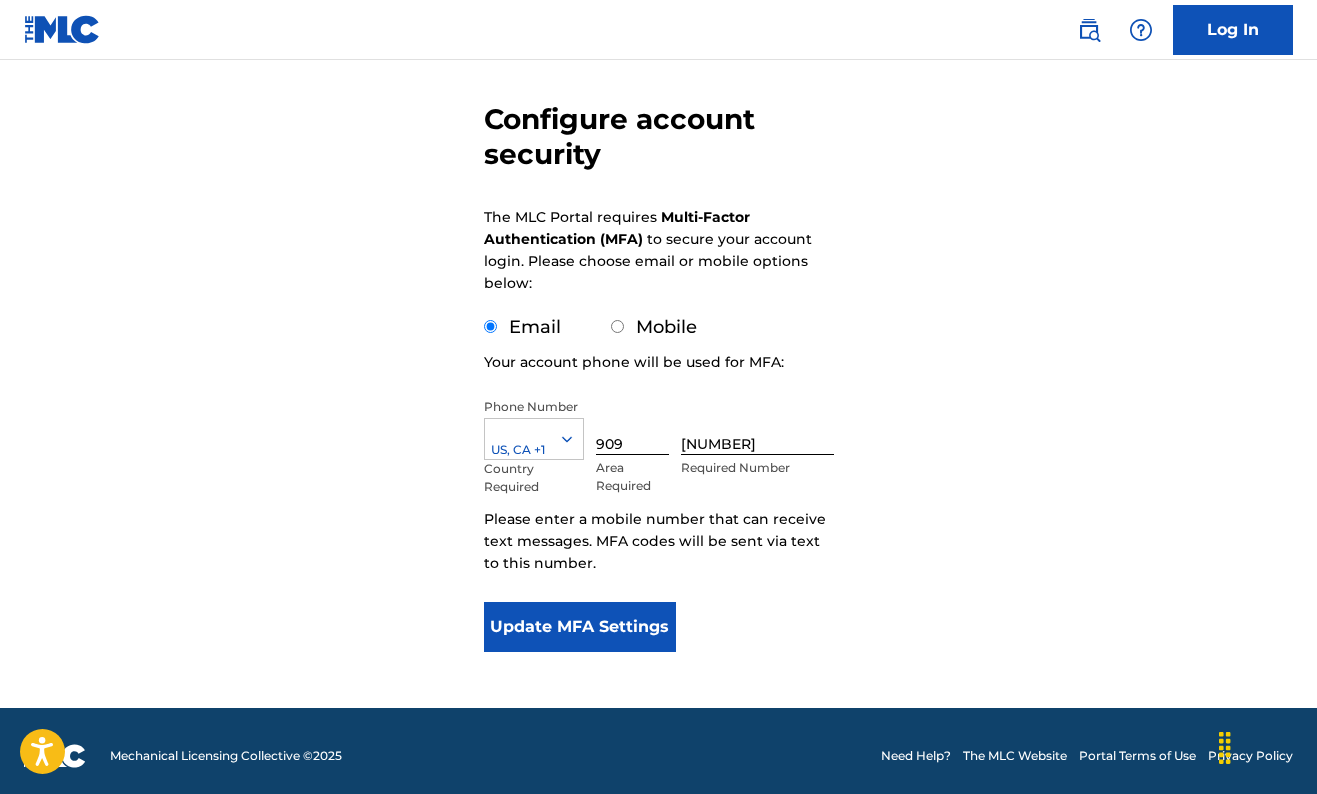 scroll, scrollTop: 0, scrollLeft: 0, axis: both 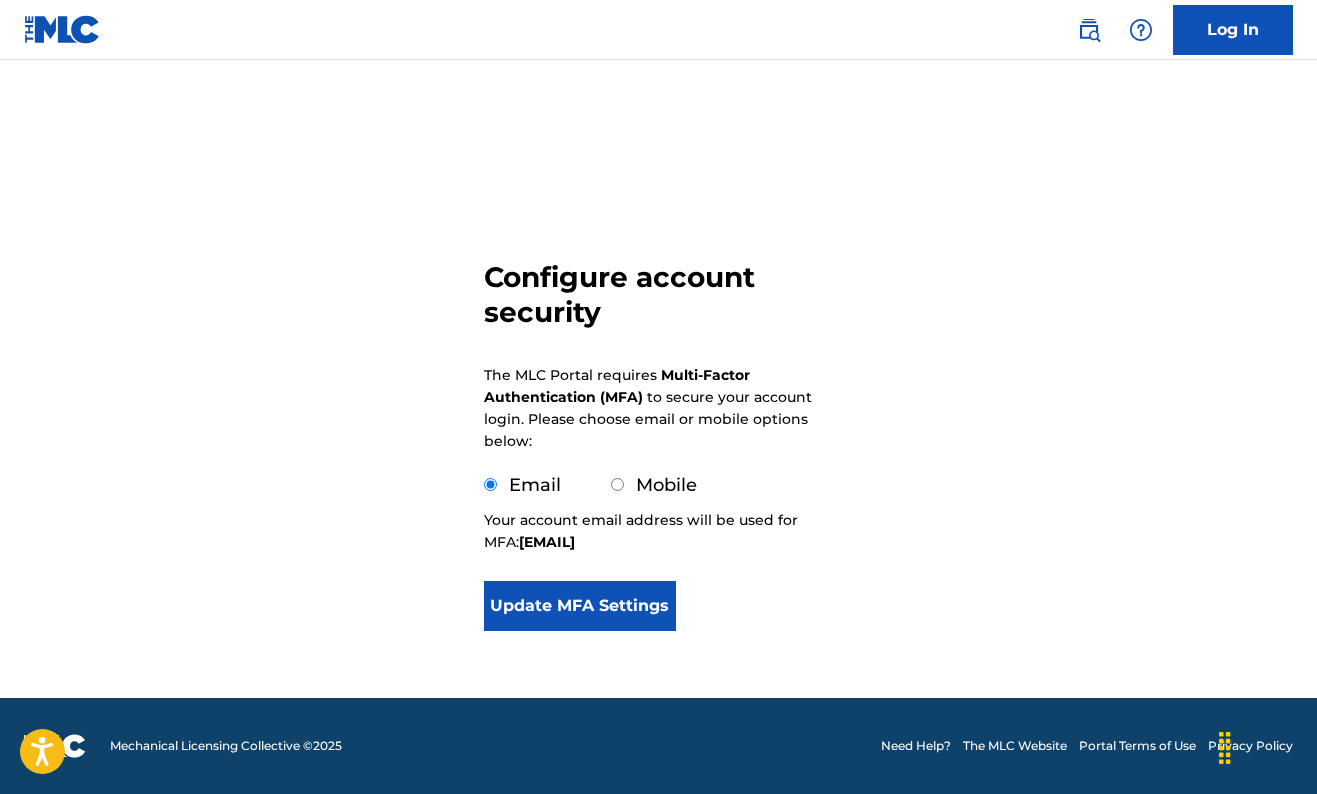 click on "Update MFA Settings" at bounding box center [580, 606] 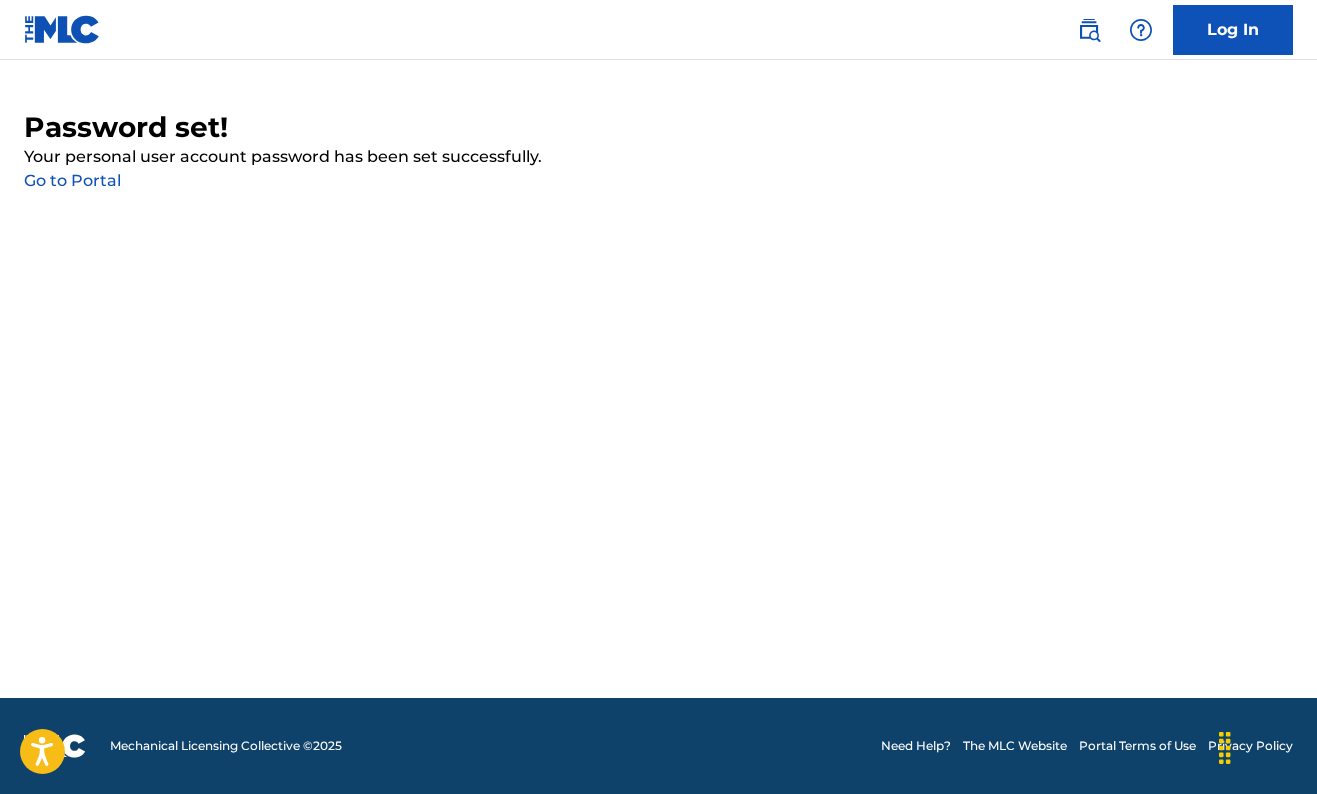 click on "Go to Portal" at bounding box center [72, 180] 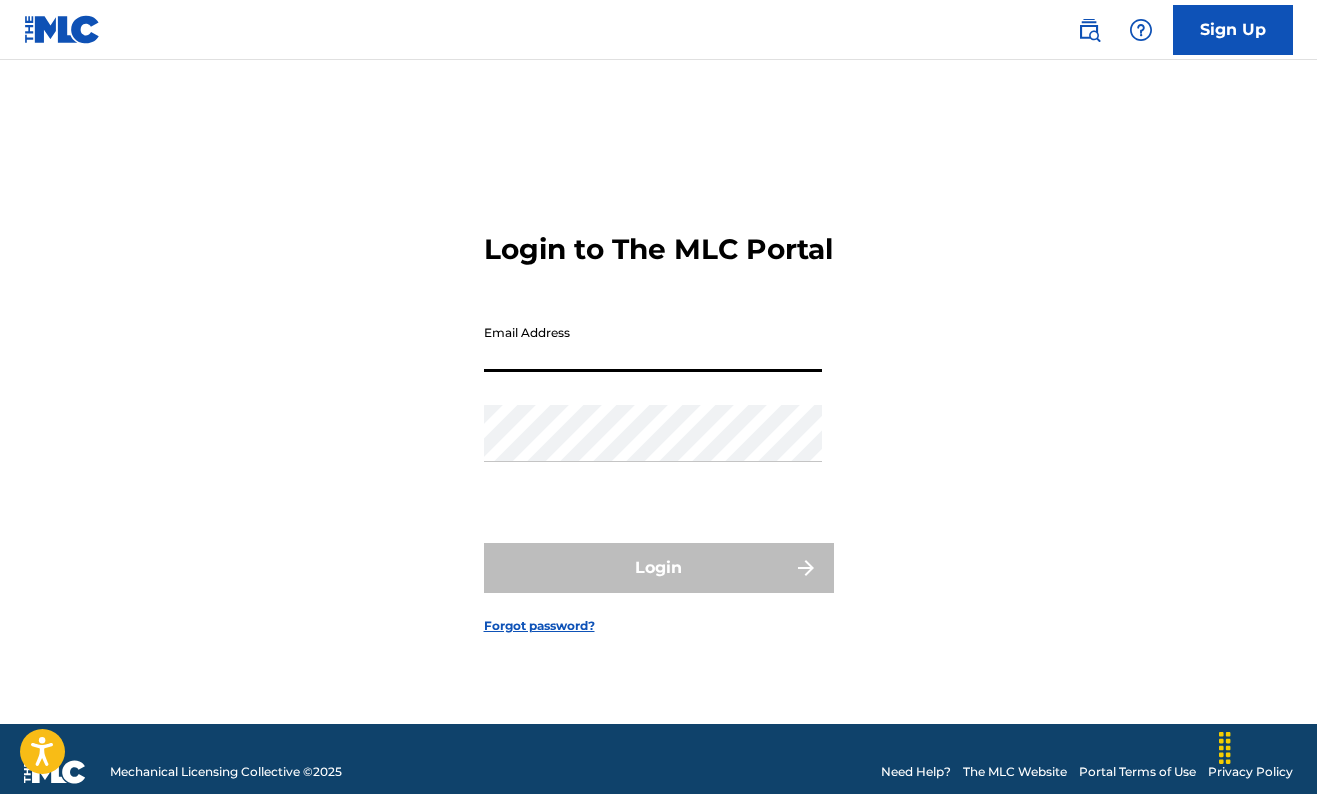 type on "[EMAIL]" 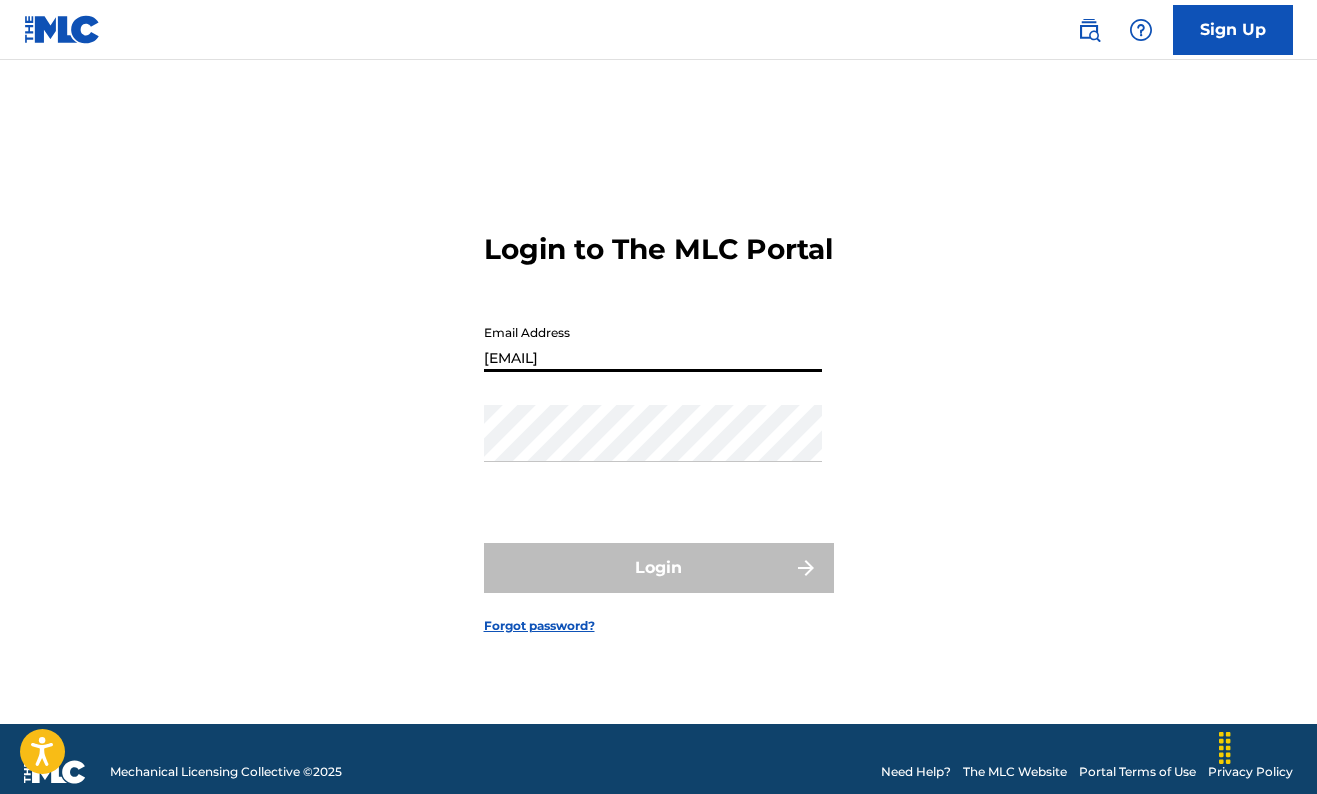 click on "Login" at bounding box center (659, 568) 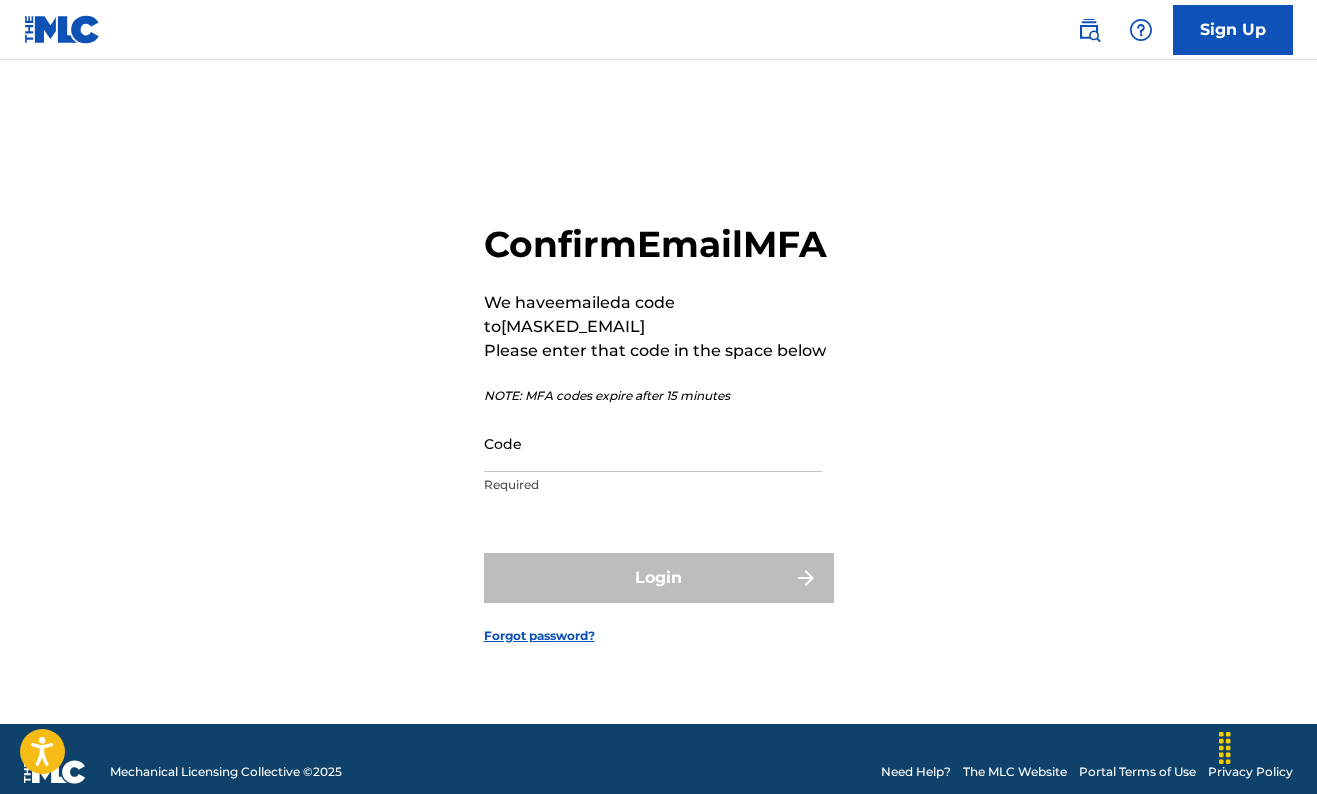 click on "Code" at bounding box center [653, 443] 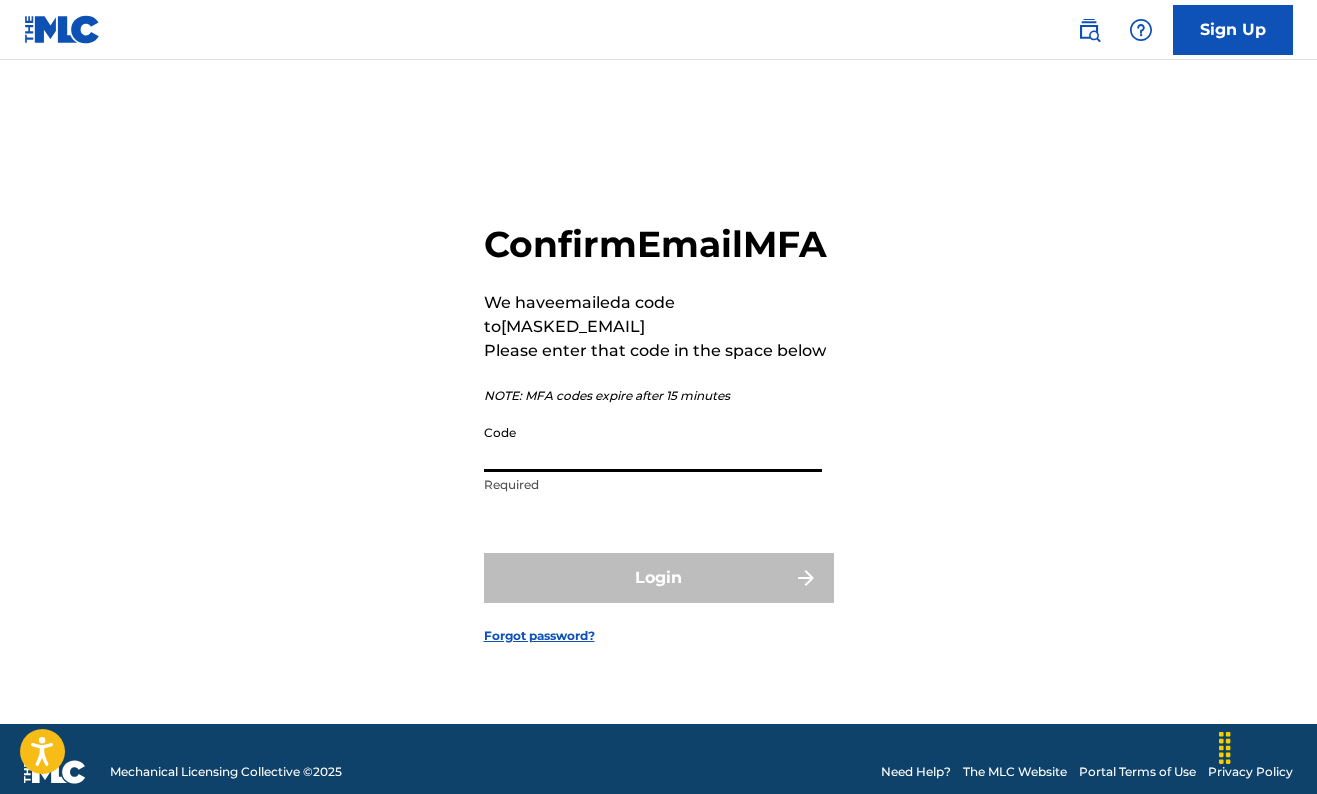 paste on "[NUMBER]" 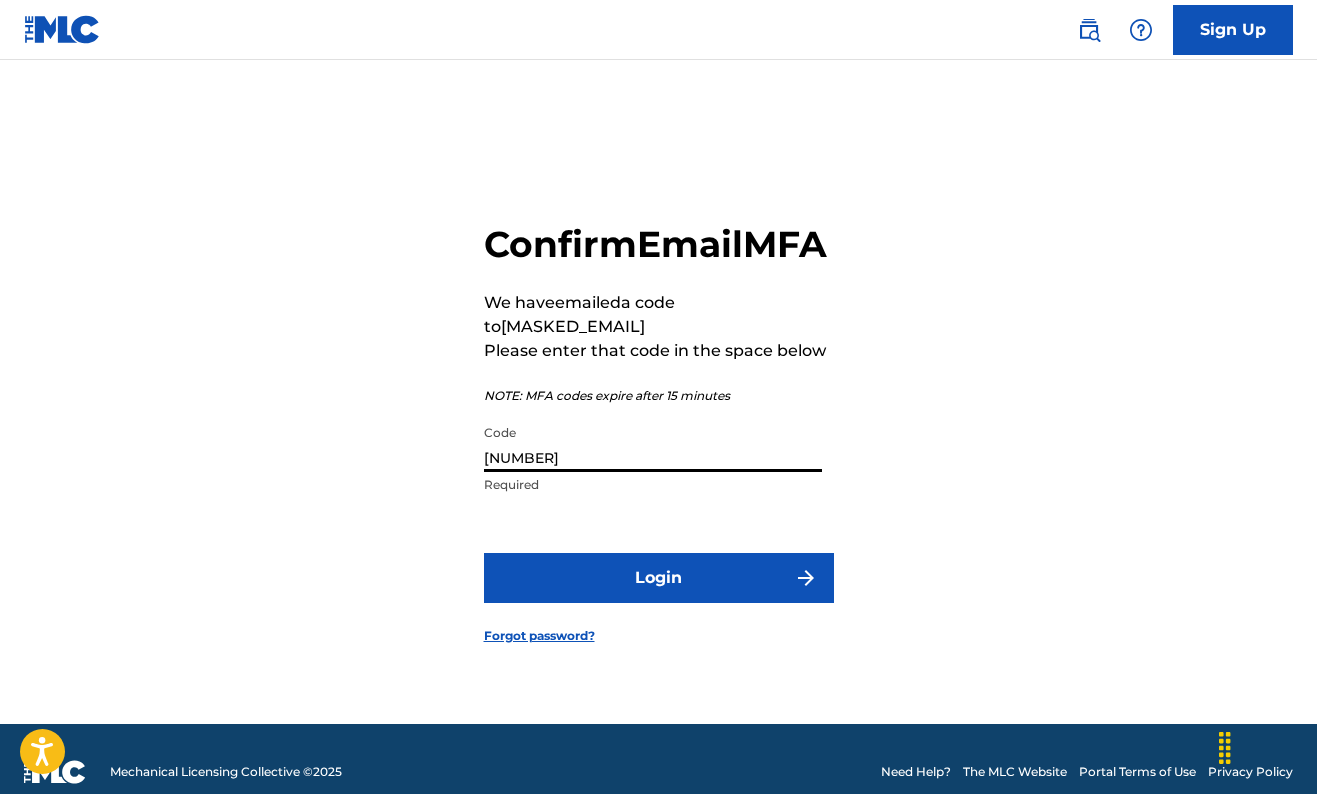 type on "[NUMBER]" 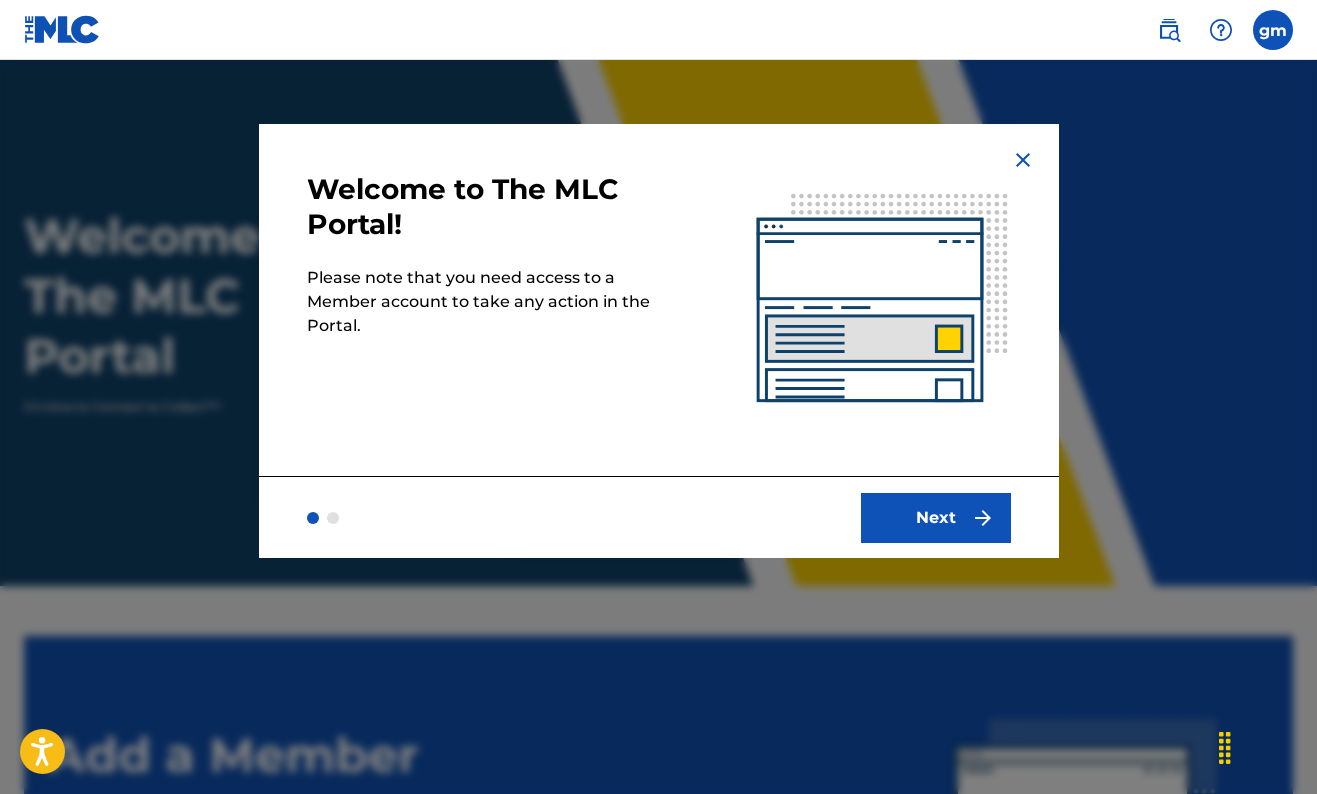 click on "Next" at bounding box center [936, 518] 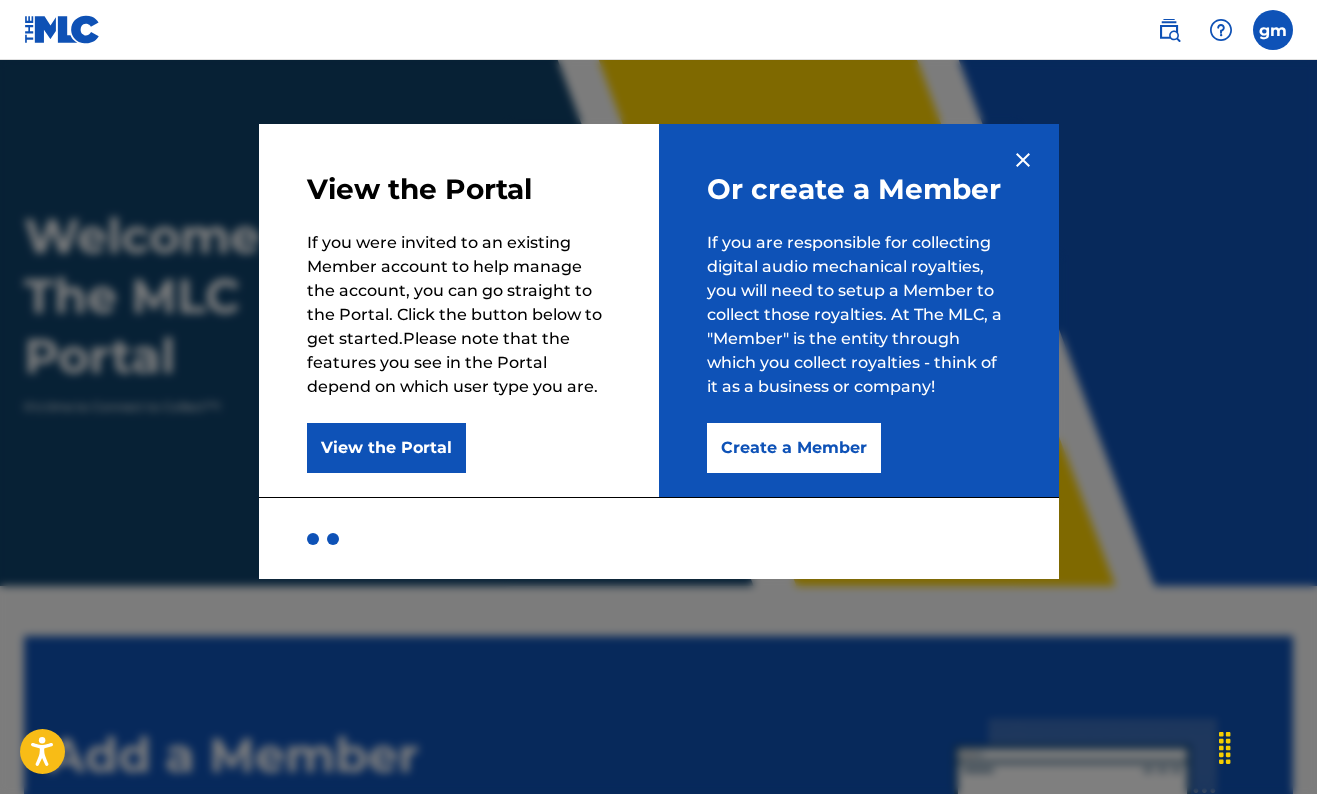 scroll, scrollTop: 0, scrollLeft: 0, axis: both 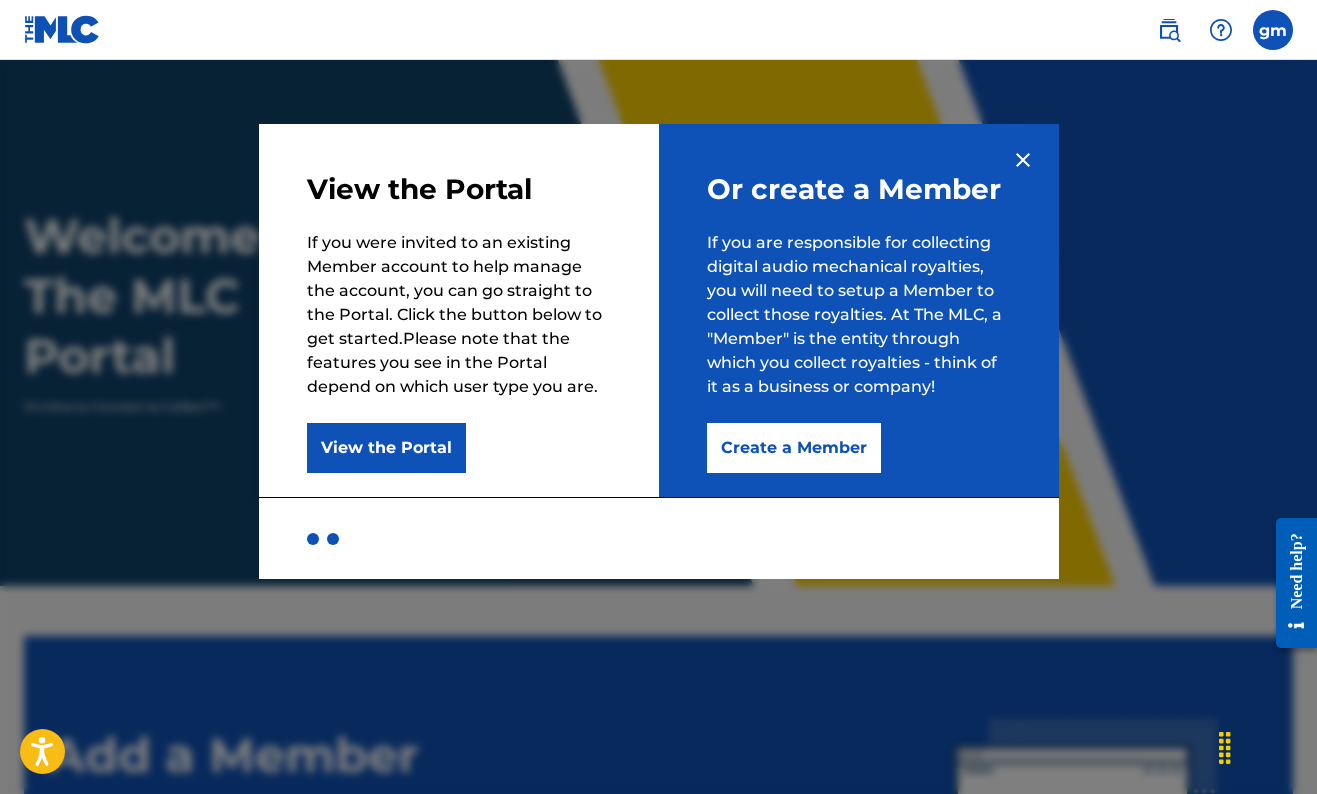 click on "Create a Member" at bounding box center [794, 448] 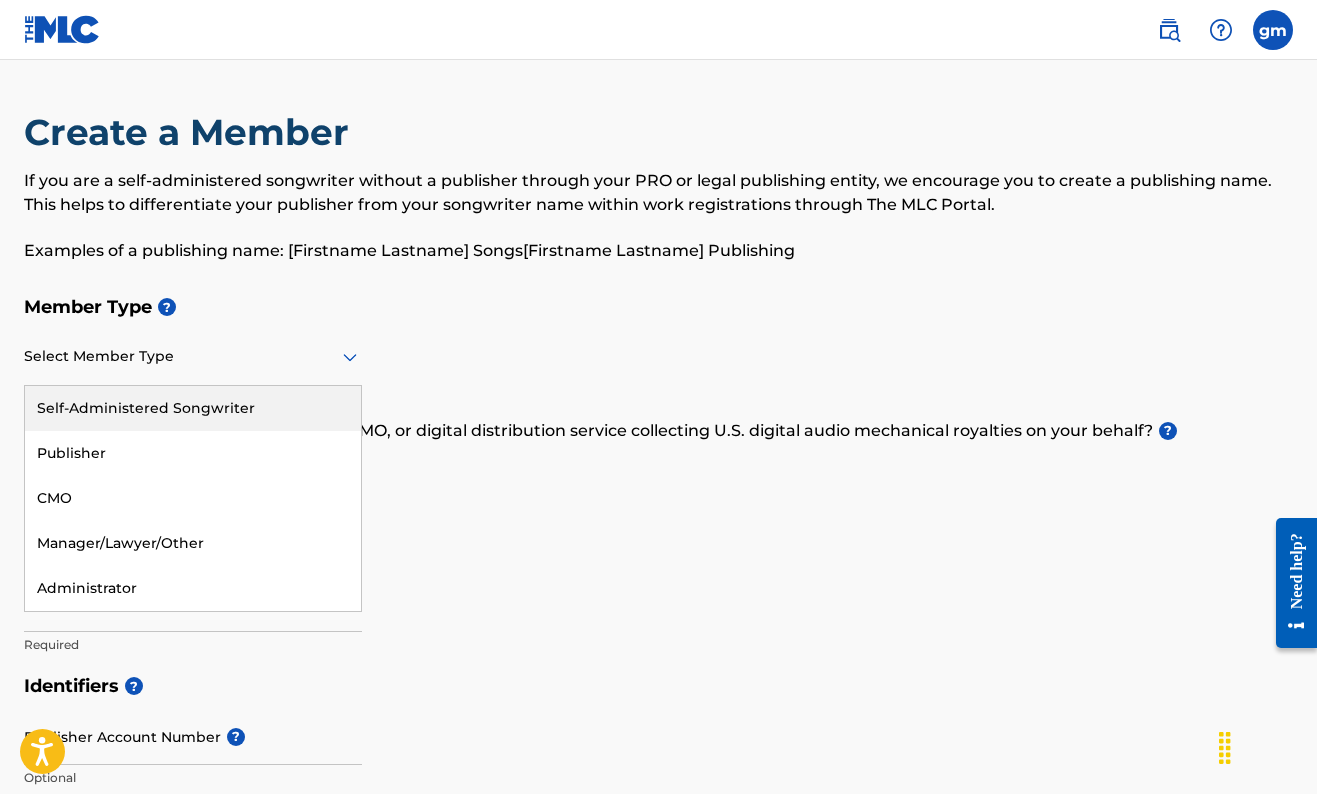 click at bounding box center [193, 356] 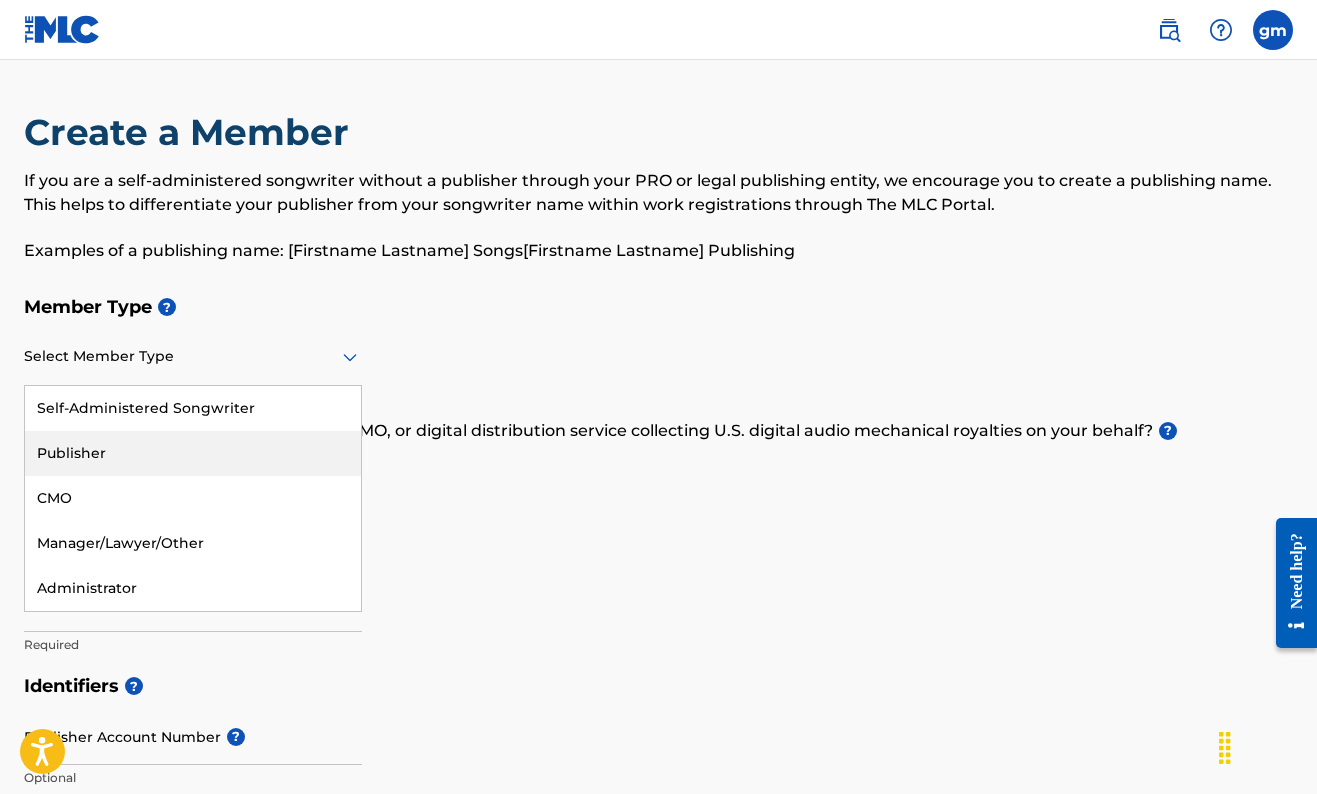 click on "Publisher" at bounding box center (193, 453) 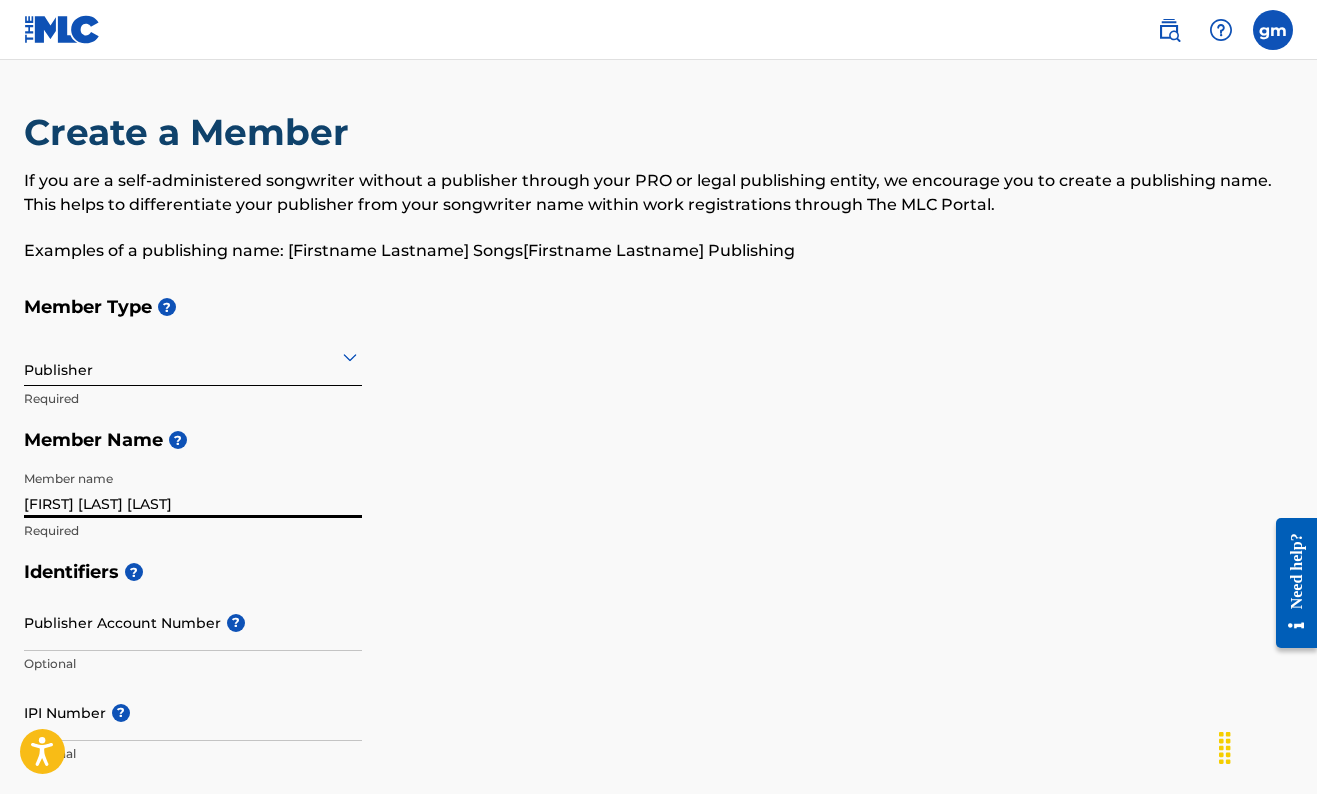type on "[FIRST] [LAST] [LAST]" 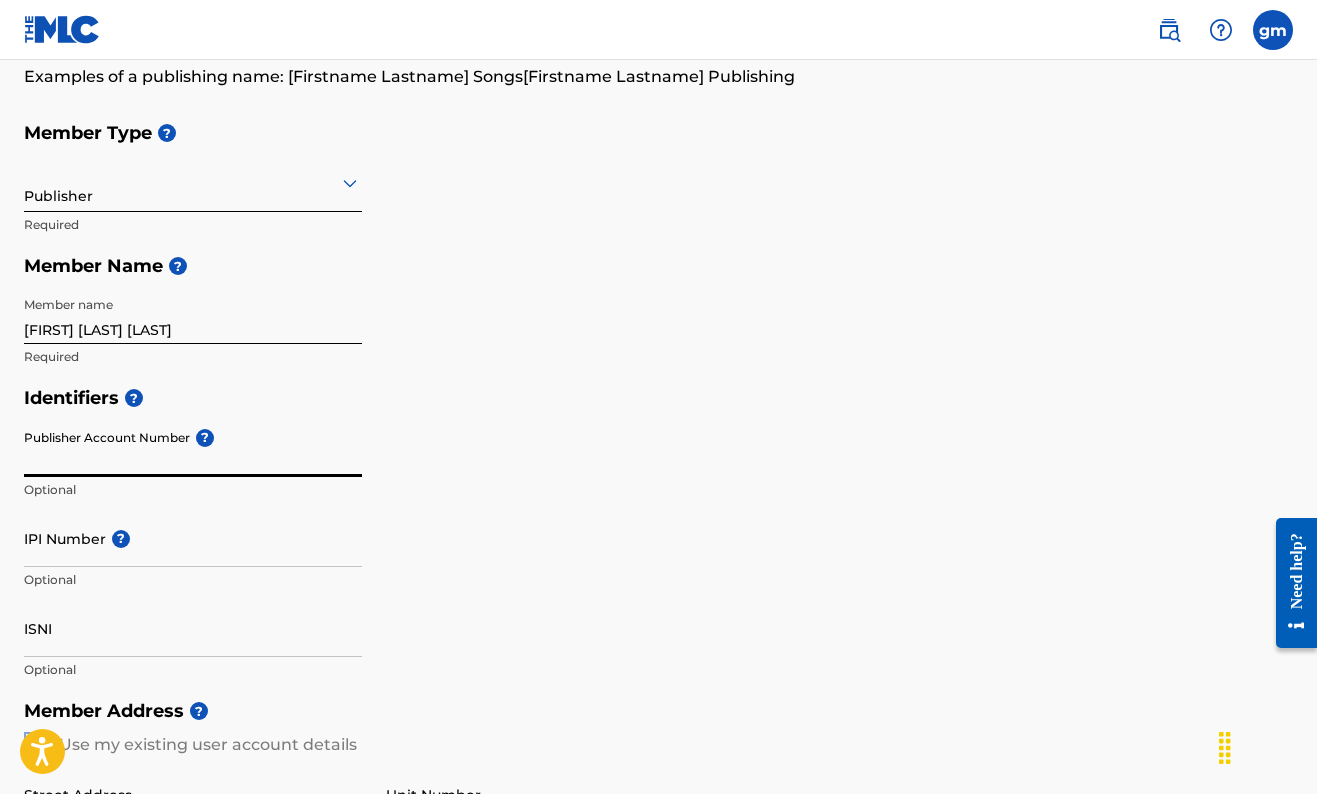 scroll, scrollTop: 177, scrollLeft: 0, axis: vertical 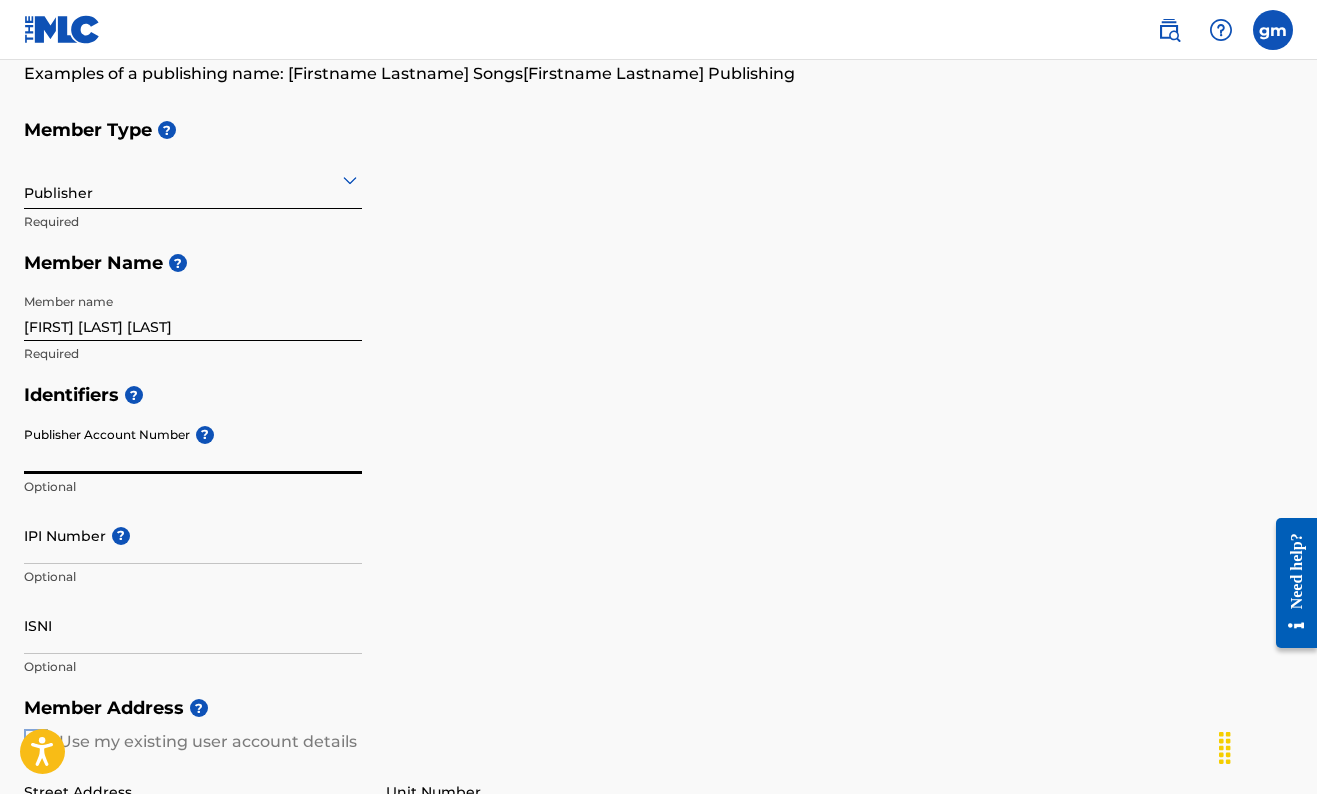 click on "Publisher Account Number ?" at bounding box center (193, 445) 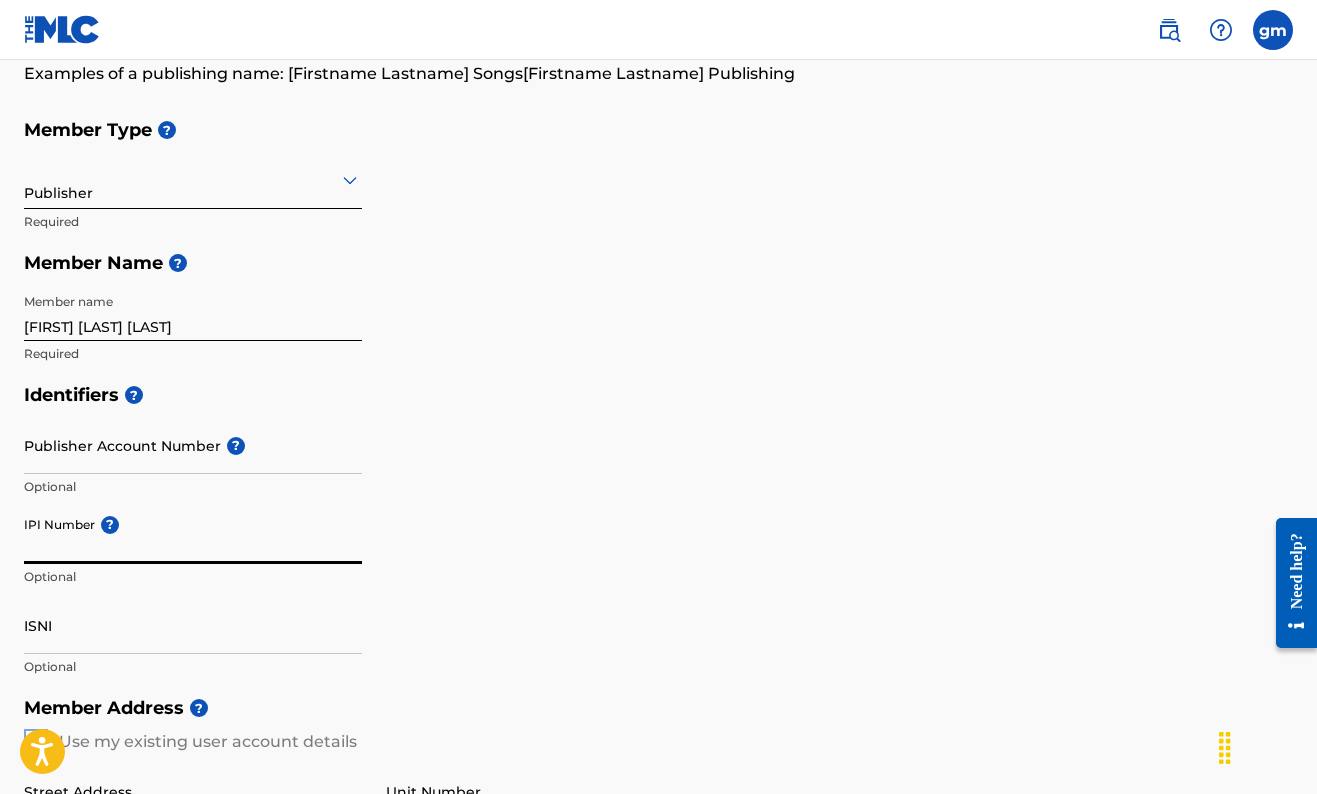 click on "IPI Number ?" at bounding box center (193, 535) 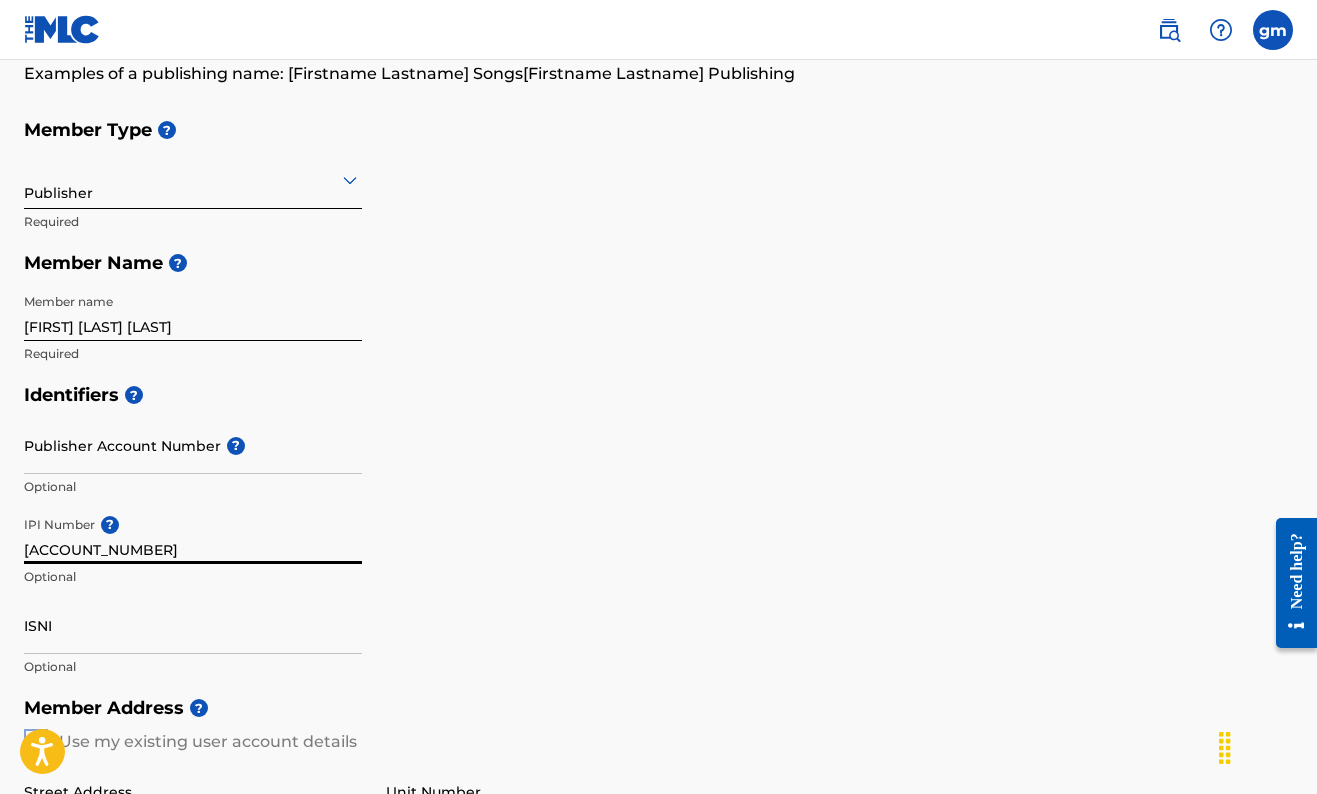 type on "[ACCOUNT_NUMBER]" 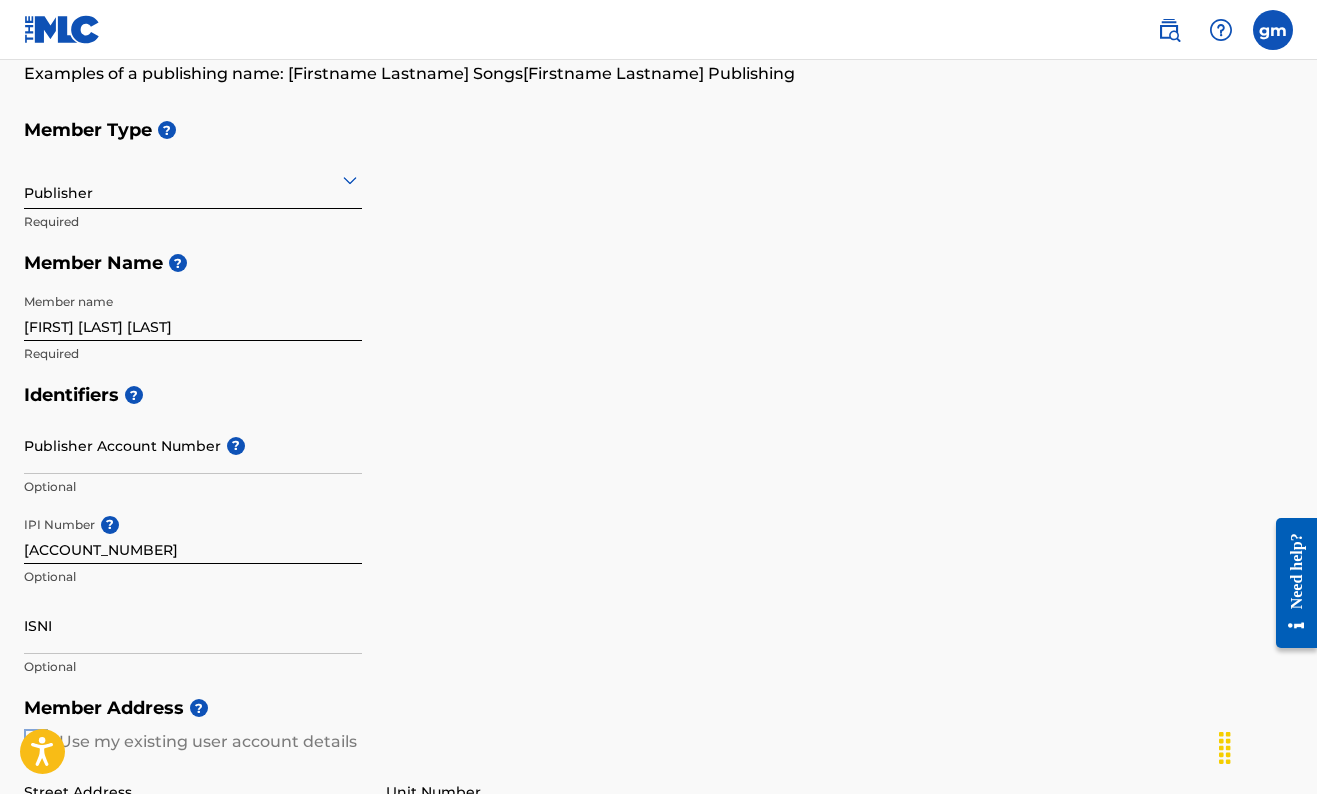 click on "Identifiers ? Publisher Account Number ? Optional IPI Number ? [ACCOUNT_NUMBER] Optional ISNI Optional" at bounding box center [658, 530] 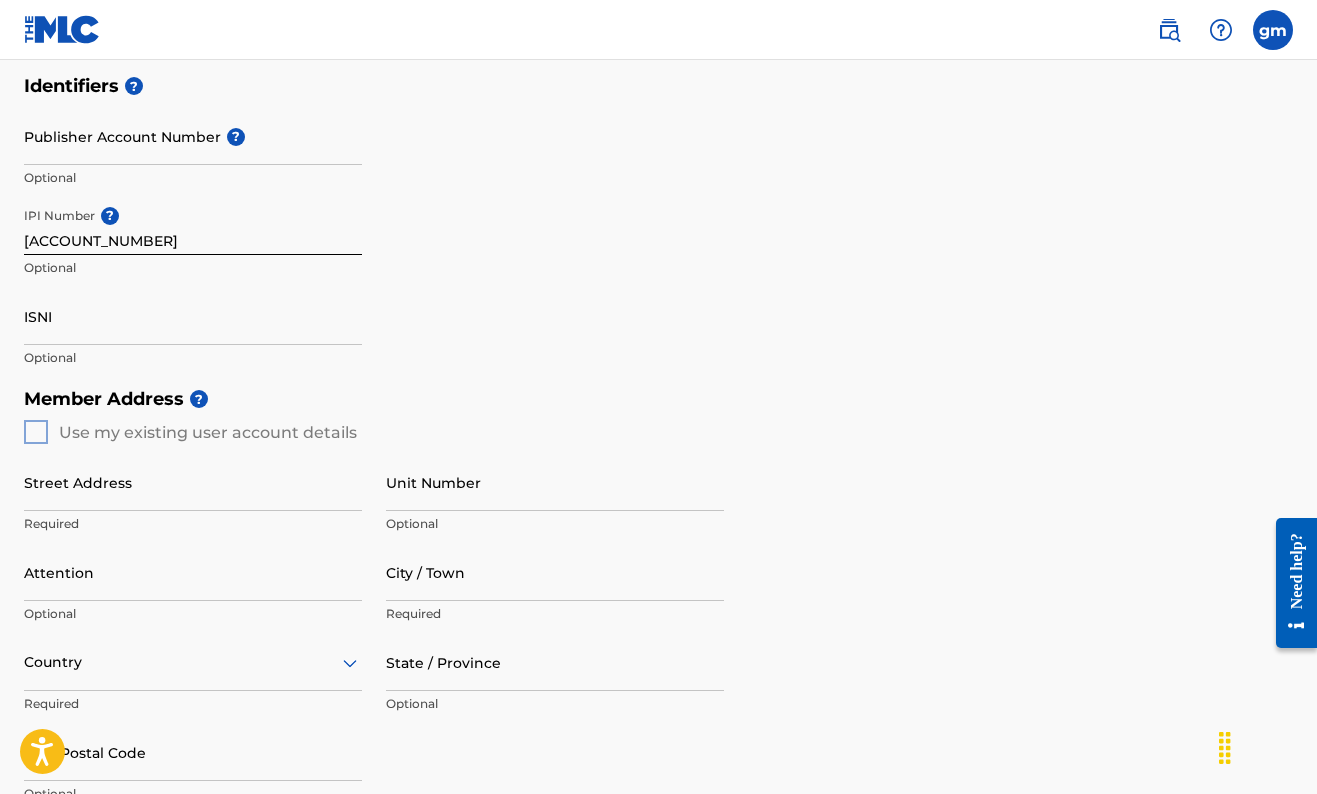 scroll, scrollTop: 526, scrollLeft: 0, axis: vertical 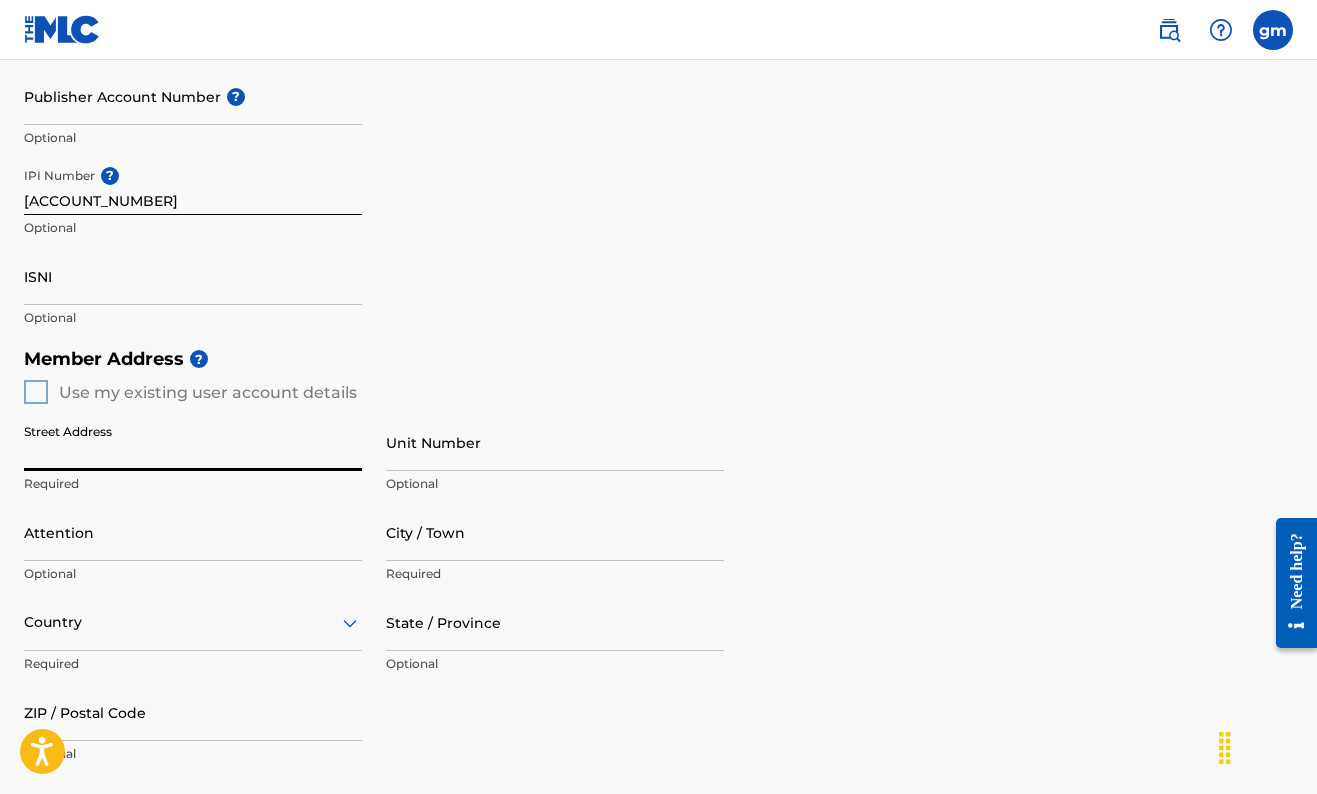 click on "Member Address ? Use my existing user account details Street Address Required Unit Number Optional Attention Optional City / Town Required Country Required State / Province Optional ZIP / Postal Code Optional" at bounding box center (658, 566) 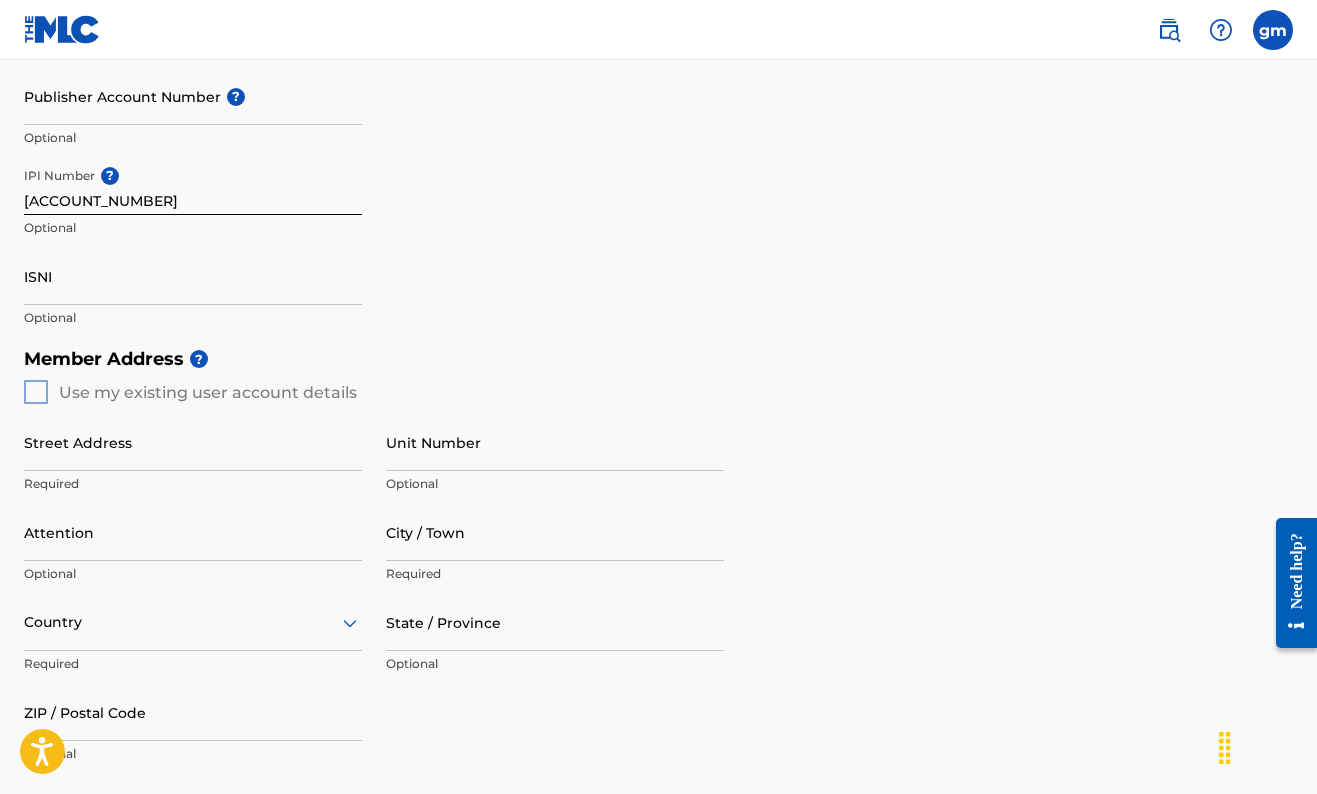 click on "Member Address ? Use my existing user account details Street Address Required Unit Number Optional Attention Optional City / Town Required Country Required State / Province Optional ZIP / Postal Code Optional" at bounding box center [658, 566] 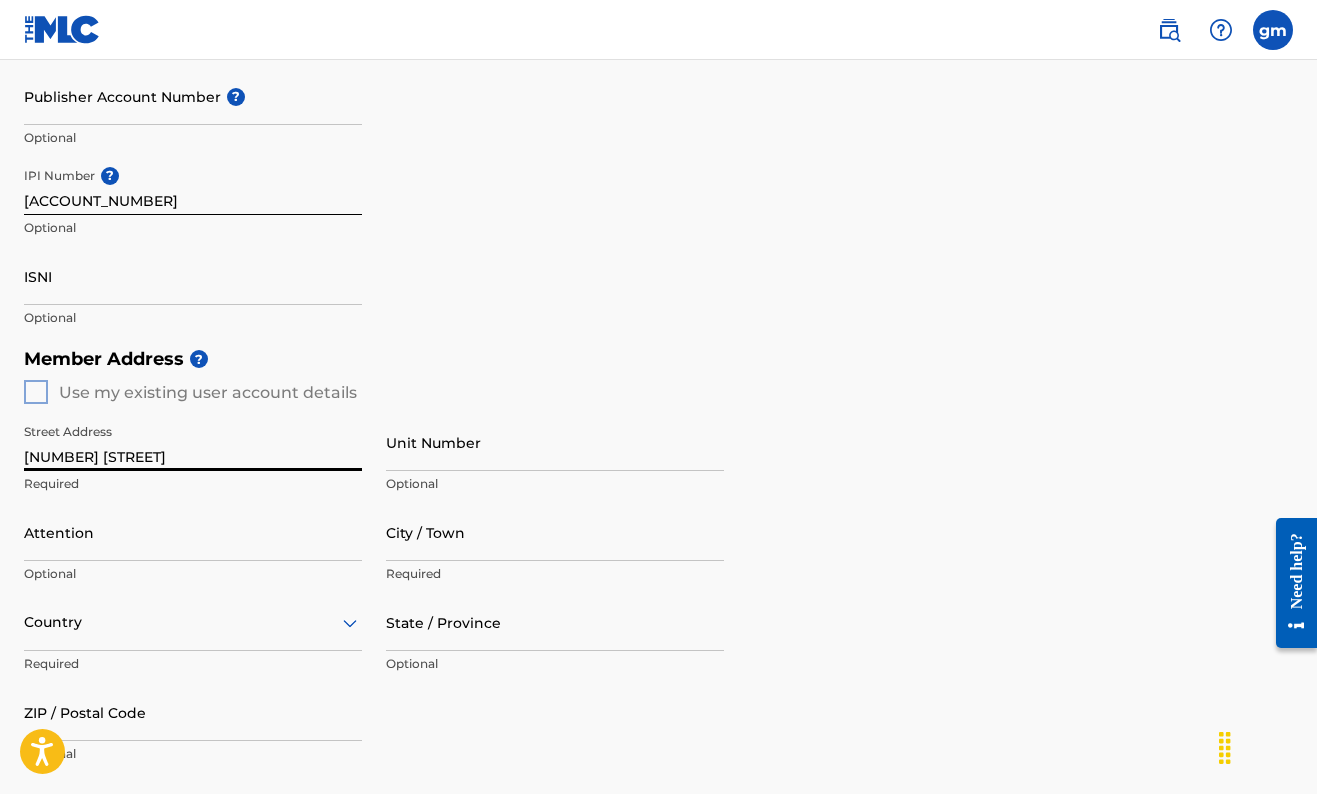 type on "[NUMBER] [STREET]" 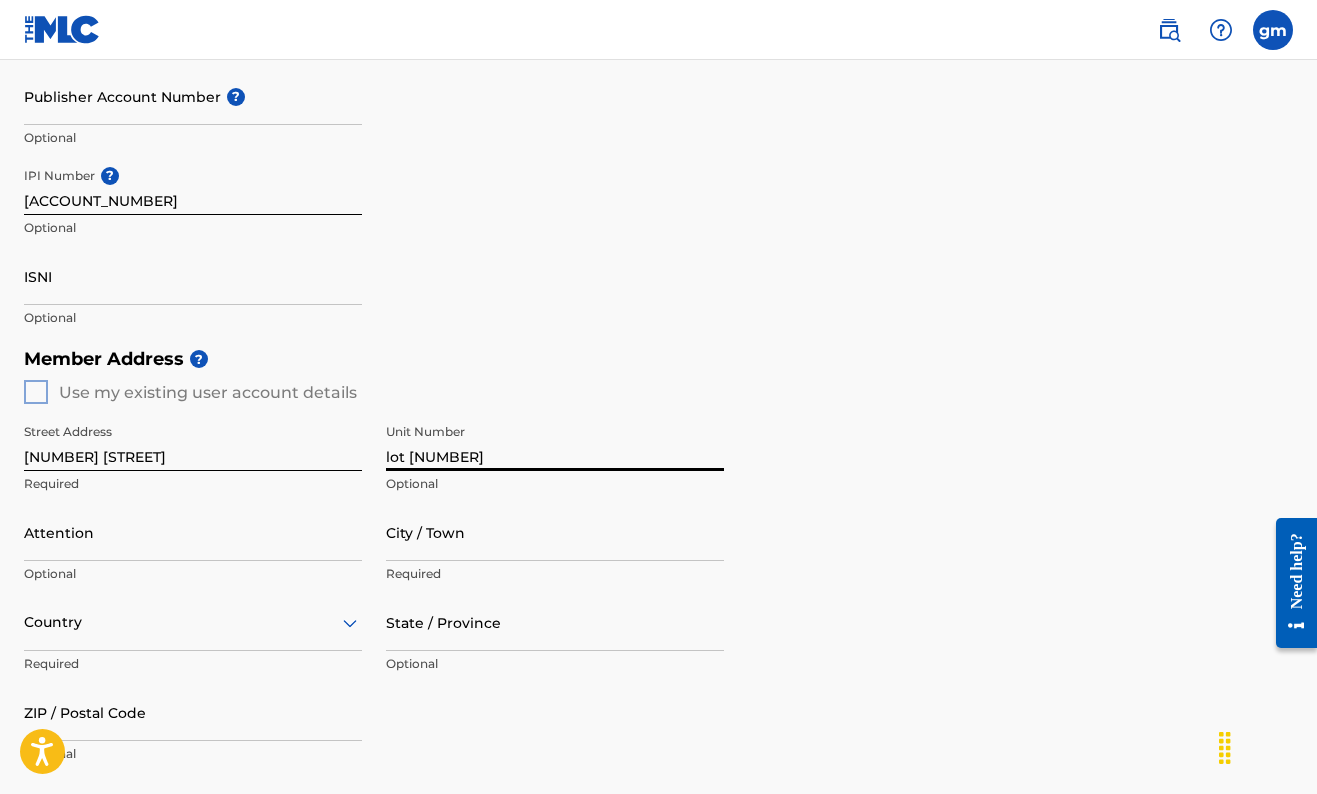 type on "lot [NUMBER]" 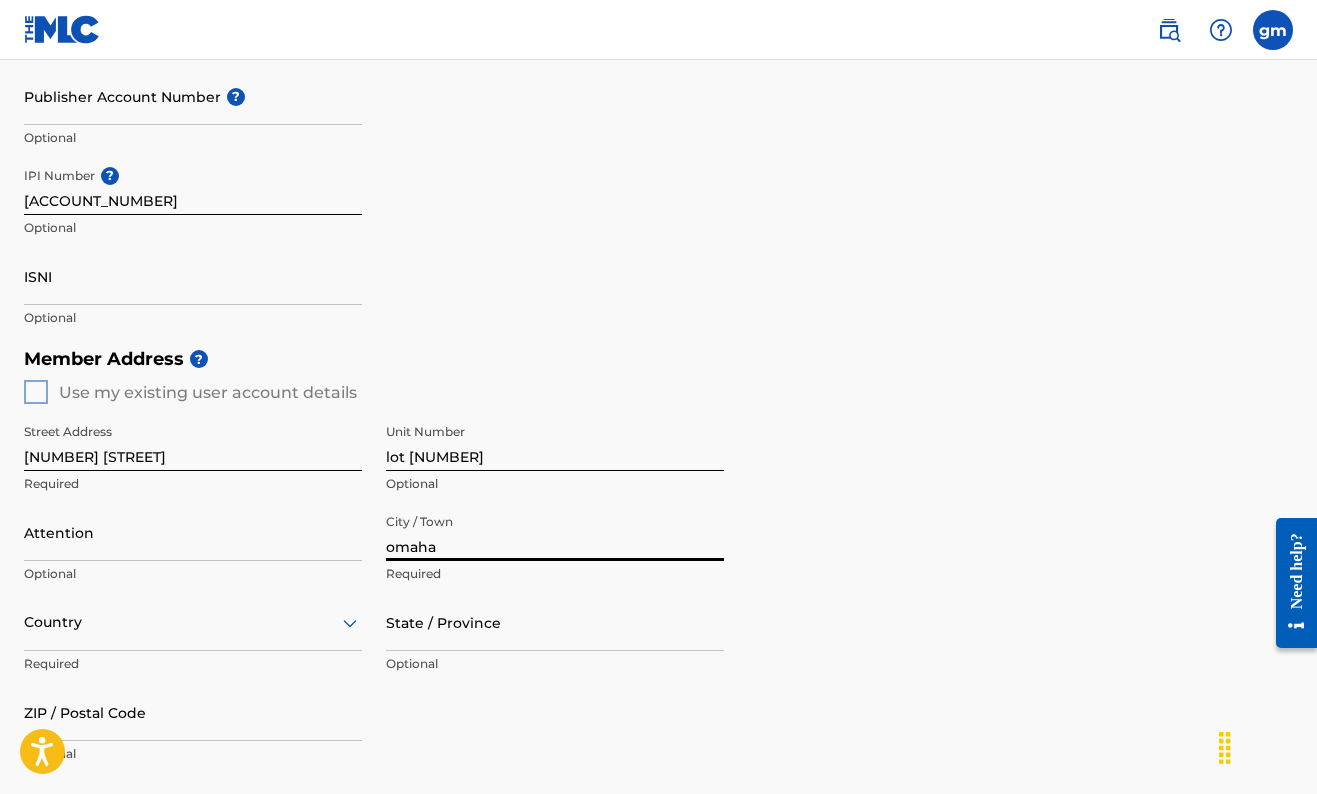 type on "omaha" 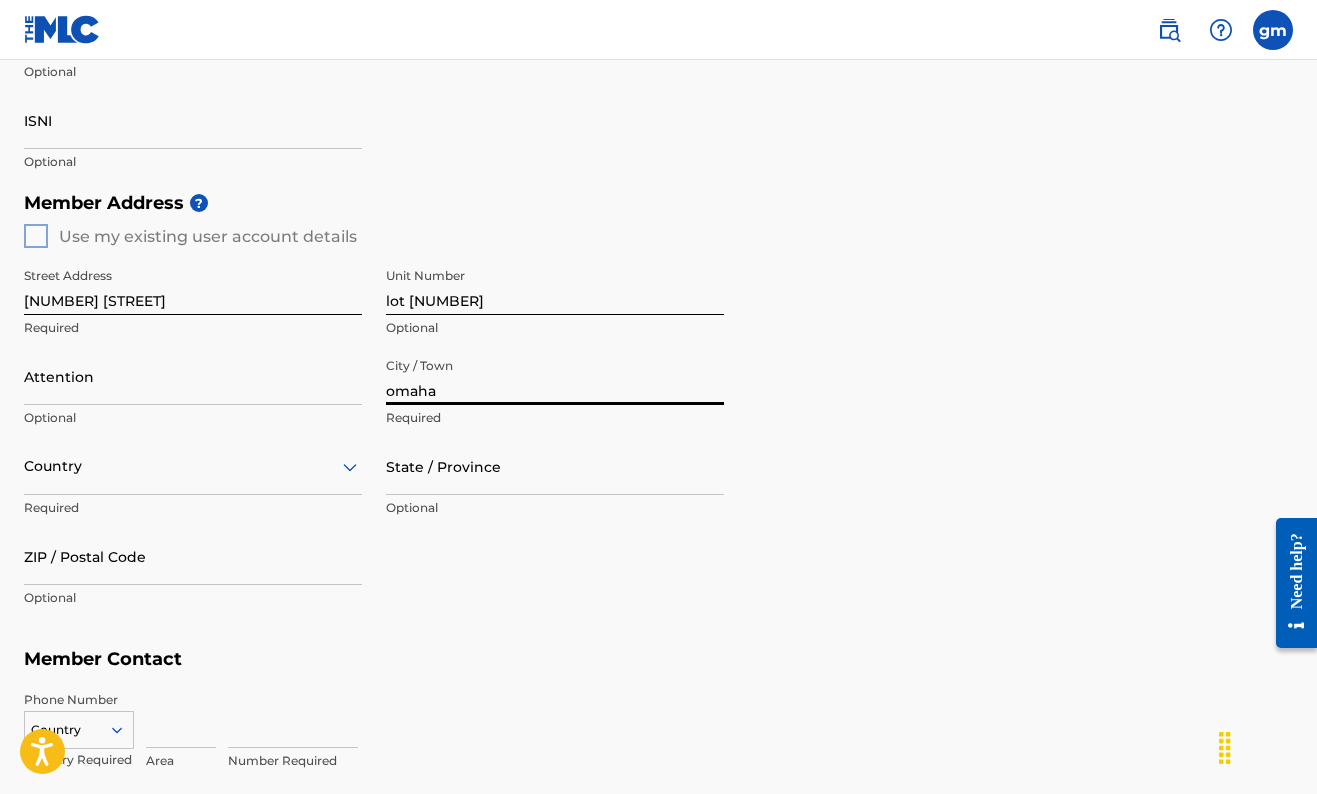 click on "Country" at bounding box center (193, 466) 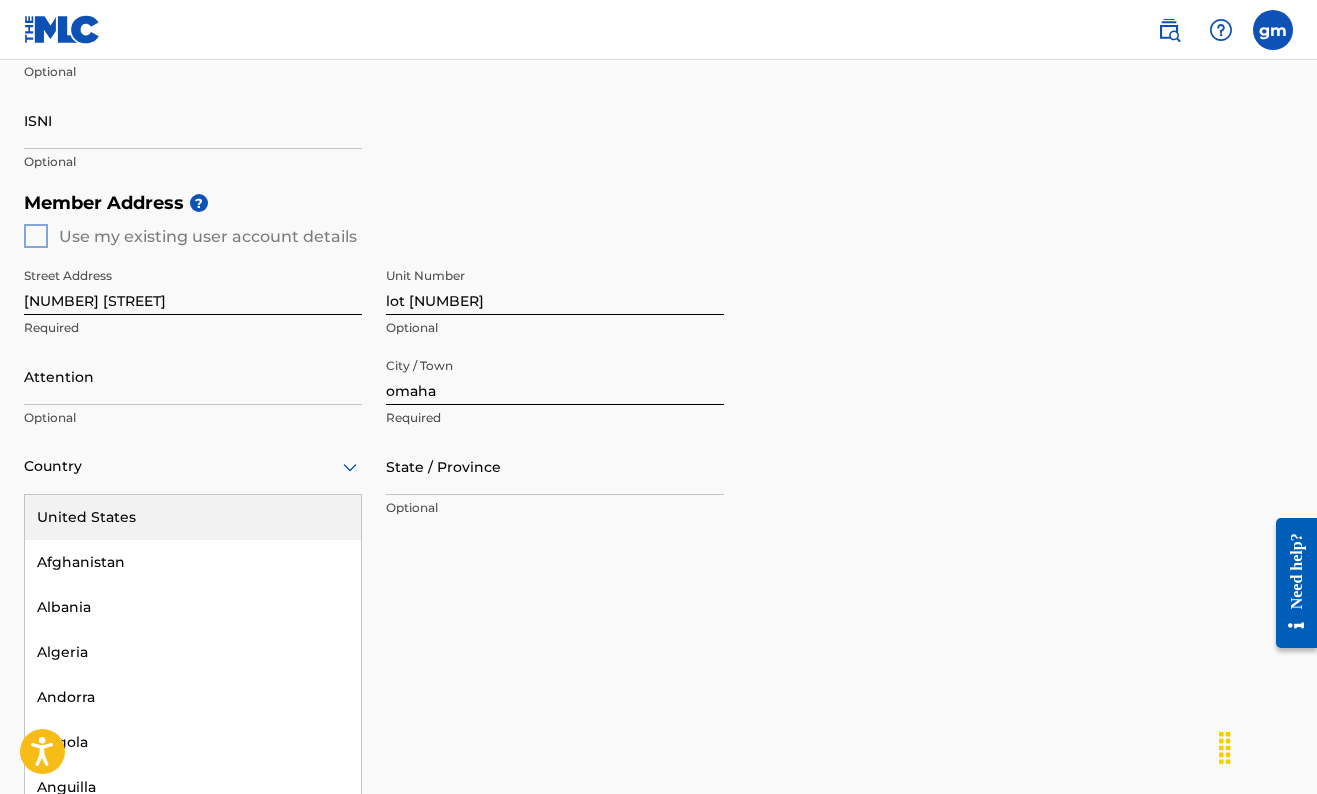 click on "United States" at bounding box center (193, 517) 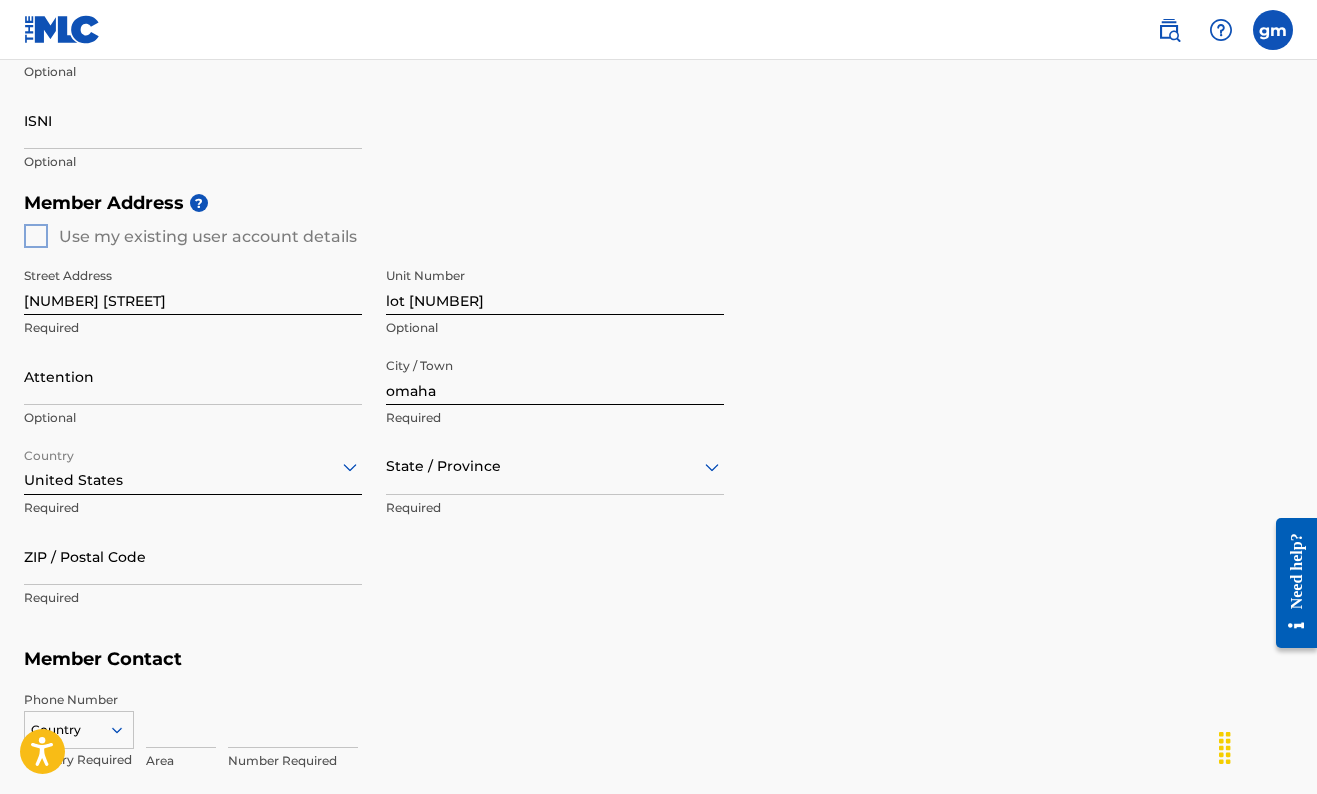 click at bounding box center (555, 466) 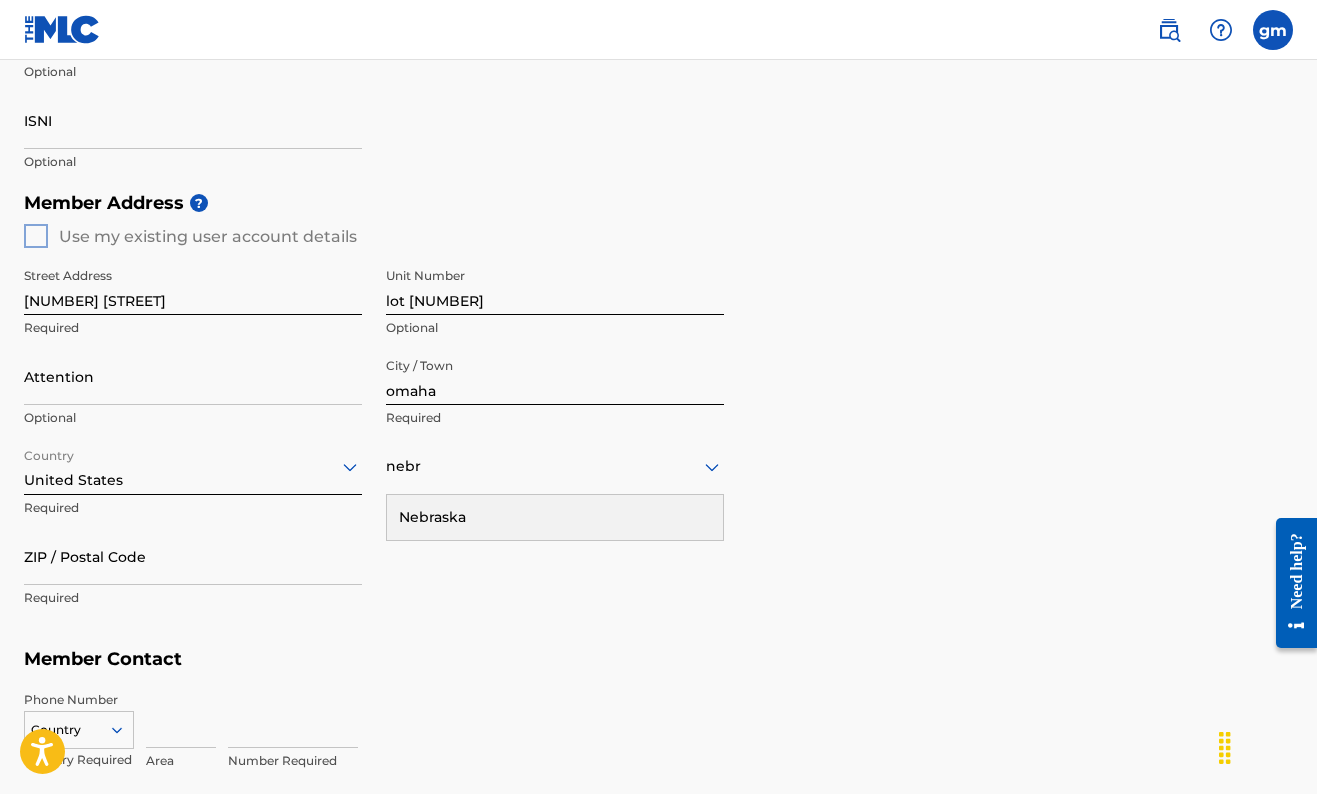 type on "nebra" 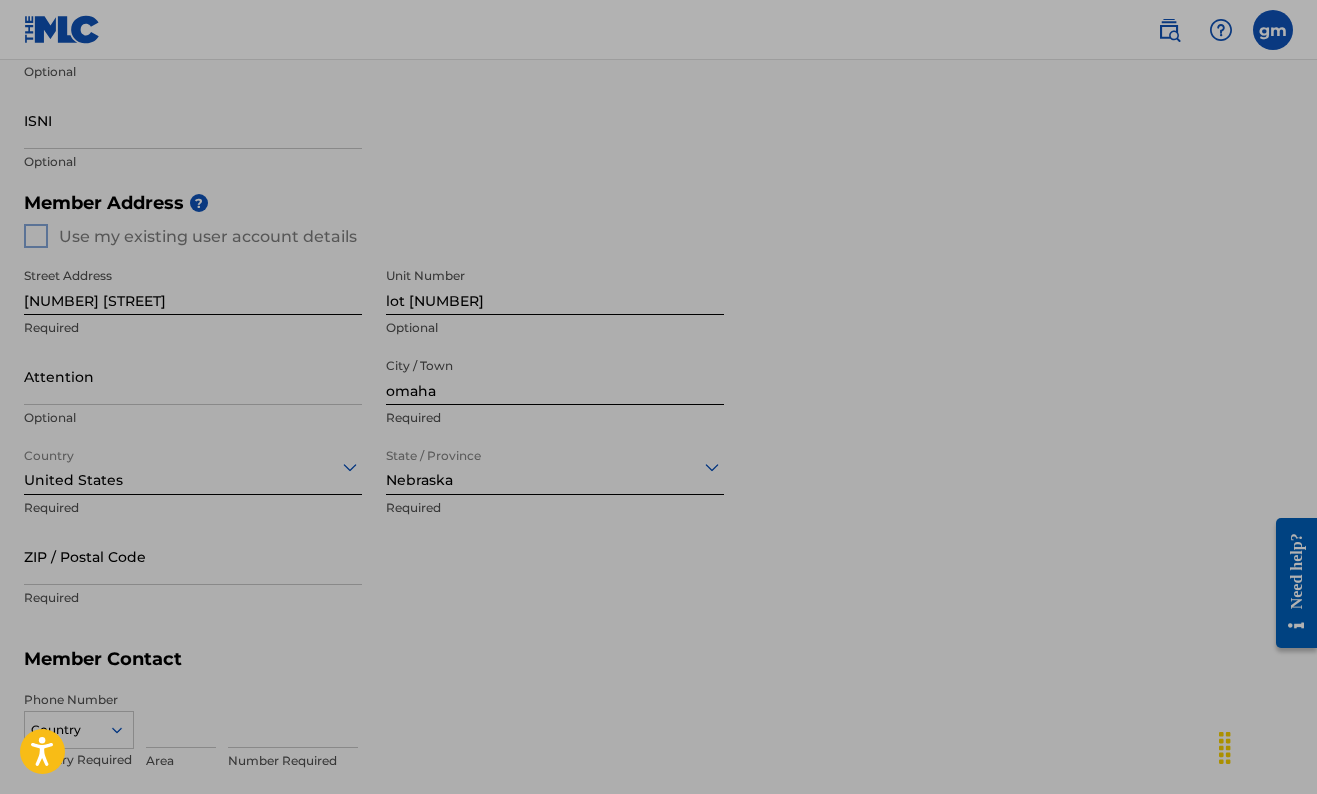 click on "Member Address ? Use my existing user account details Street Address [NUMBER] [STREET] Required Unit Number lot [NUMBER] Optional Attention Optional City / Town [CITY] Required Country United States Required State / Province [STATE] Required ZIP / Postal Code Required" at bounding box center (658, 410) 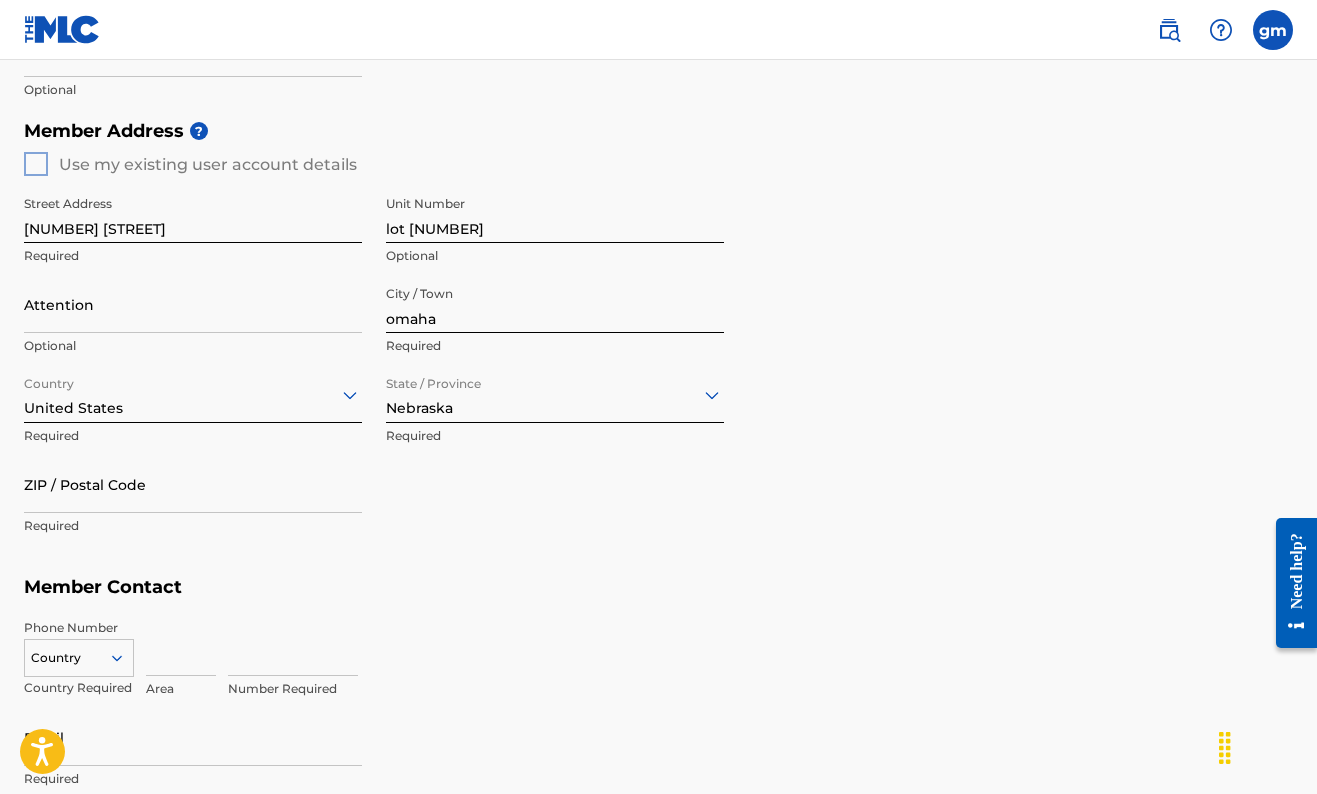 scroll, scrollTop: 760, scrollLeft: 0, axis: vertical 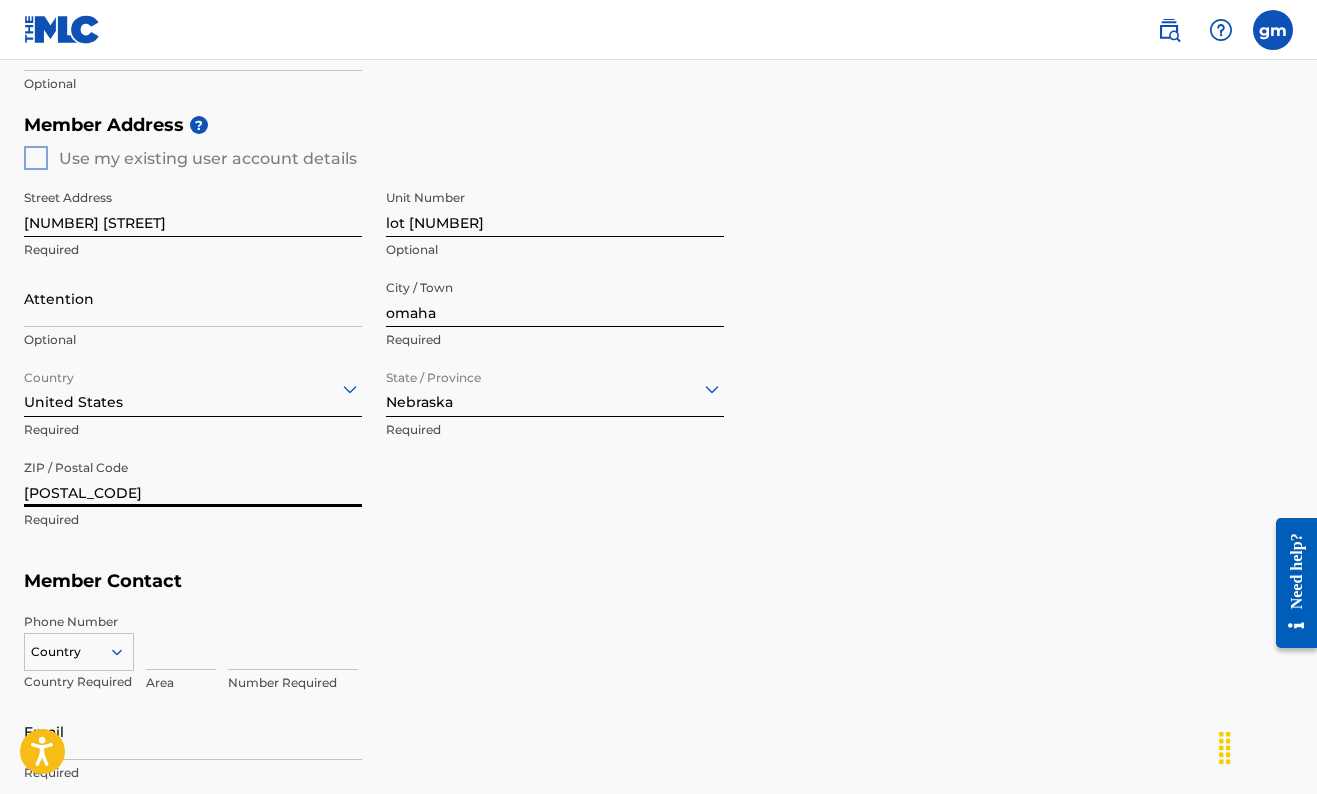 click on "Member Contact" at bounding box center (658, 581) 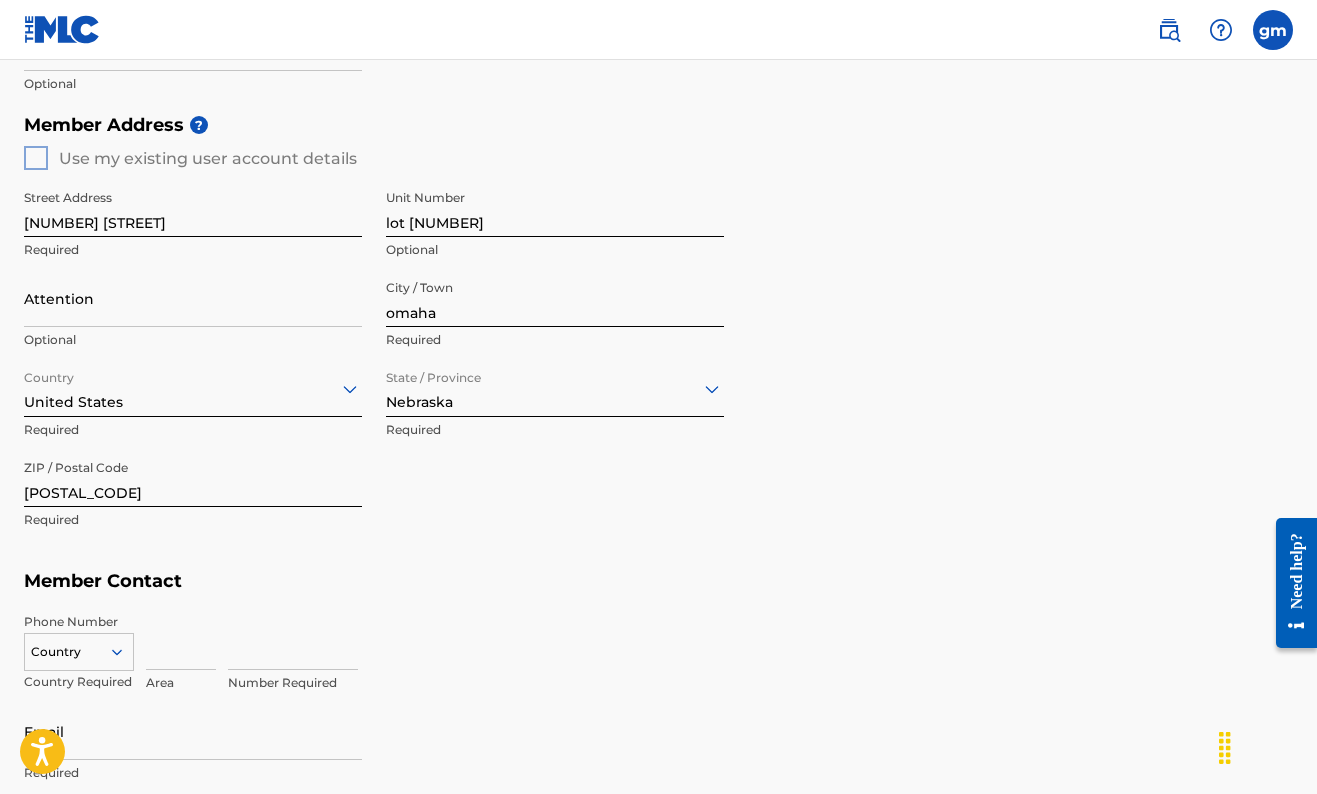 click on "[POSTAL_CODE]" at bounding box center [193, 478] 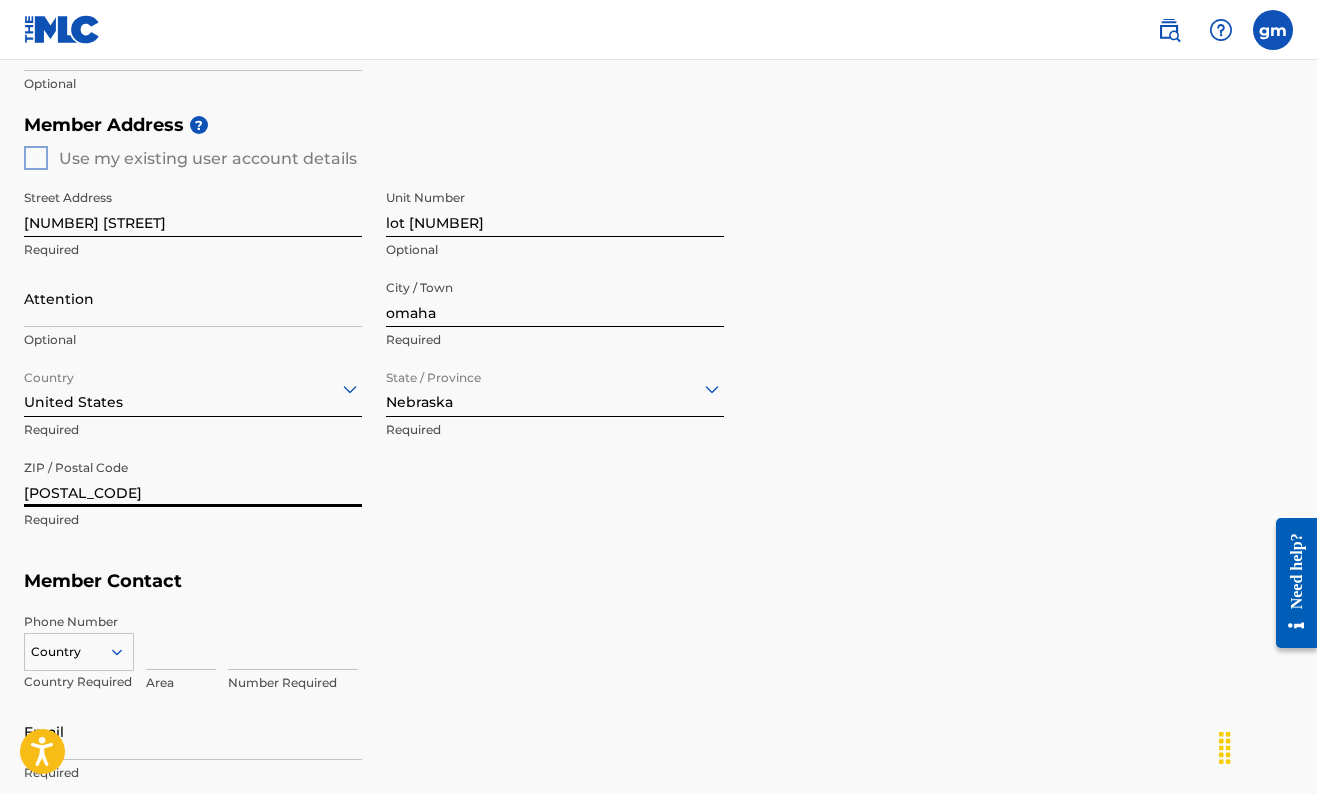 type on "[POSTAL_CODE]" 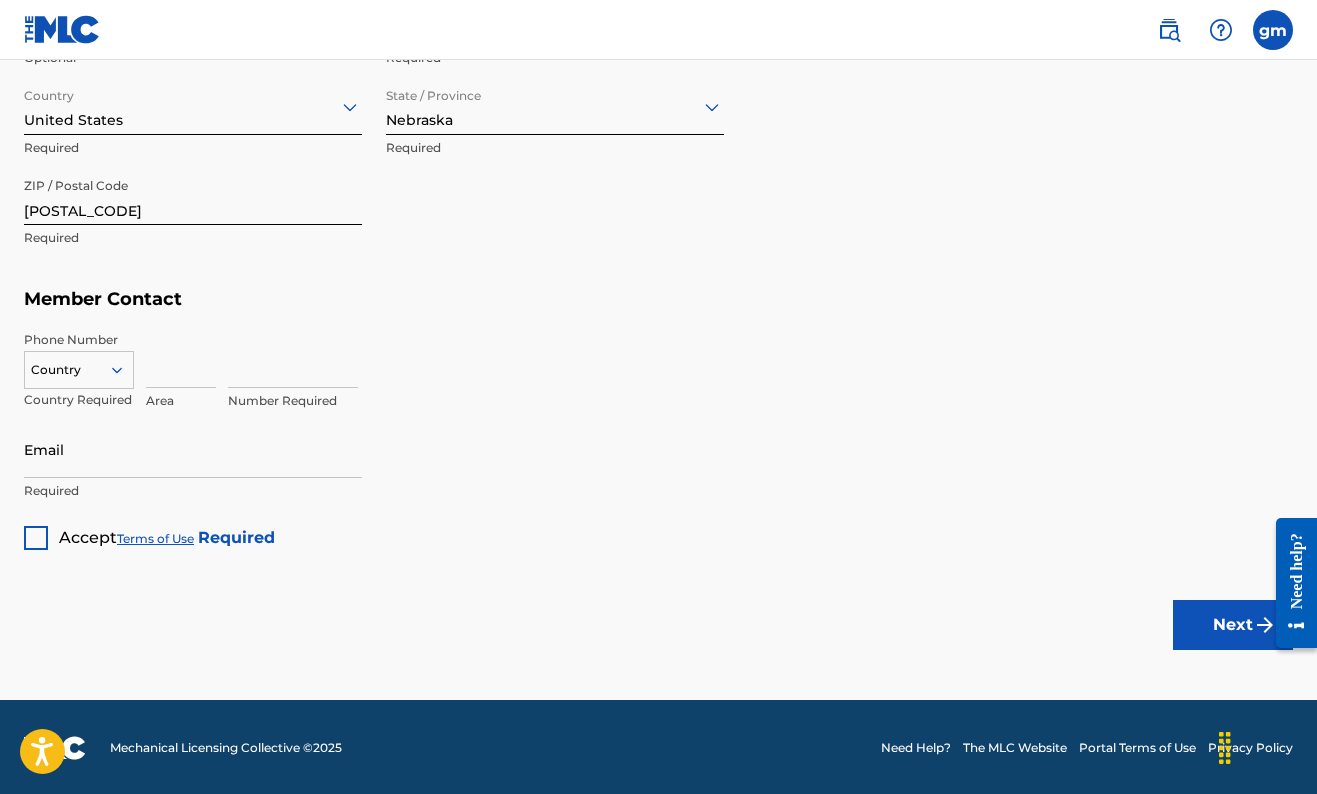scroll, scrollTop: 1041, scrollLeft: 0, axis: vertical 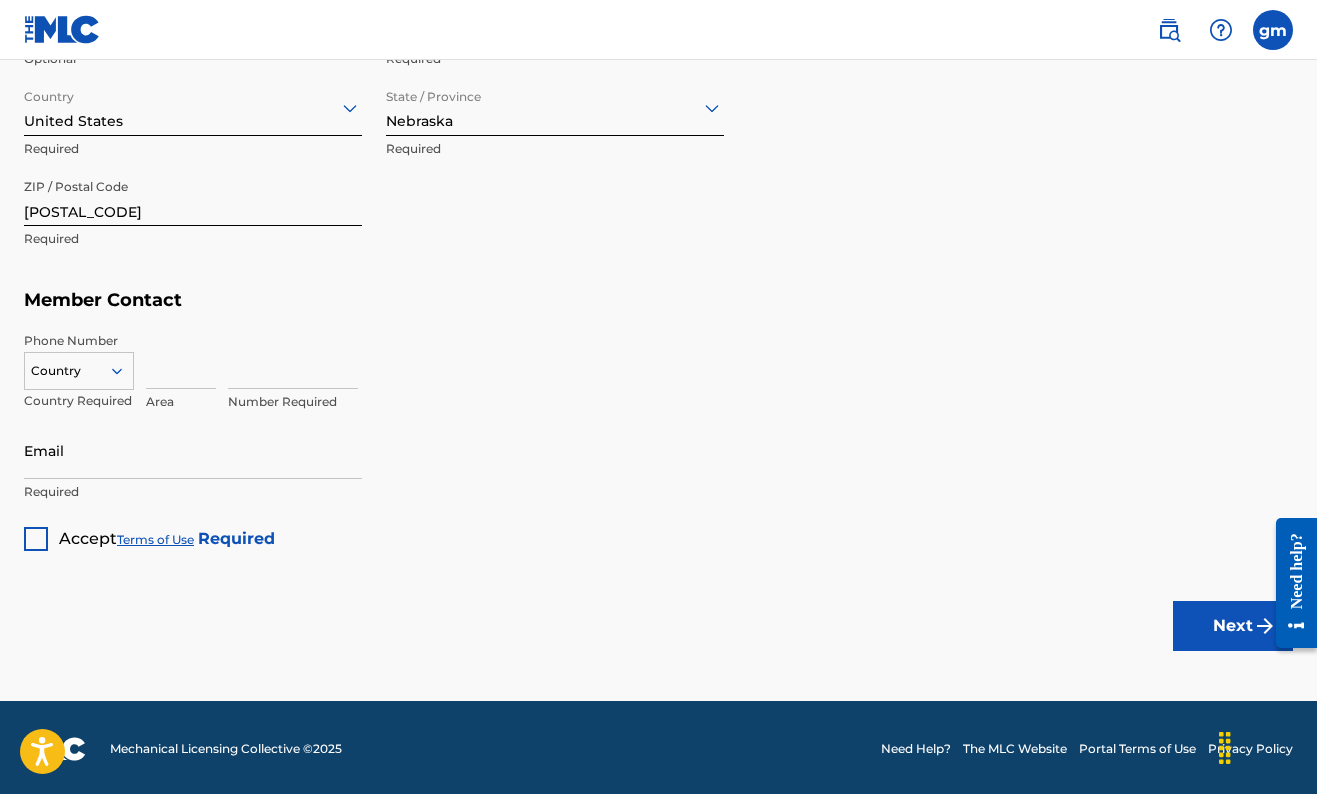 click at bounding box center [181, 360] 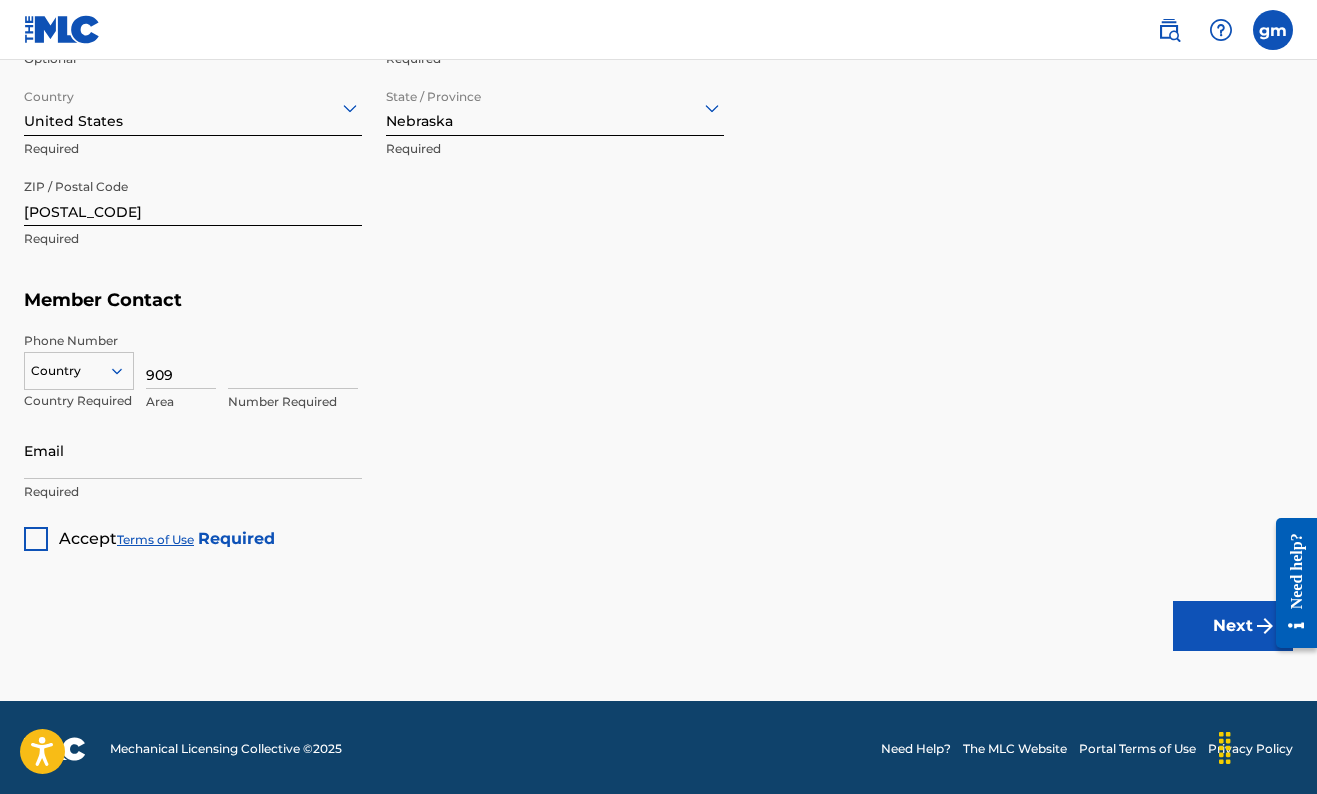 type on "909" 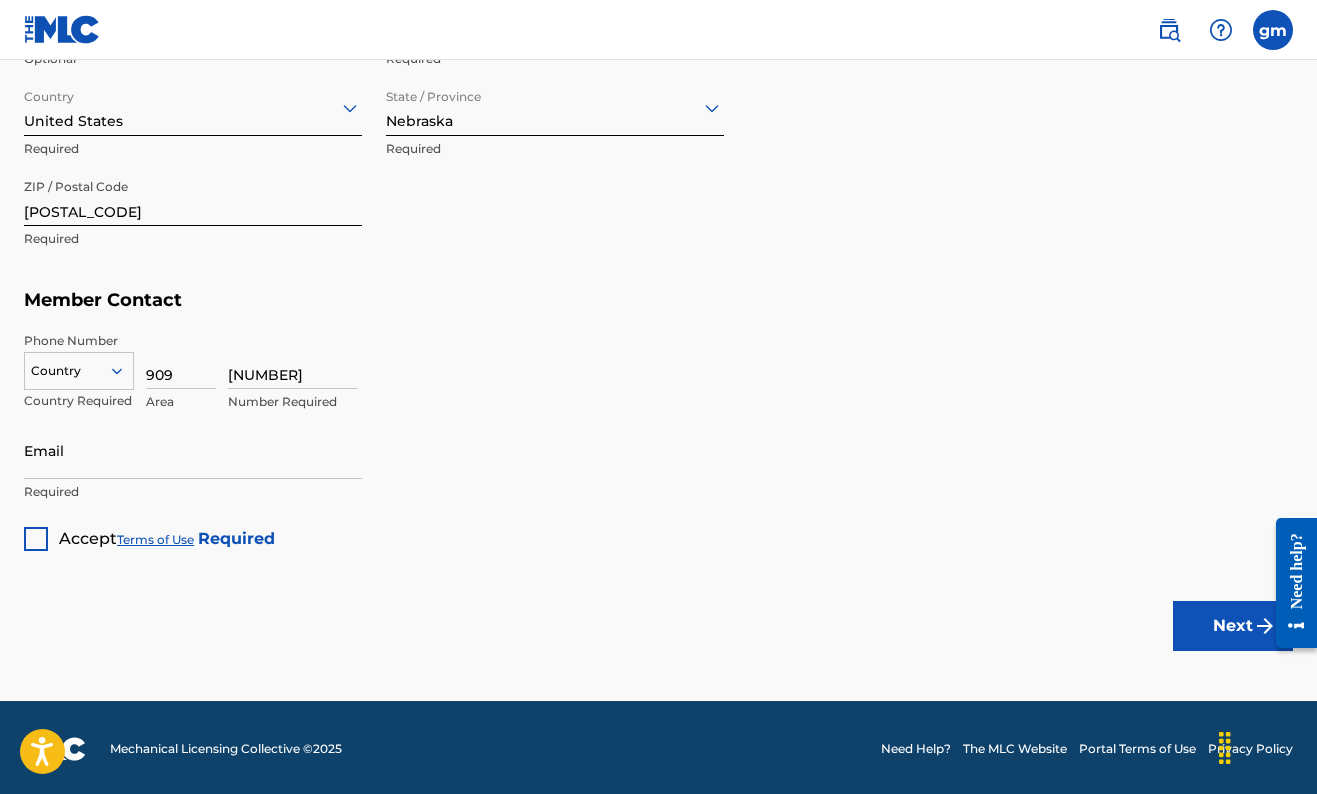 type on "[NUMBER]" 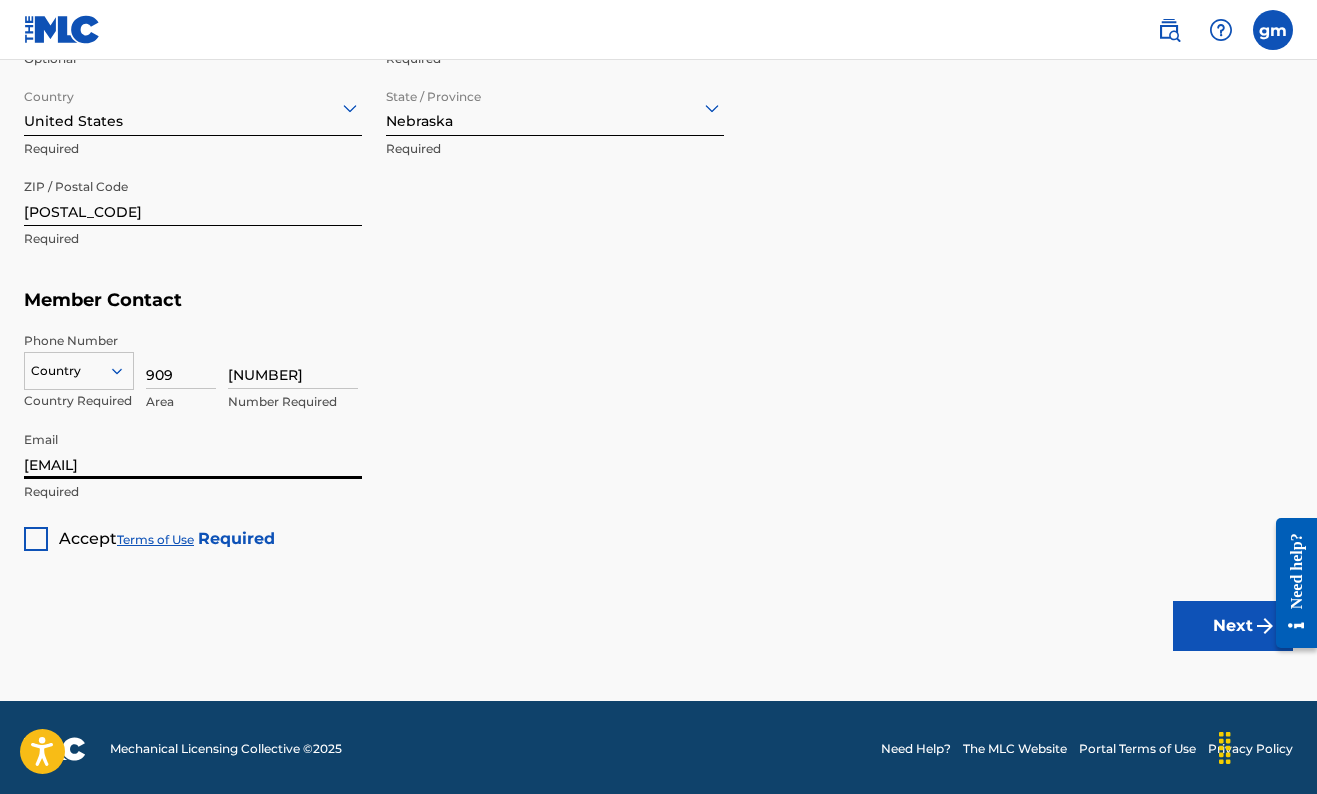 type on "[EMAIL]" 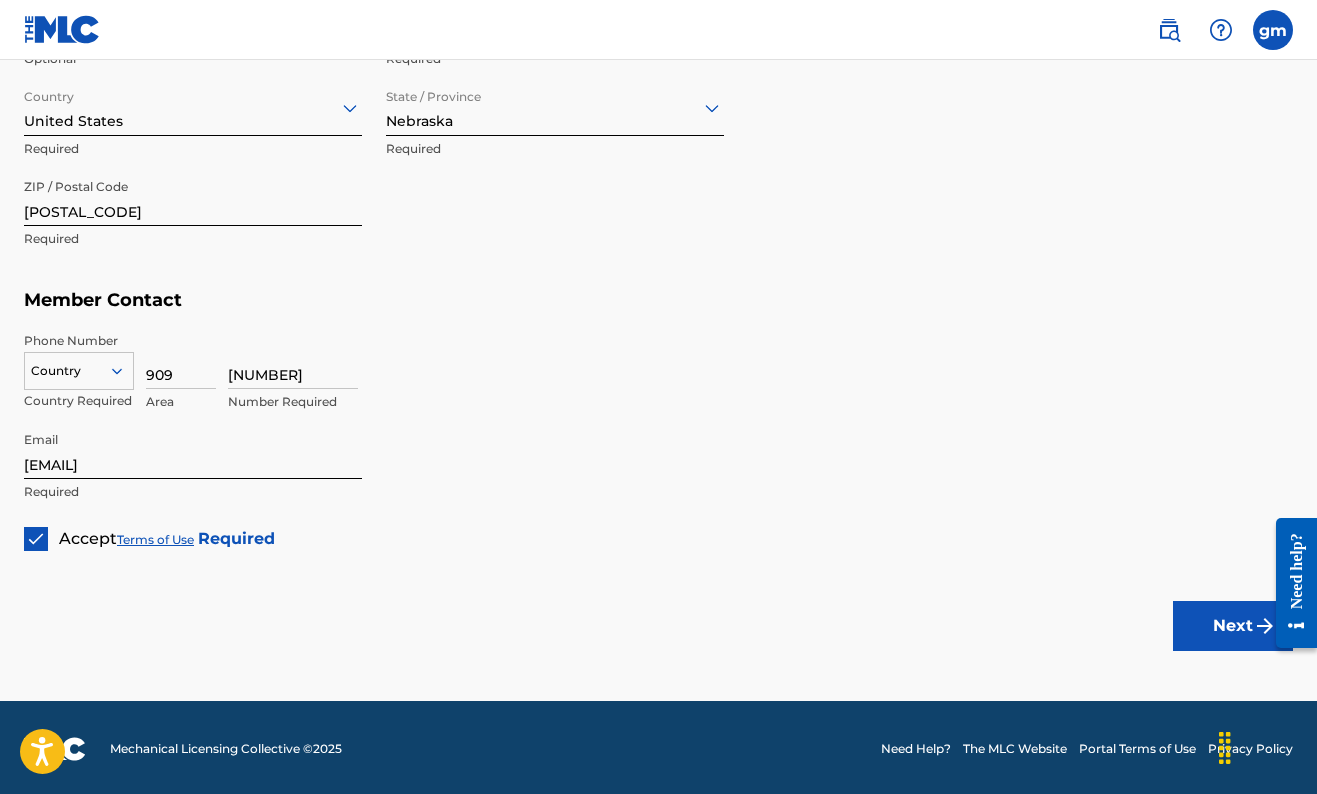 click on "Next" at bounding box center (1233, 626) 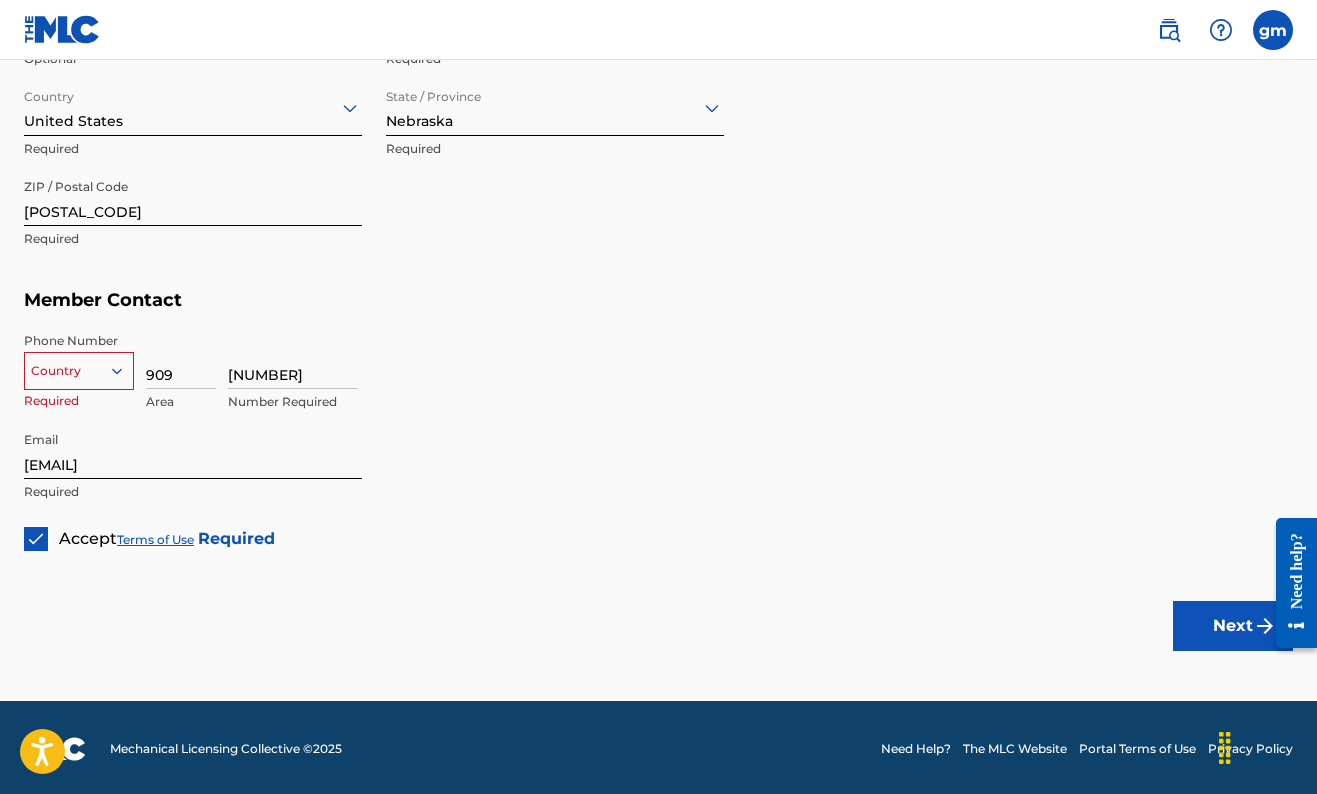 click on "option , selected. Select is focused ,type to refine list, press Down to open the menu,  Country" at bounding box center (79, 367) 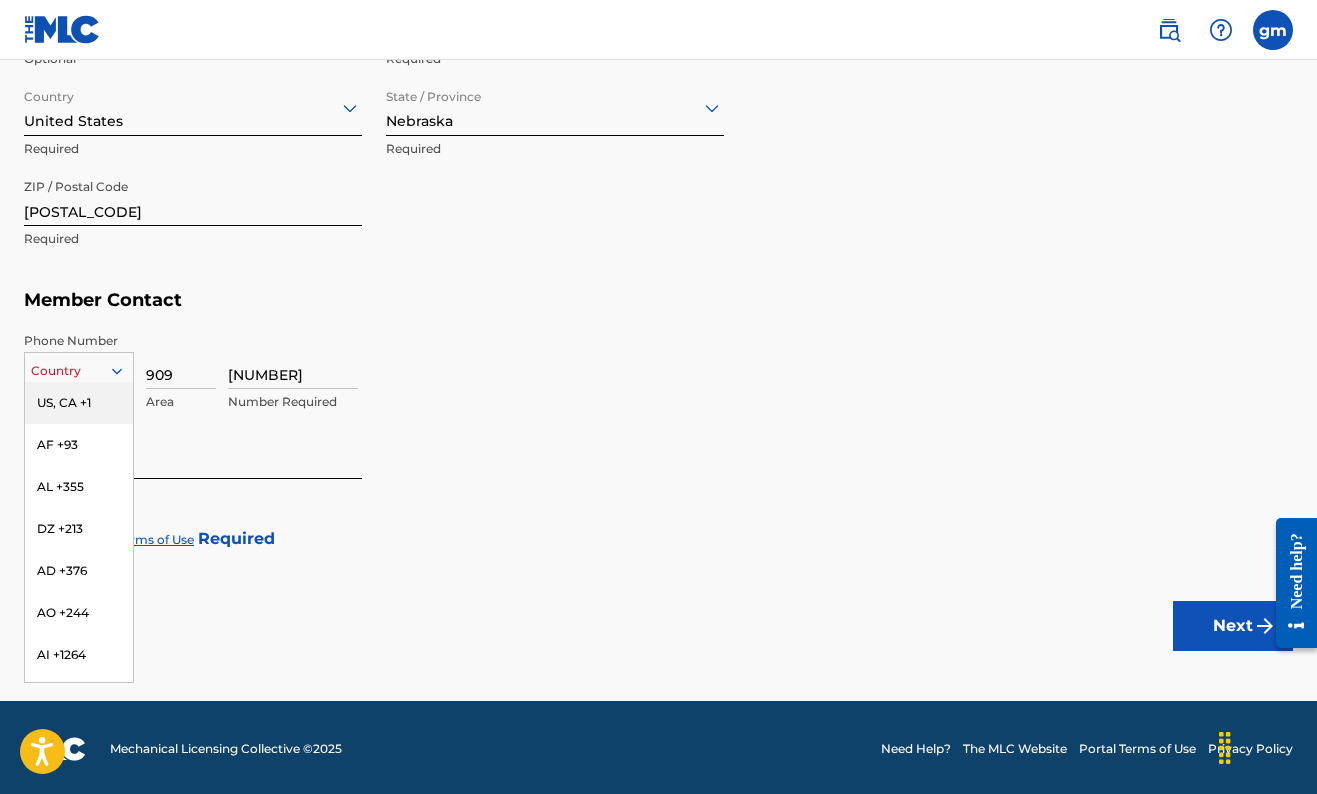 click on "US, CA +1" at bounding box center (79, 403) 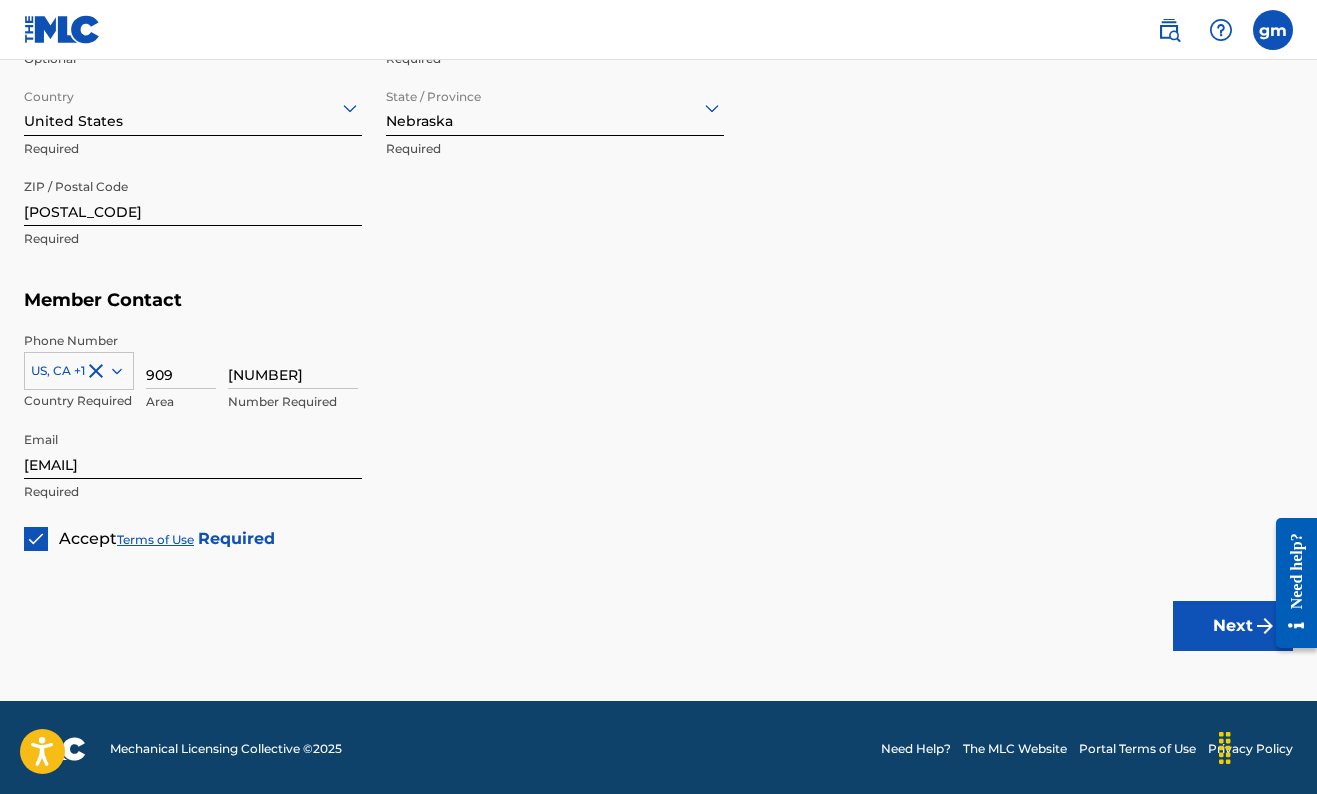 click on "Next" at bounding box center (1233, 626) 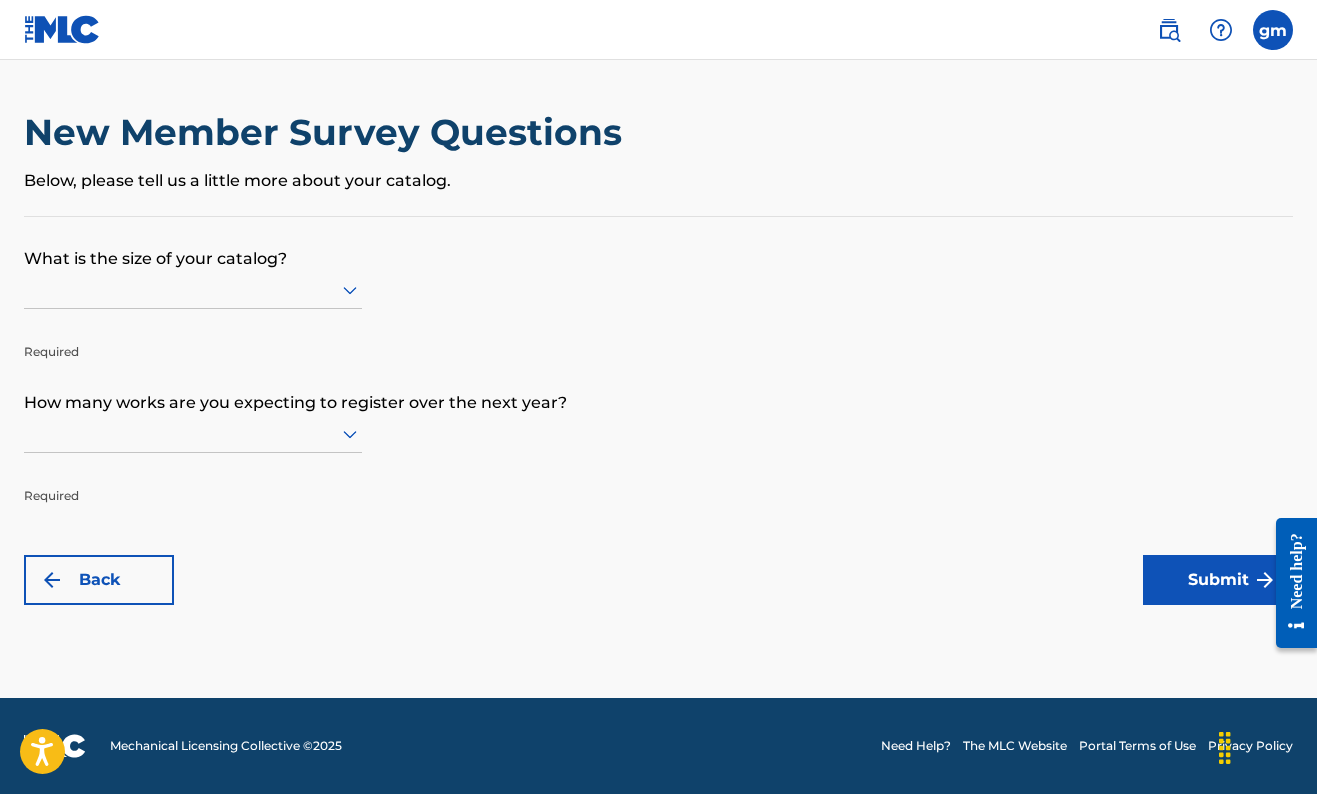 scroll, scrollTop: 0, scrollLeft: 0, axis: both 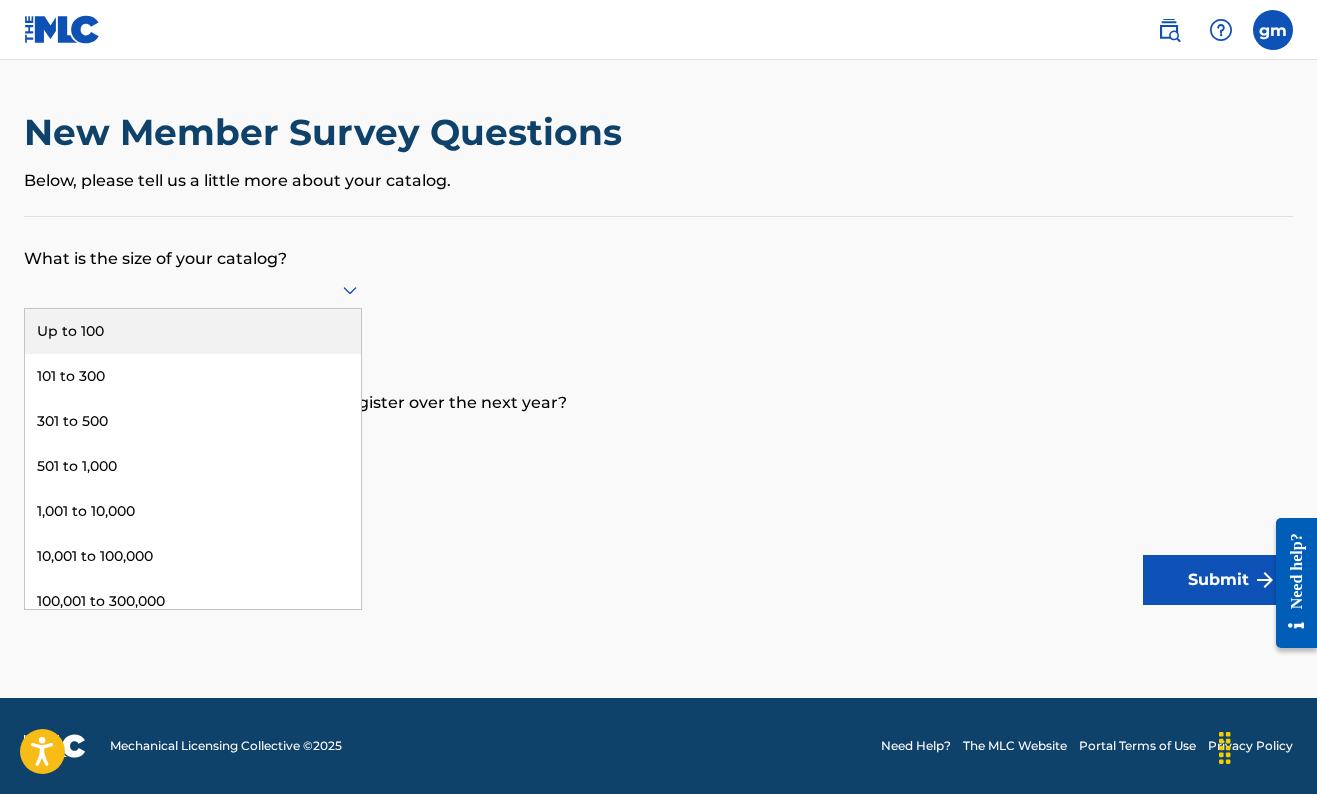 click on "Up to 100" at bounding box center (193, 331) 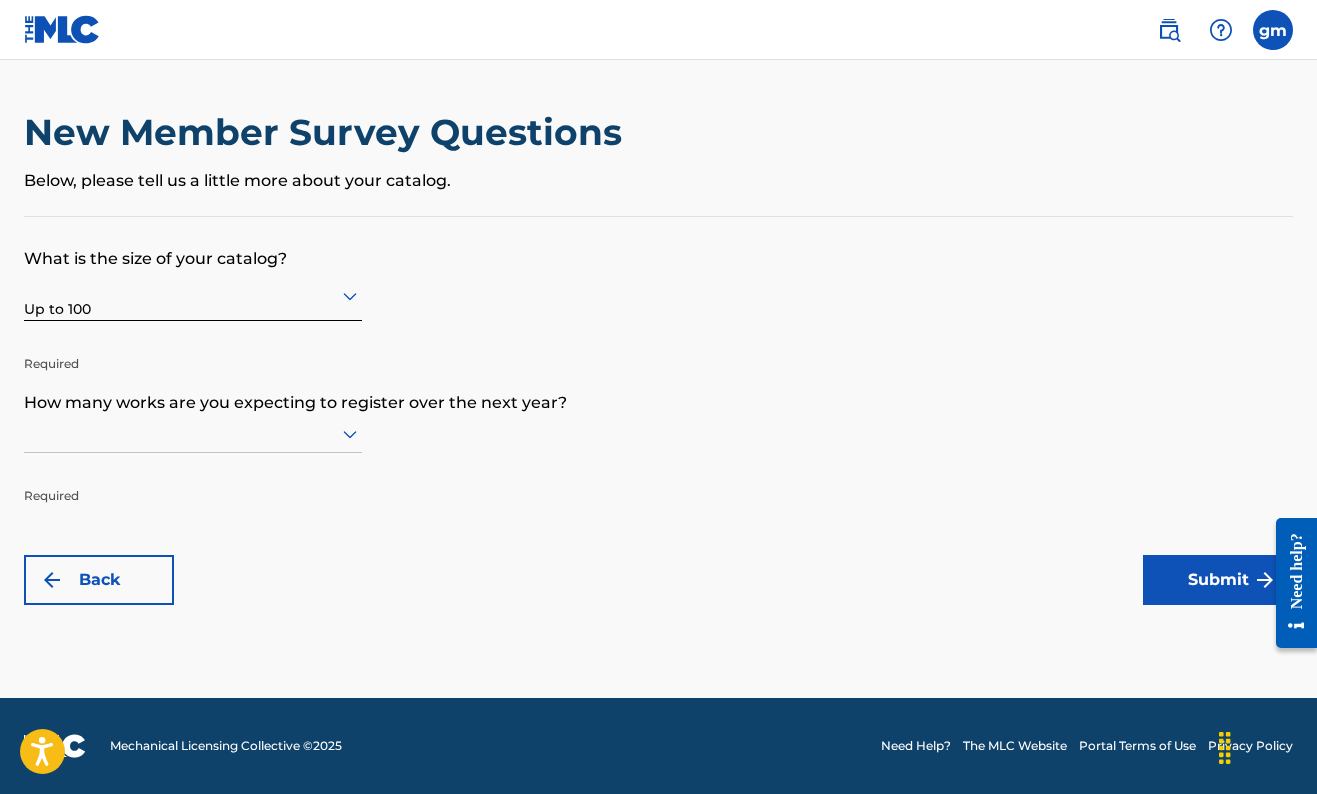 click at bounding box center [193, 433] 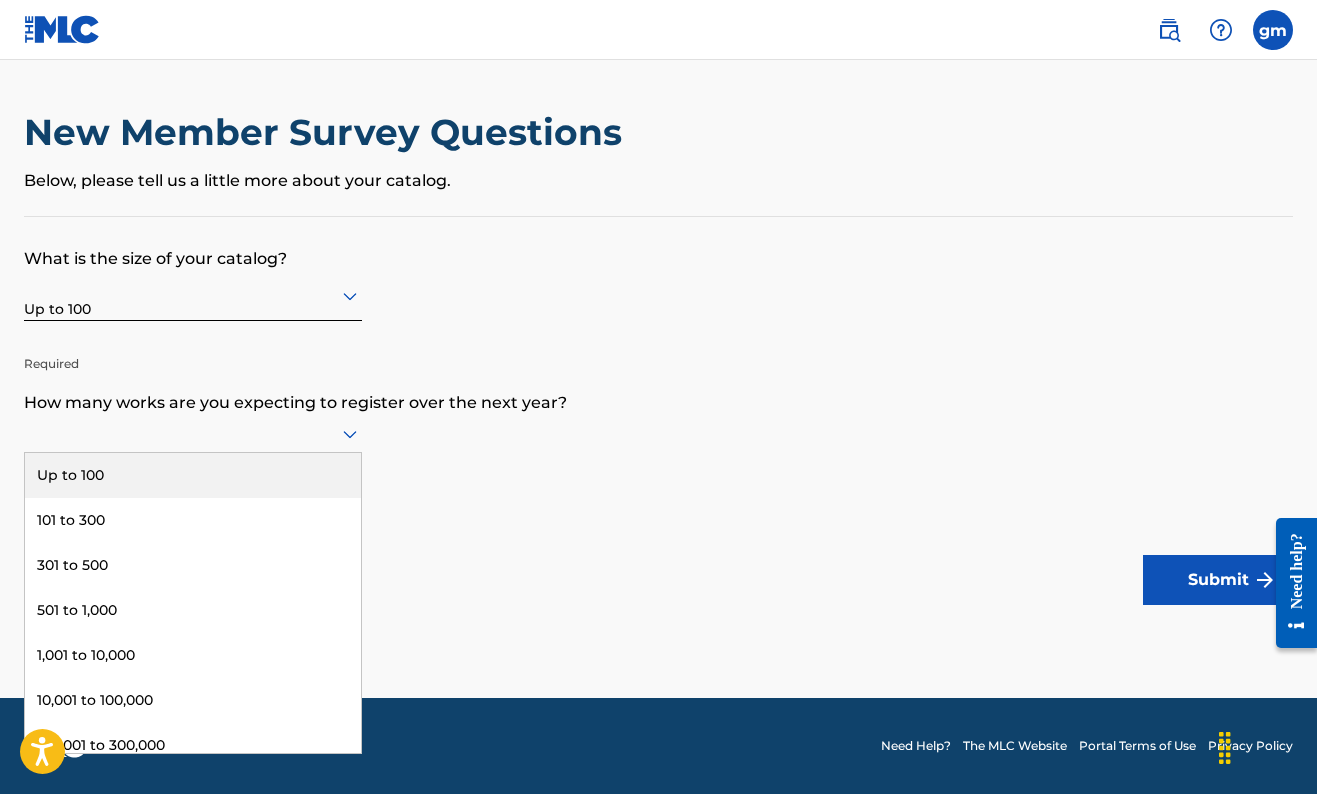 click on "Up to 100" at bounding box center (193, 475) 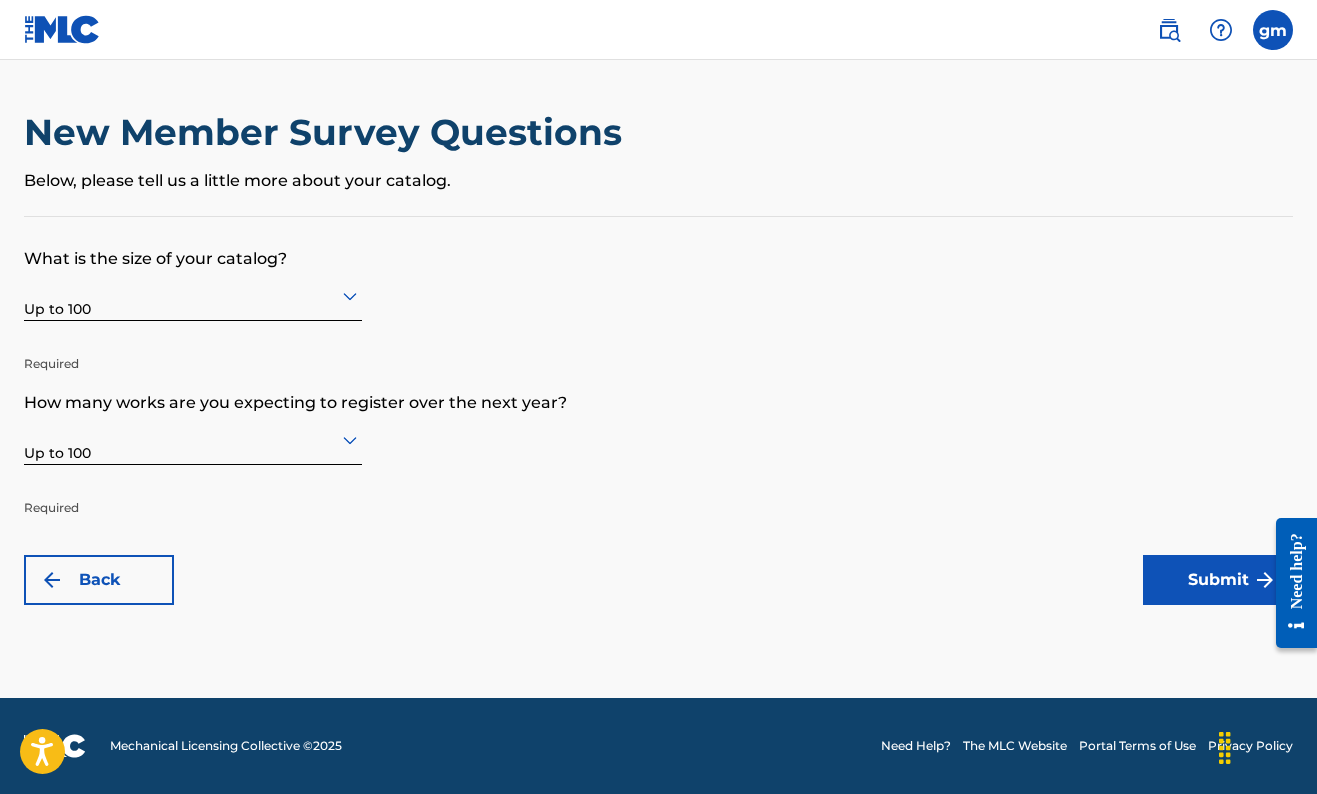click on "Submit" at bounding box center (1218, 580) 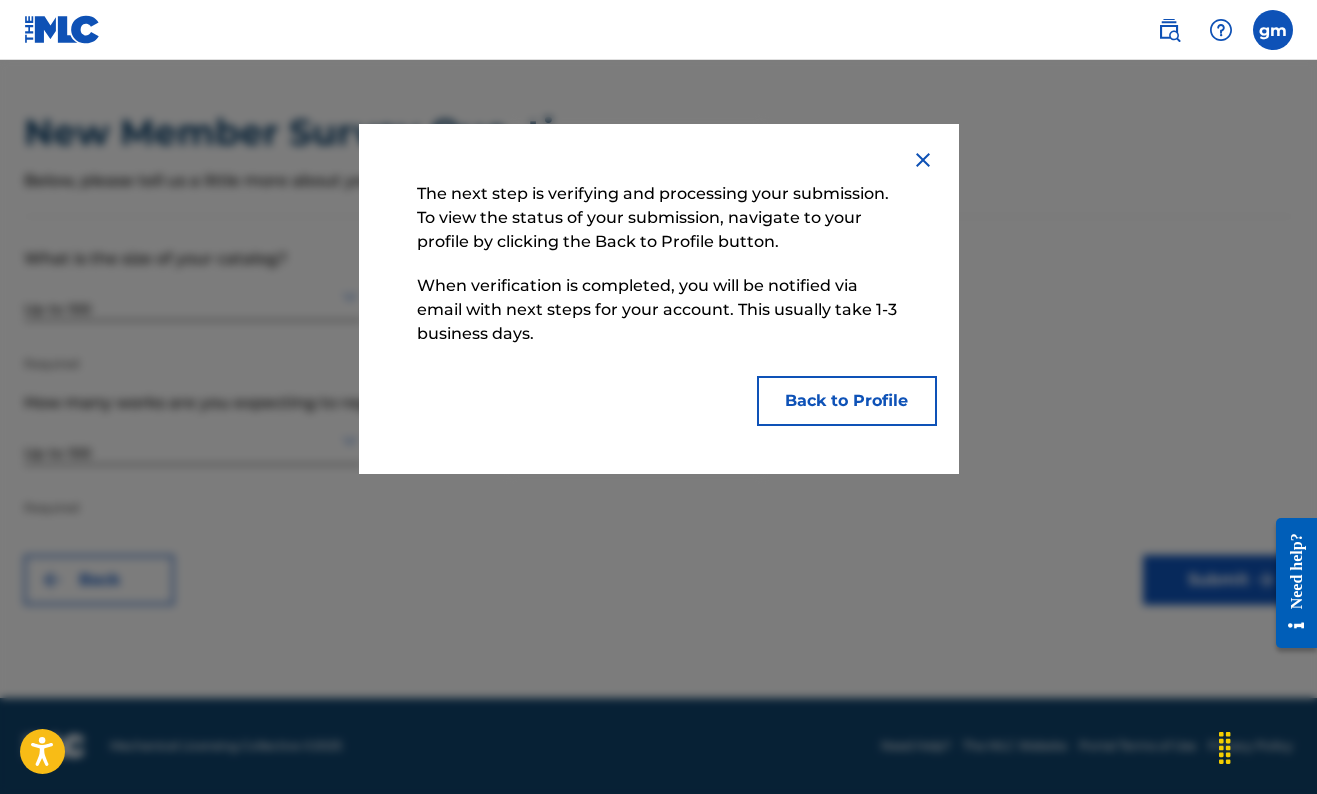 click on "Back to Profile" at bounding box center [847, 401] 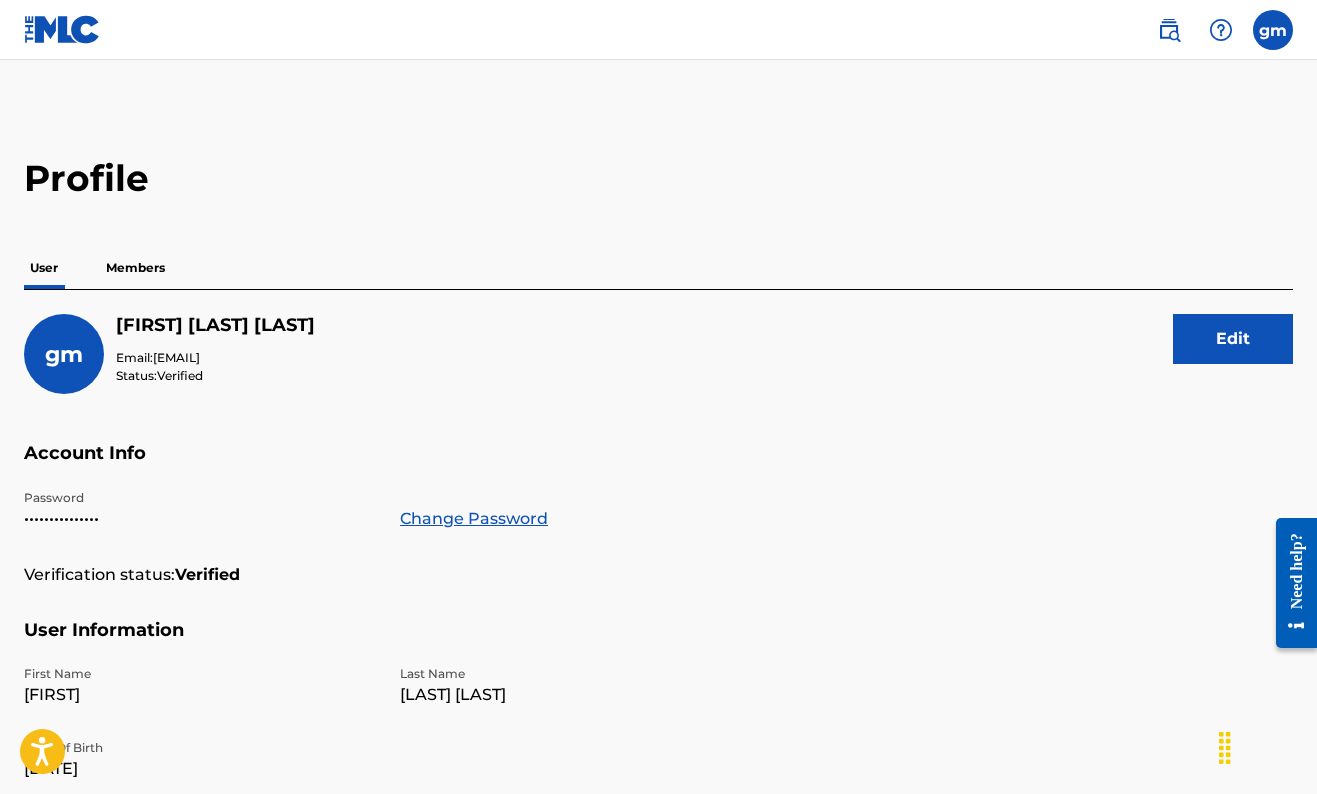 scroll, scrollTop: 0, scrollLeft: 0, axis: both 